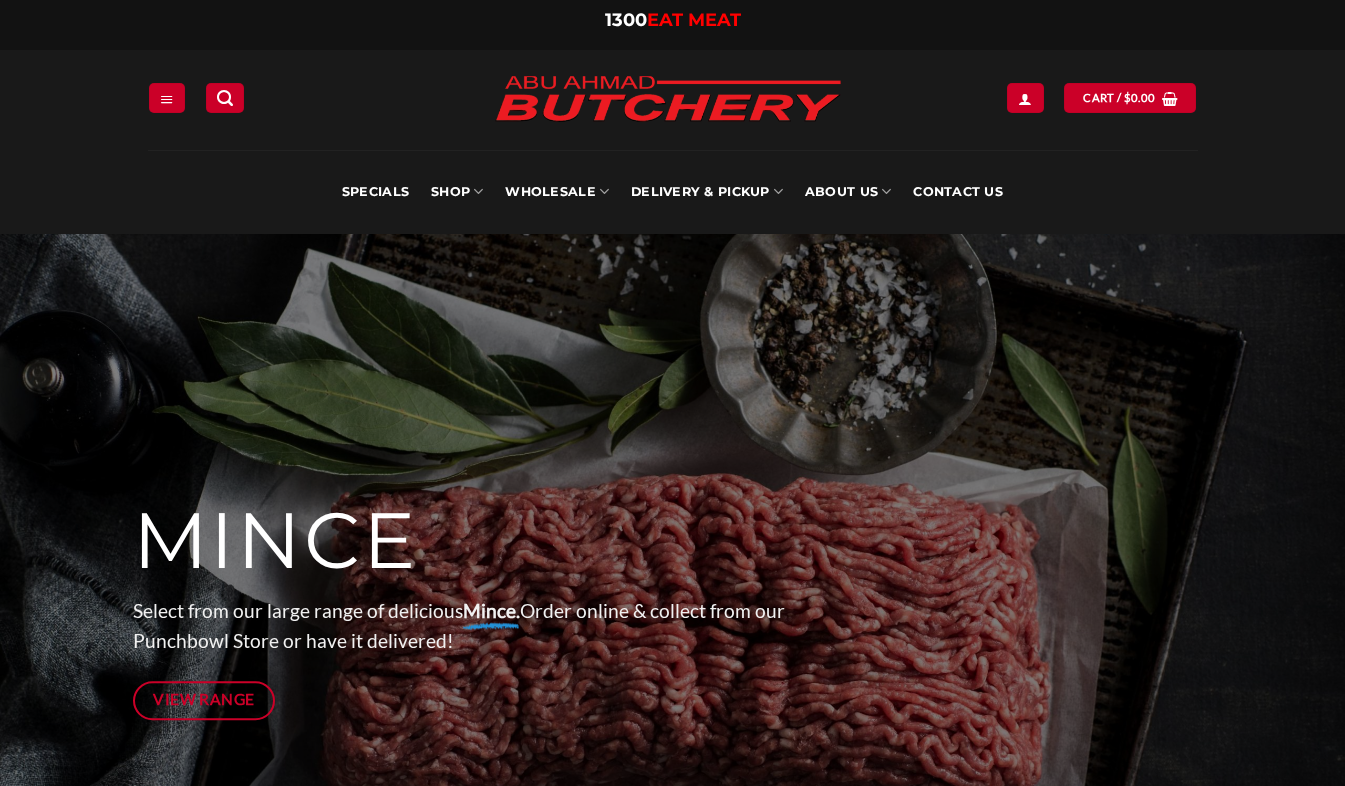 scroll, scrollTop: 0, scrollLeft: 0, axis: both 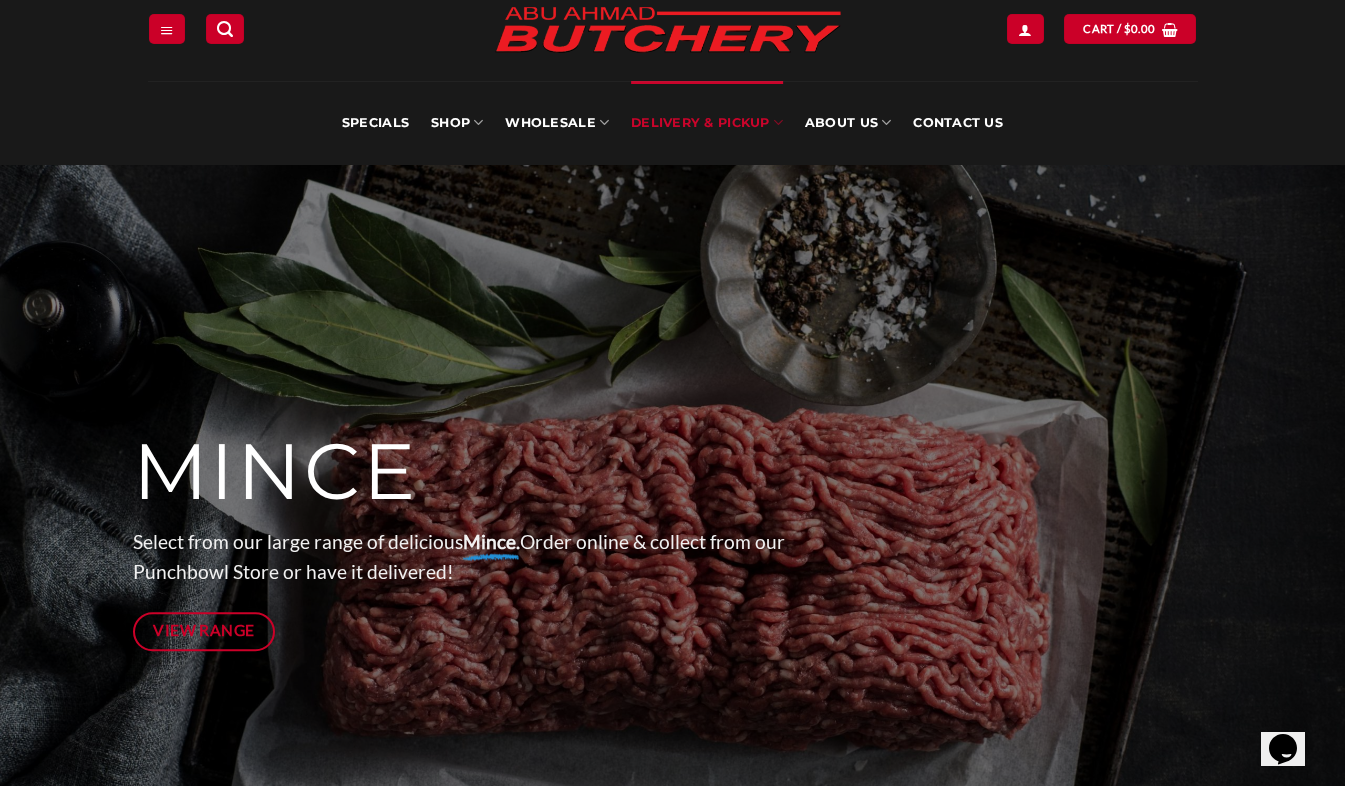 click on "Delivery & Pickup" at bounding box center [707, 123] 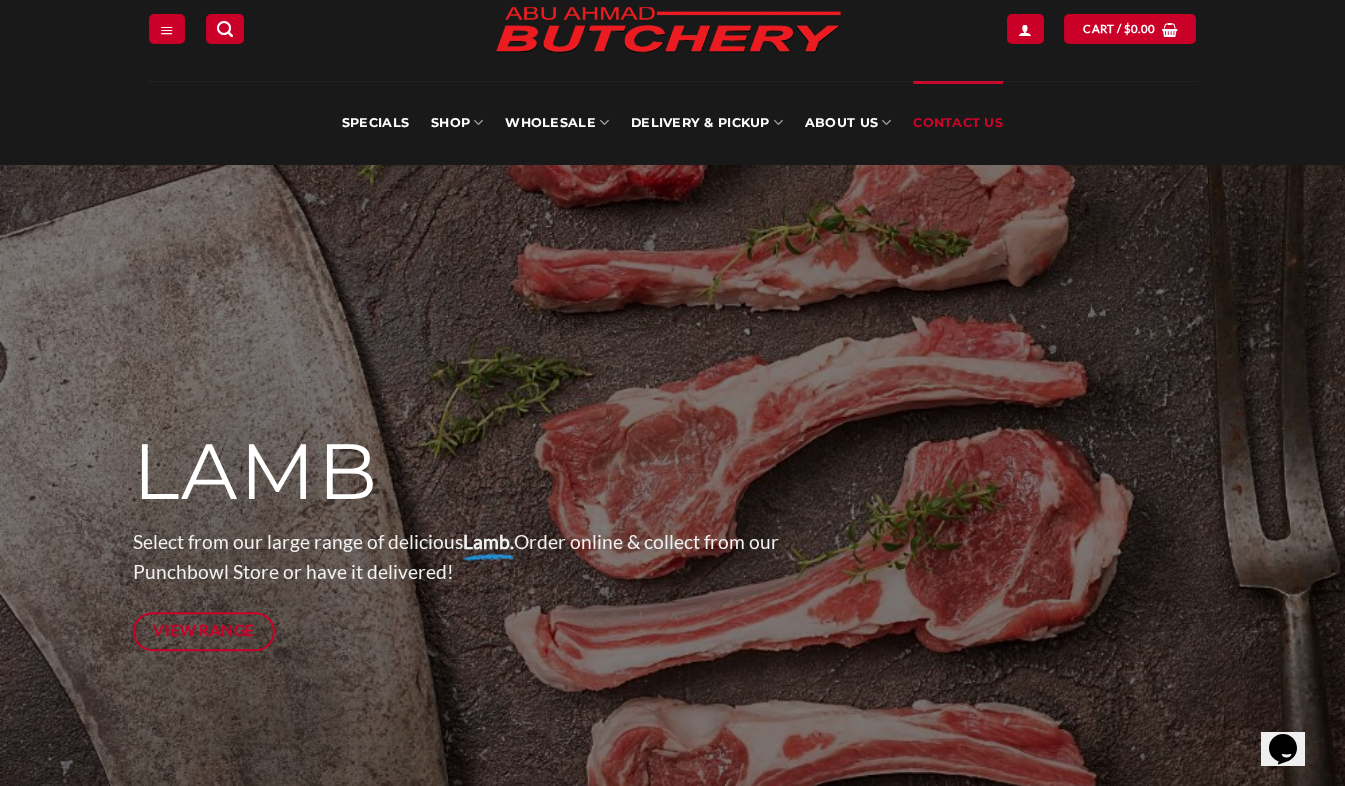 click on "Contact Us" at bounding box center (958, 123) 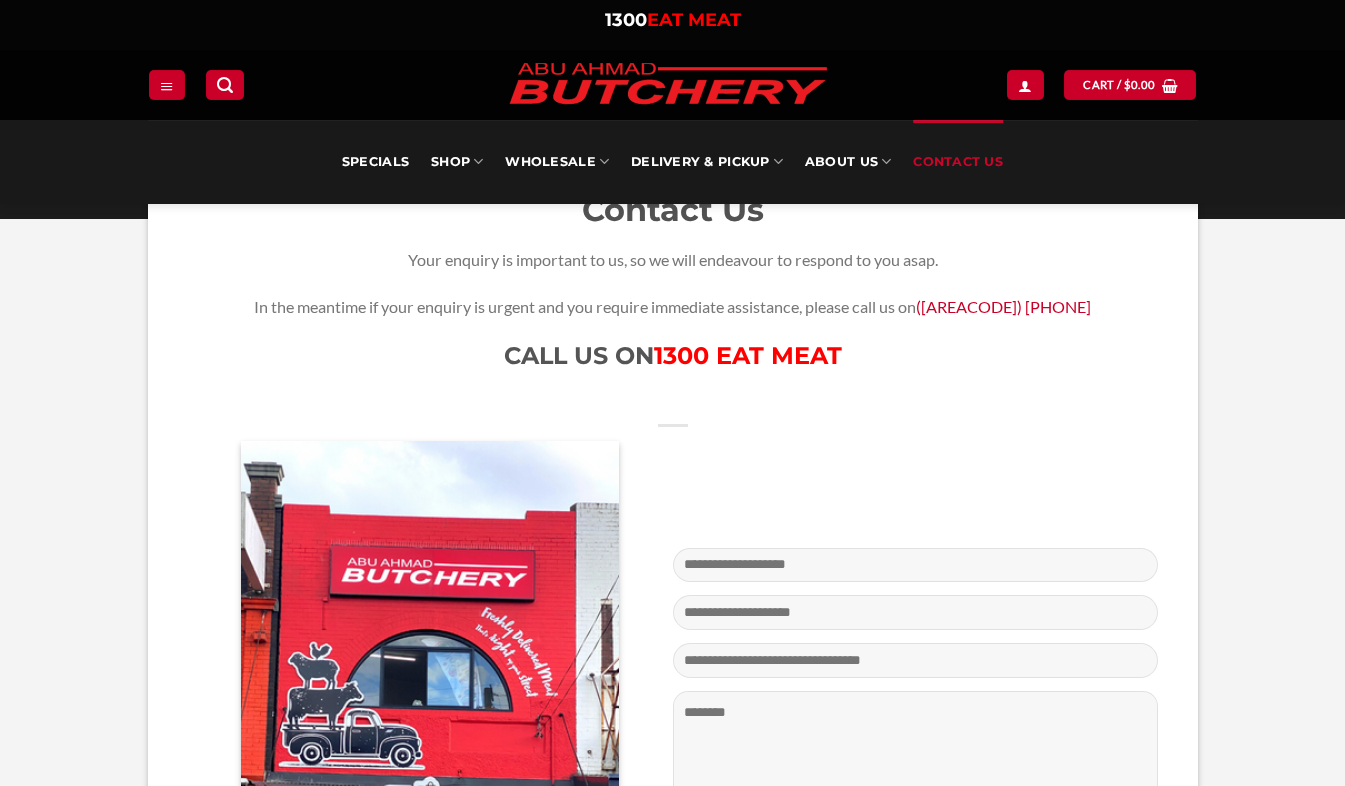 scroll, scrollTop: 415, scrollLeft: 0, axis: vertical 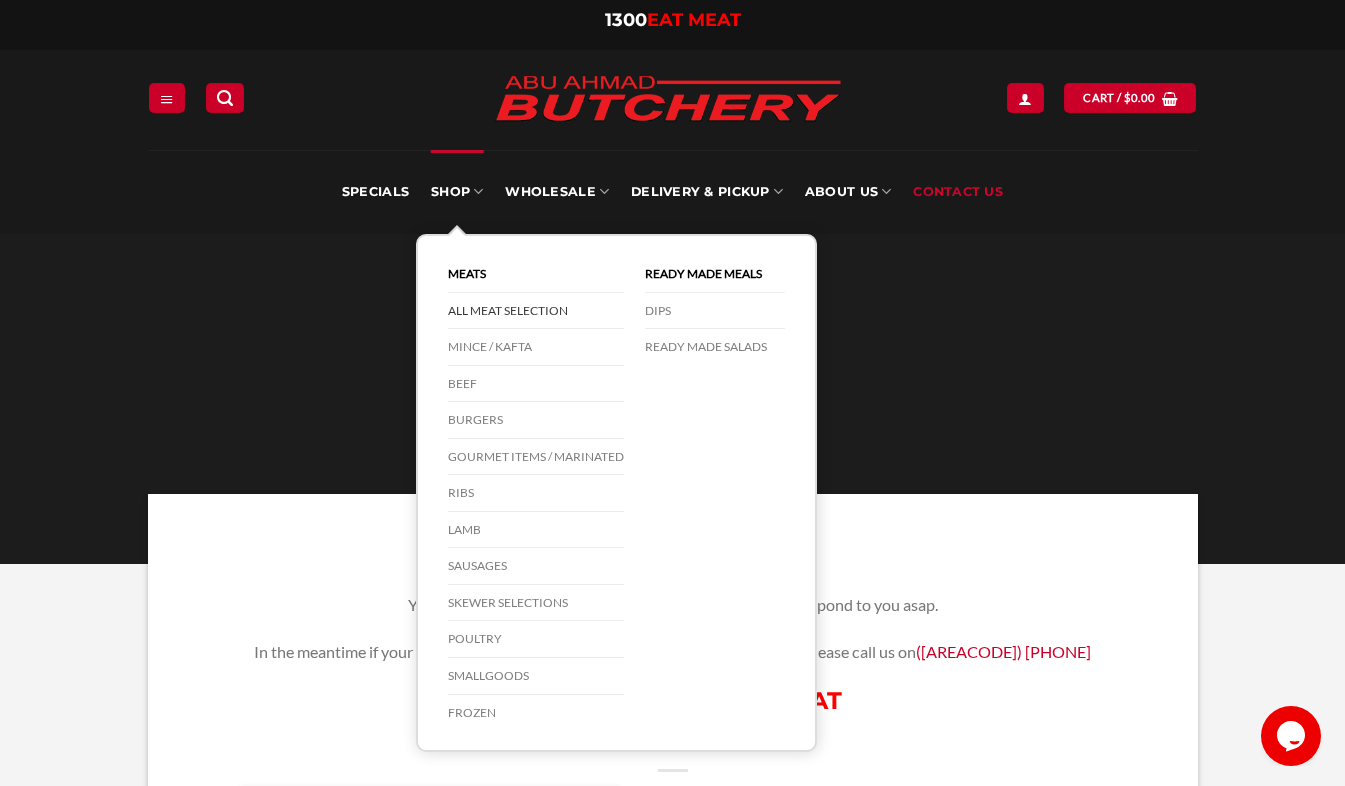 click on "All Meat Selection" at bounding box center (536, 311) 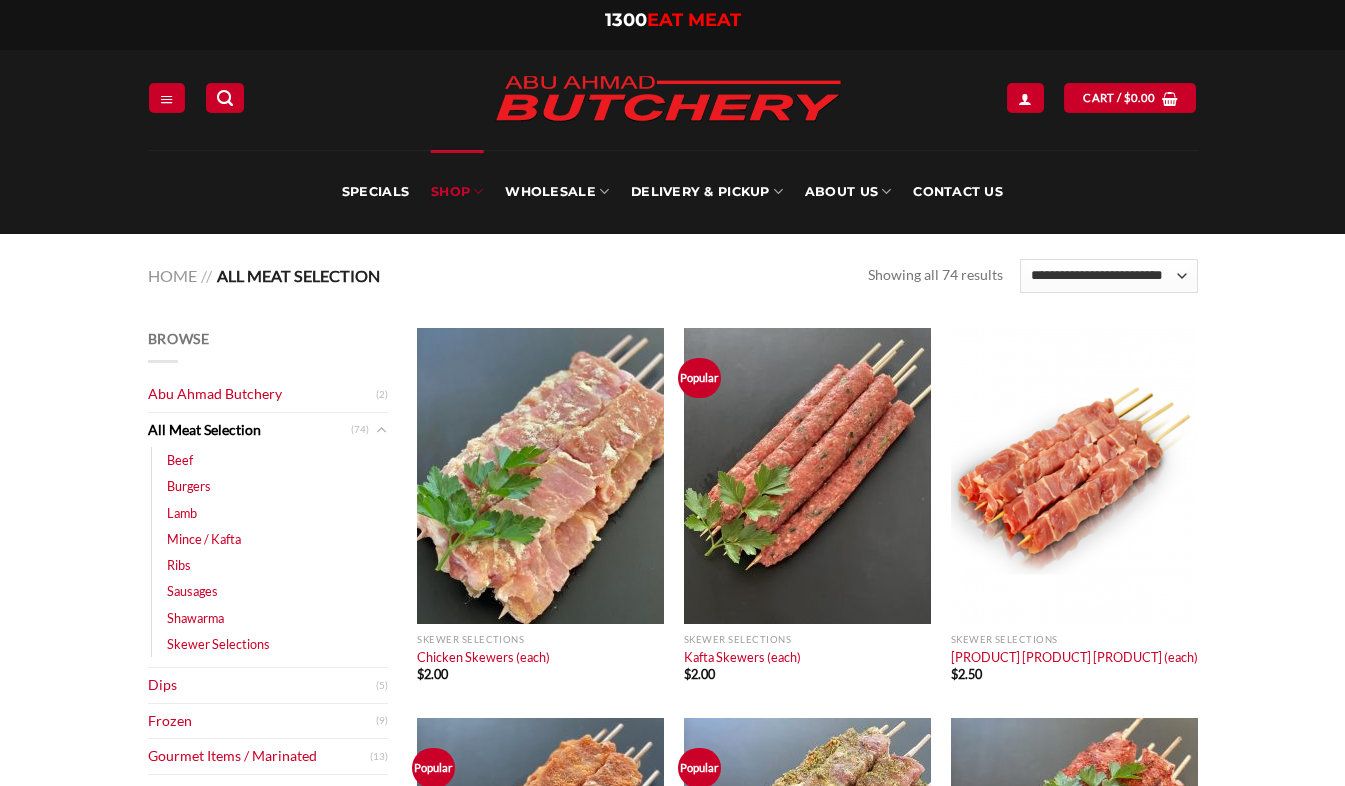 scroll, scrollTop: 0, scrollLeft: 0, axis: both 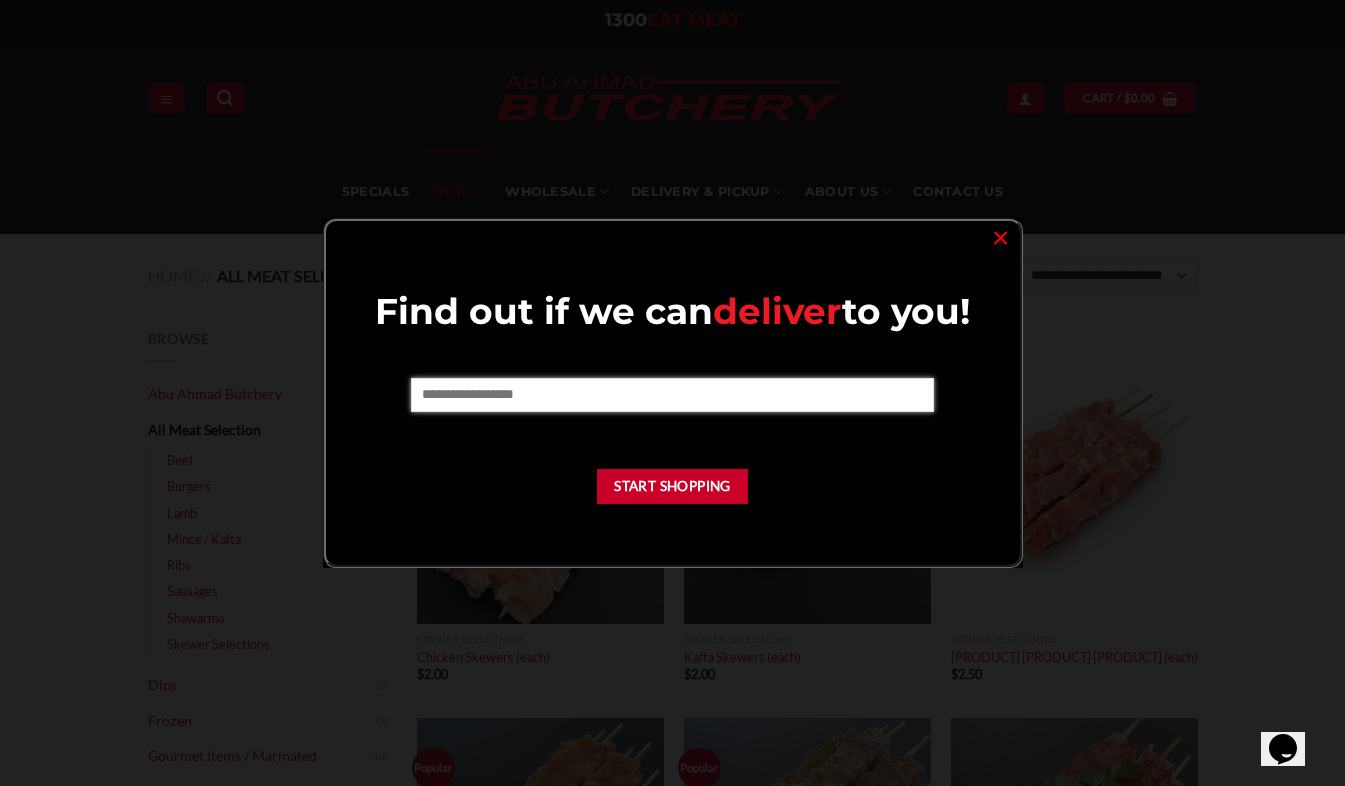 click at bounding box center [672, 395] 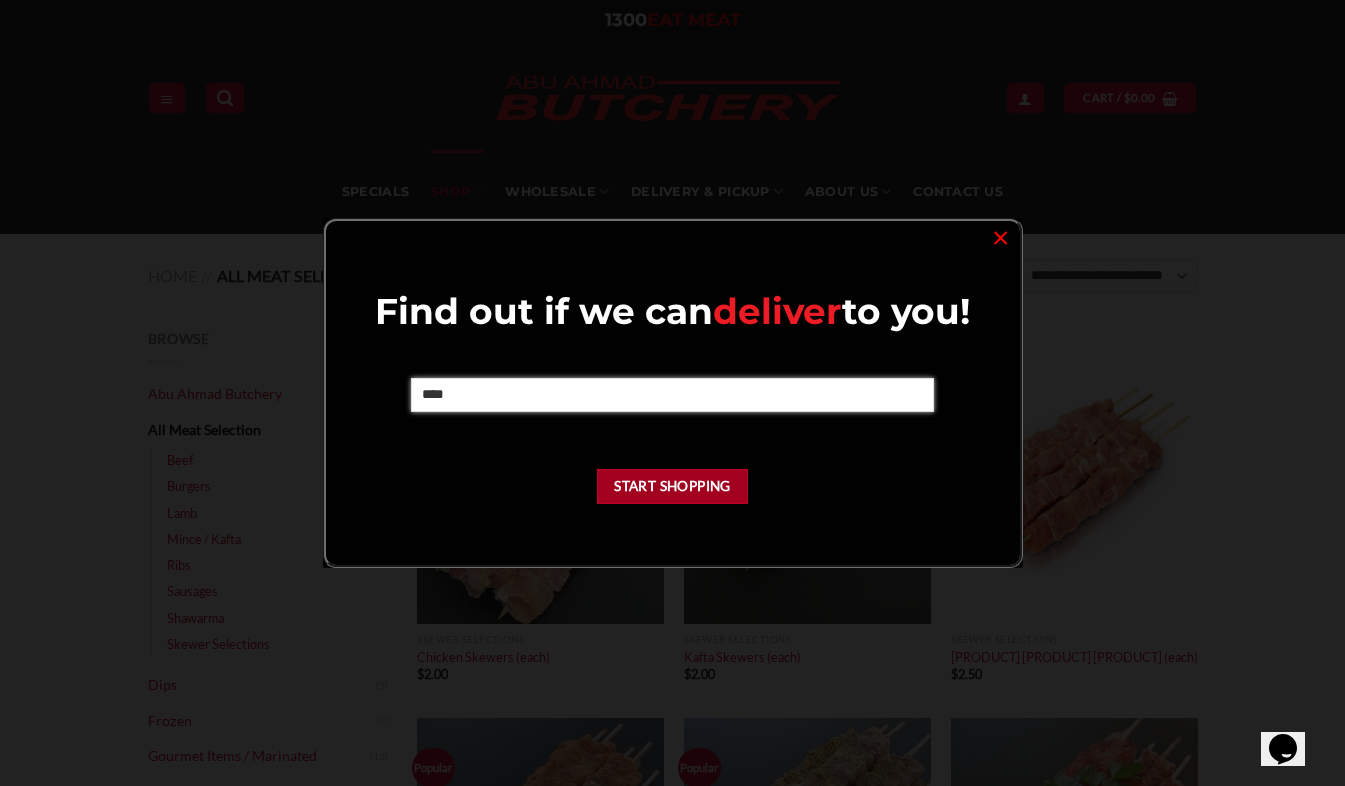 type on "****" 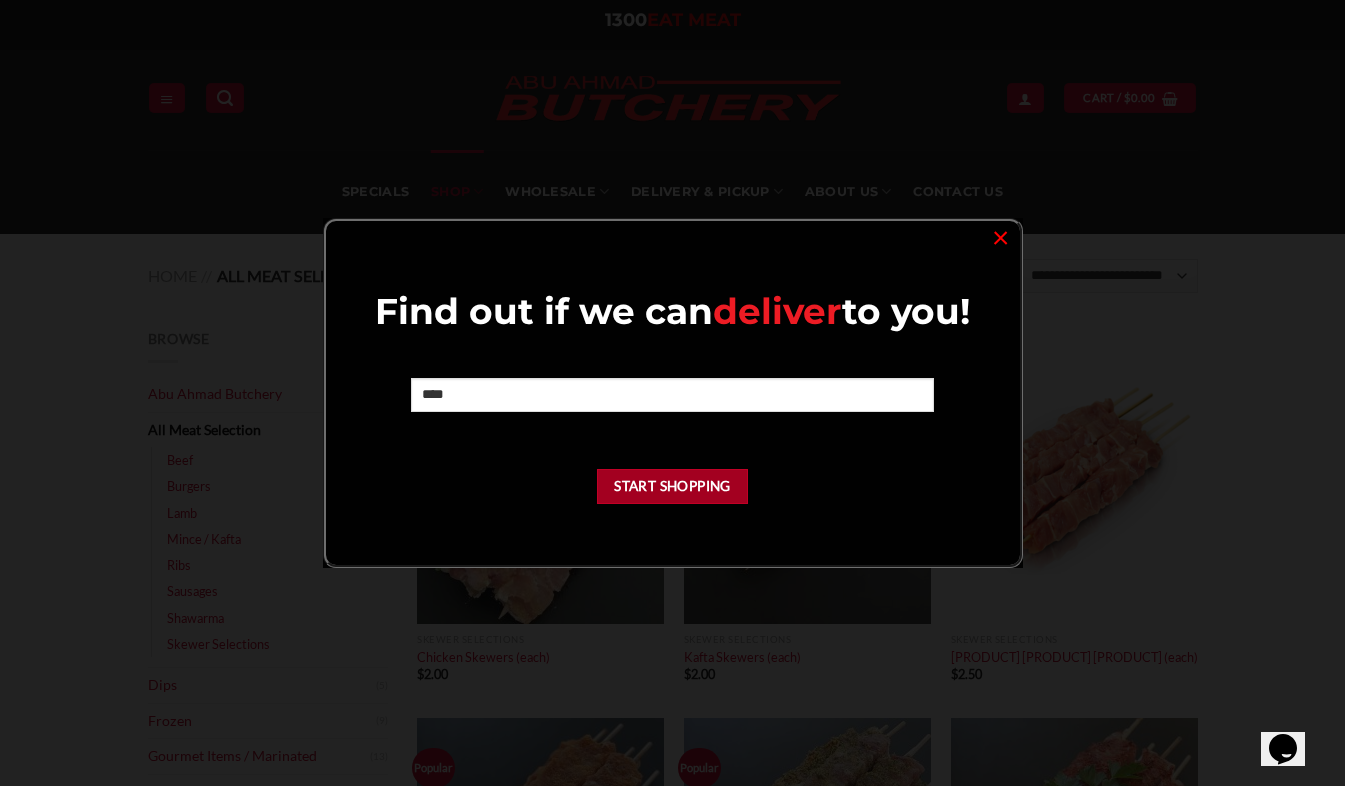 click on "Start Shopping" at bounding box center [673, 486] 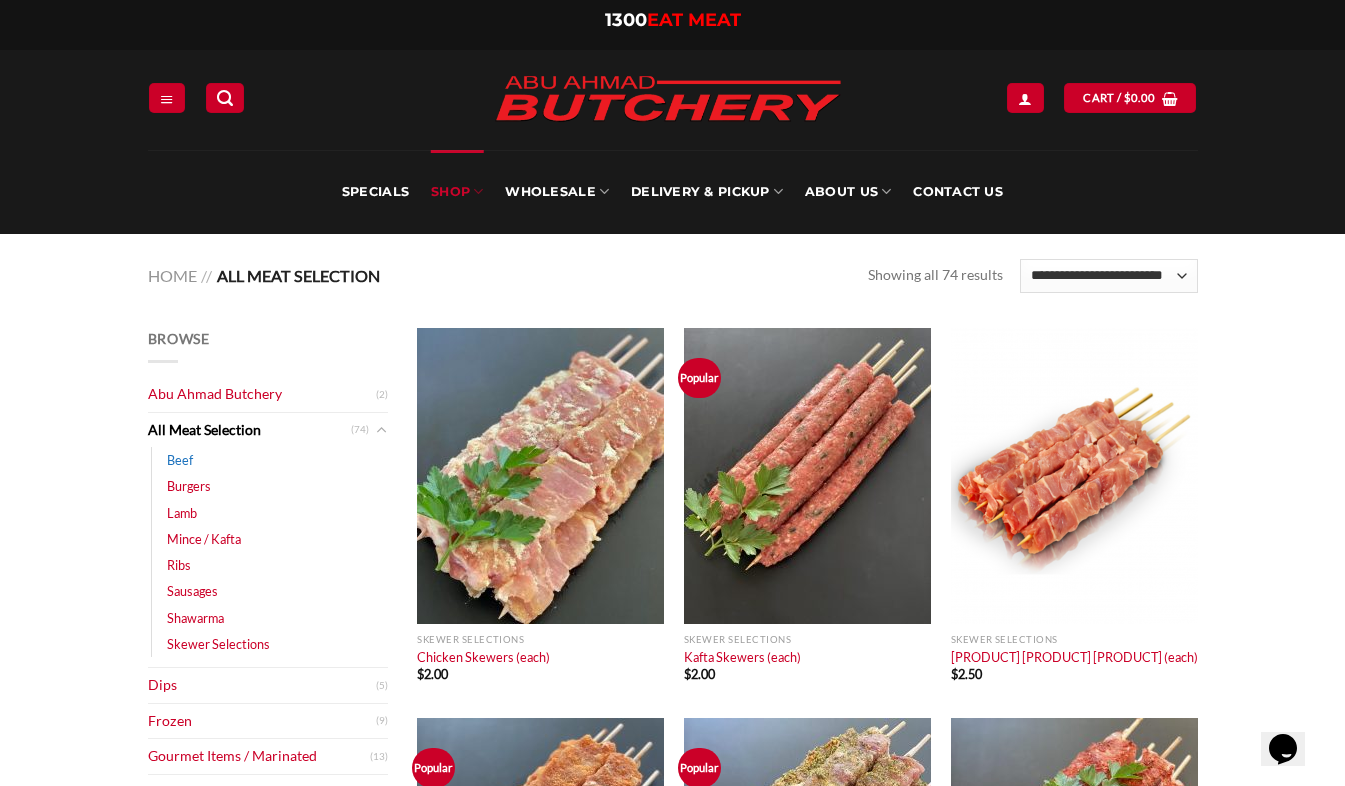 click on "Beef" at bounding box center [180, 460] 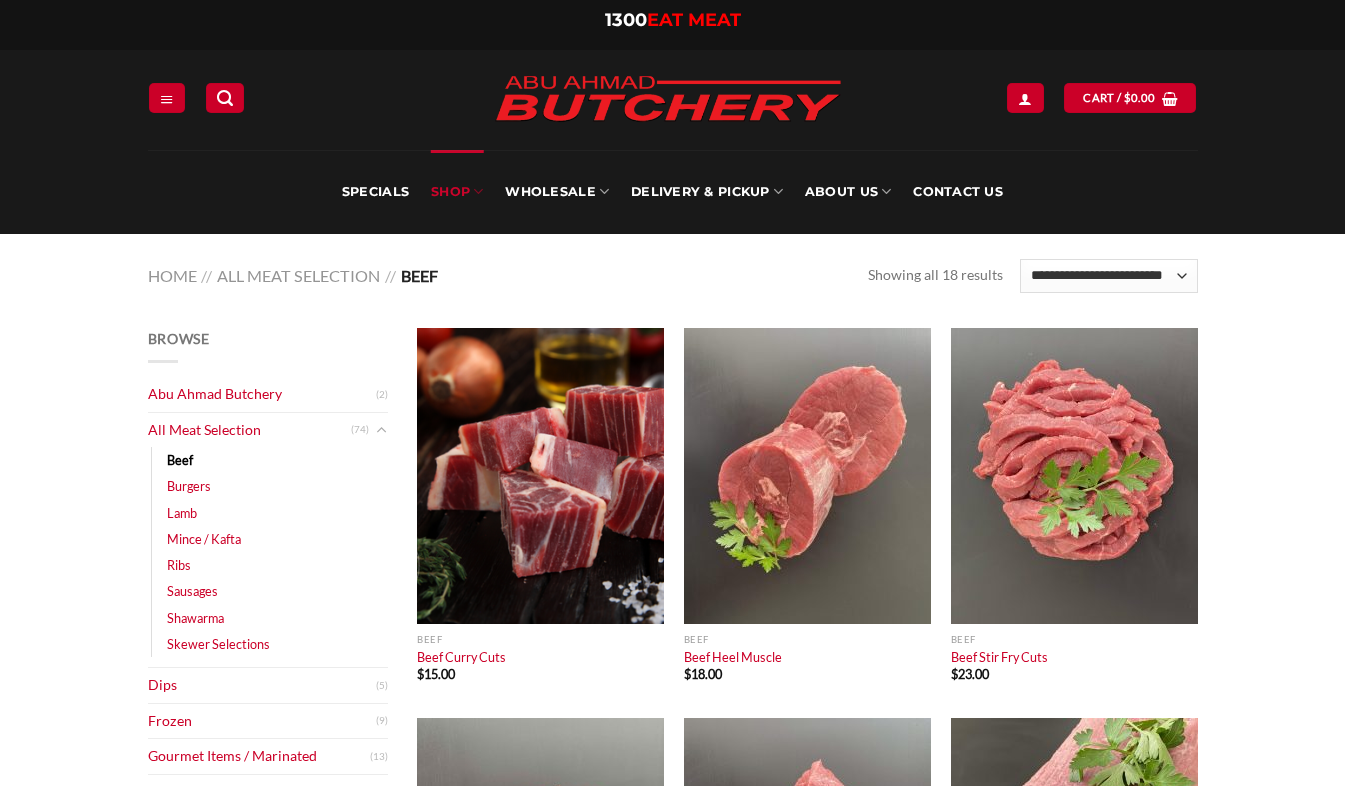 scroll, scrollTop: 0, scrollLeft: 0, axis: both 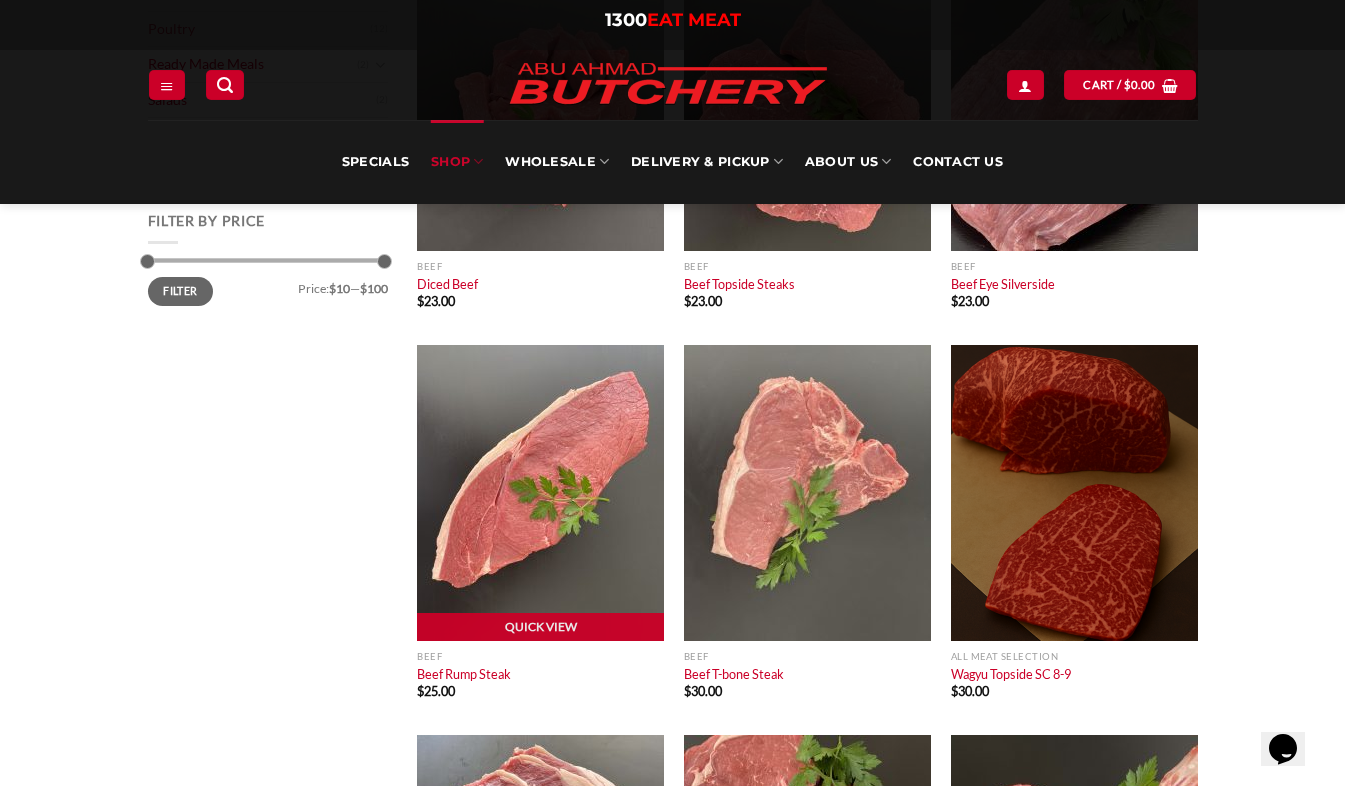 click at bounding box center [540, 493] 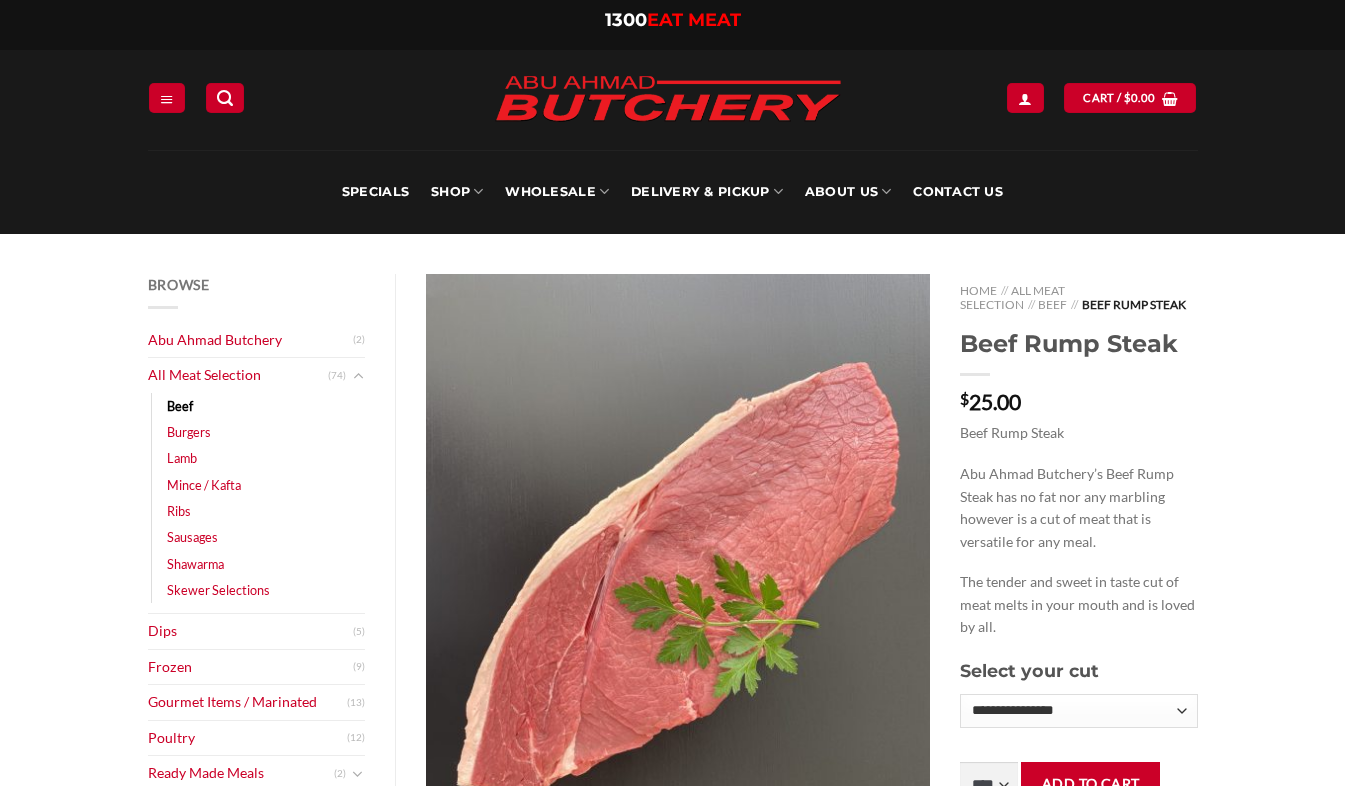 scroll, scrollTop: 0, scrollLeft: 0, axis: both 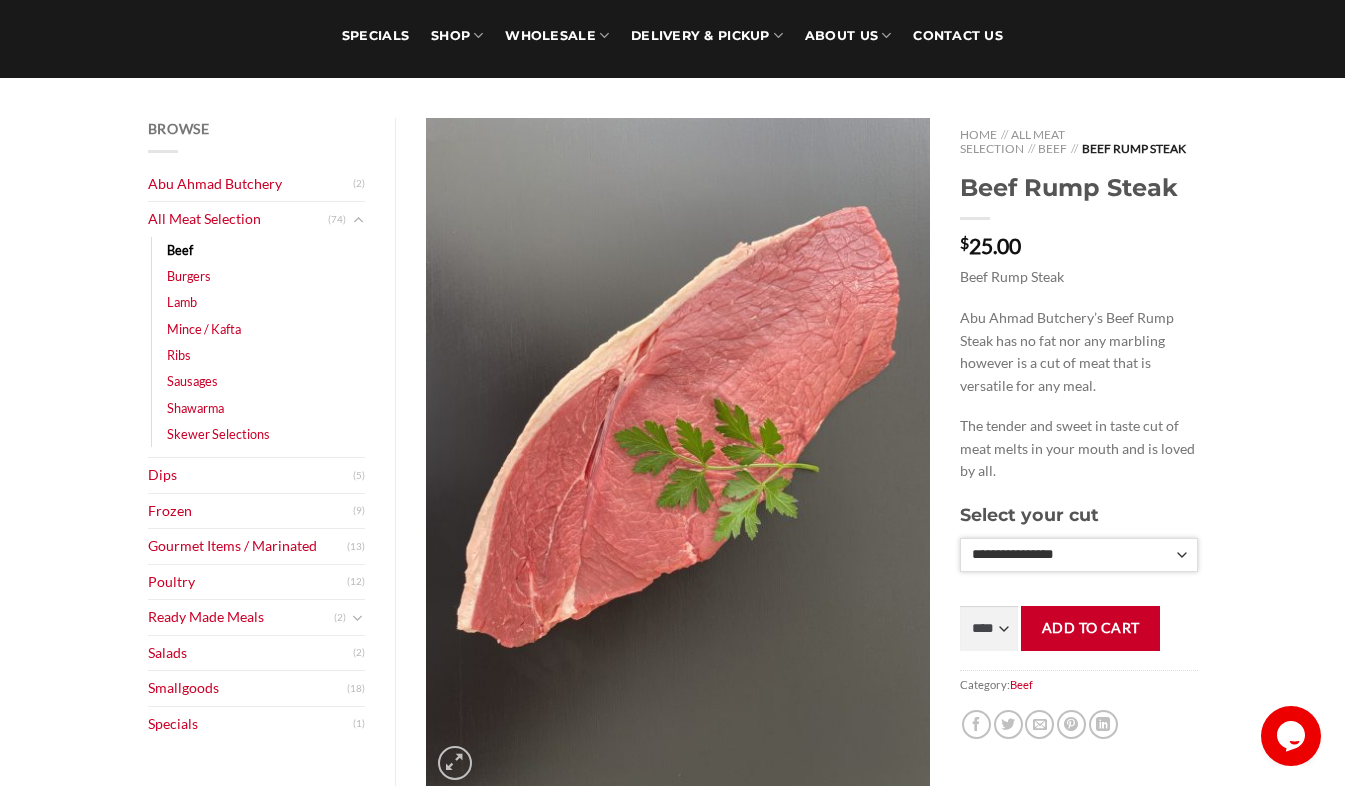 click on "**********" at bounding box center (1078, 555) 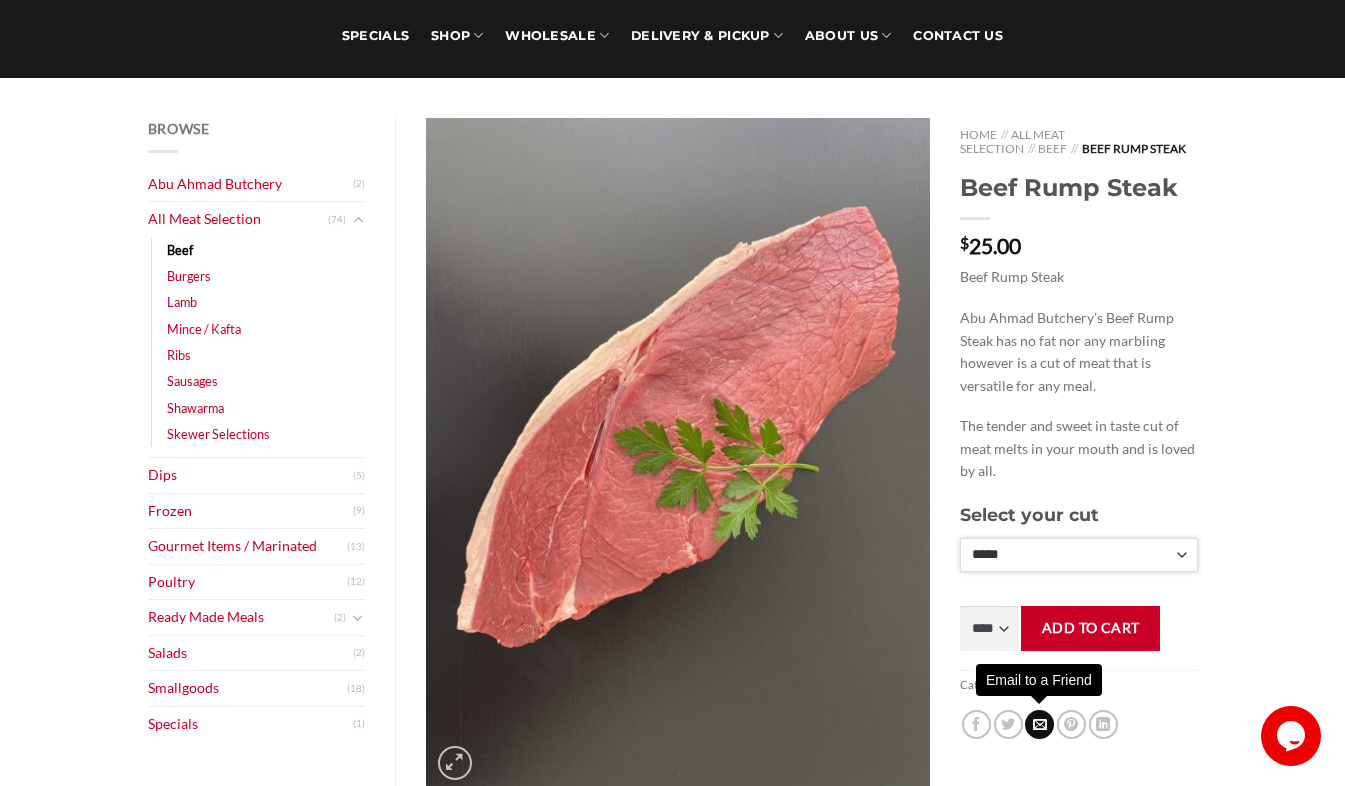 click on "**********" at bounding box center [1078, 555] 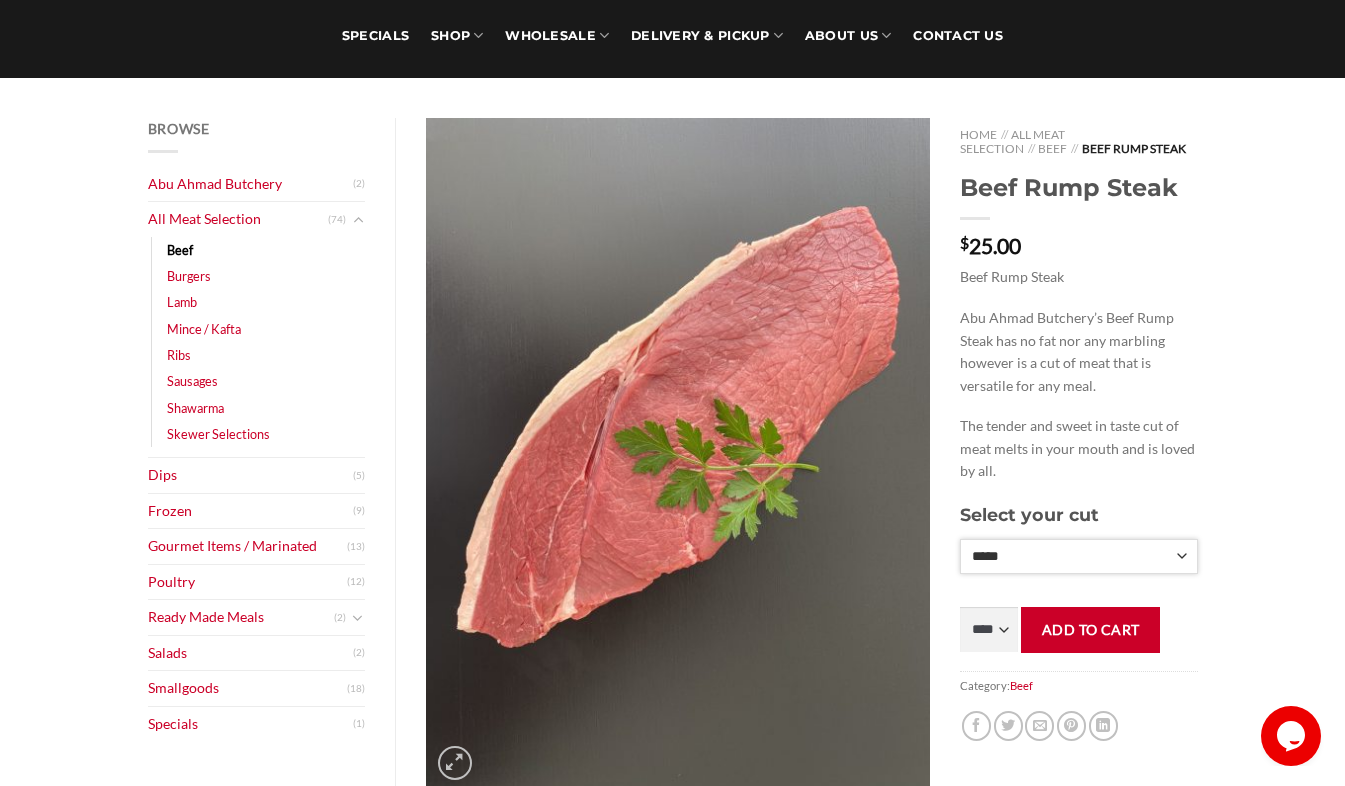 click on "**********" at bounding box center [1078, 556] 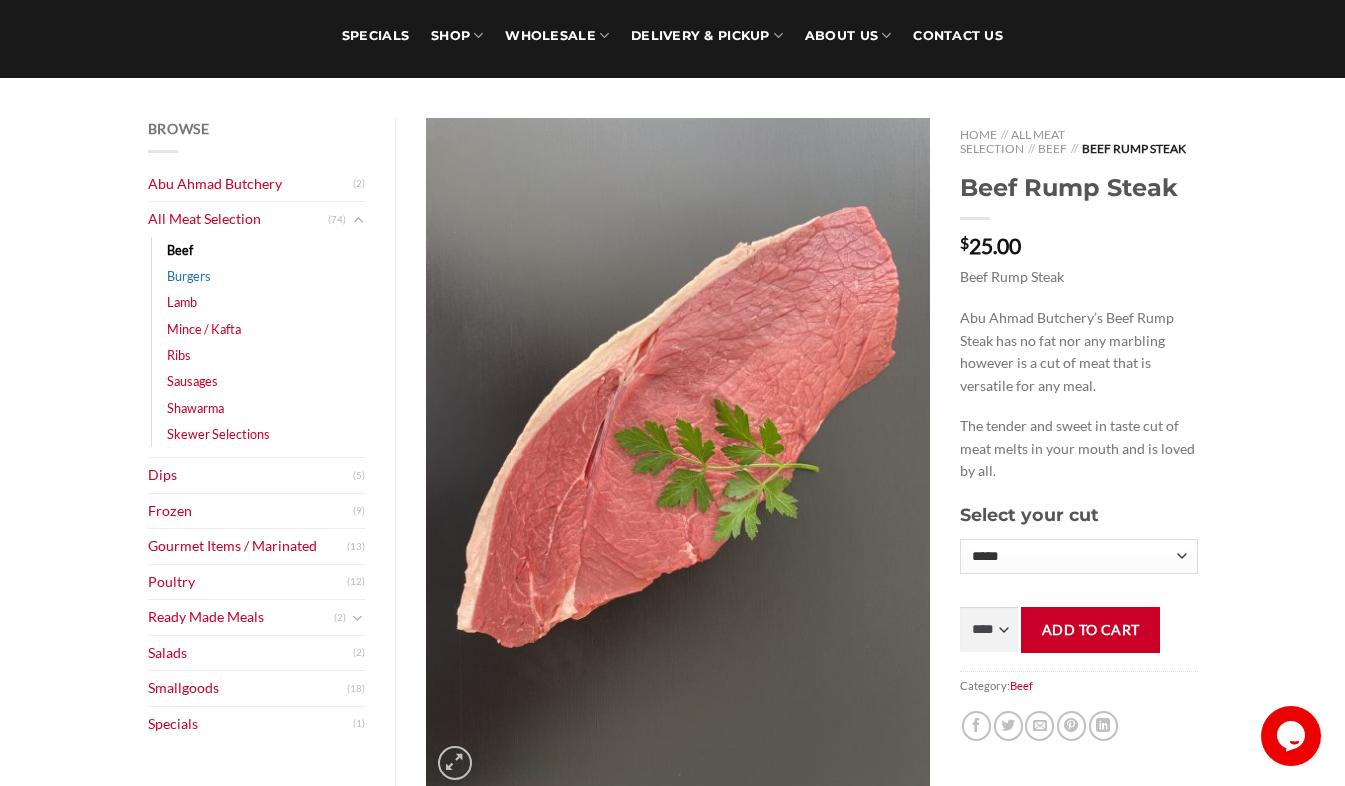 click on "Burgers" at bounding box center [189, 276] 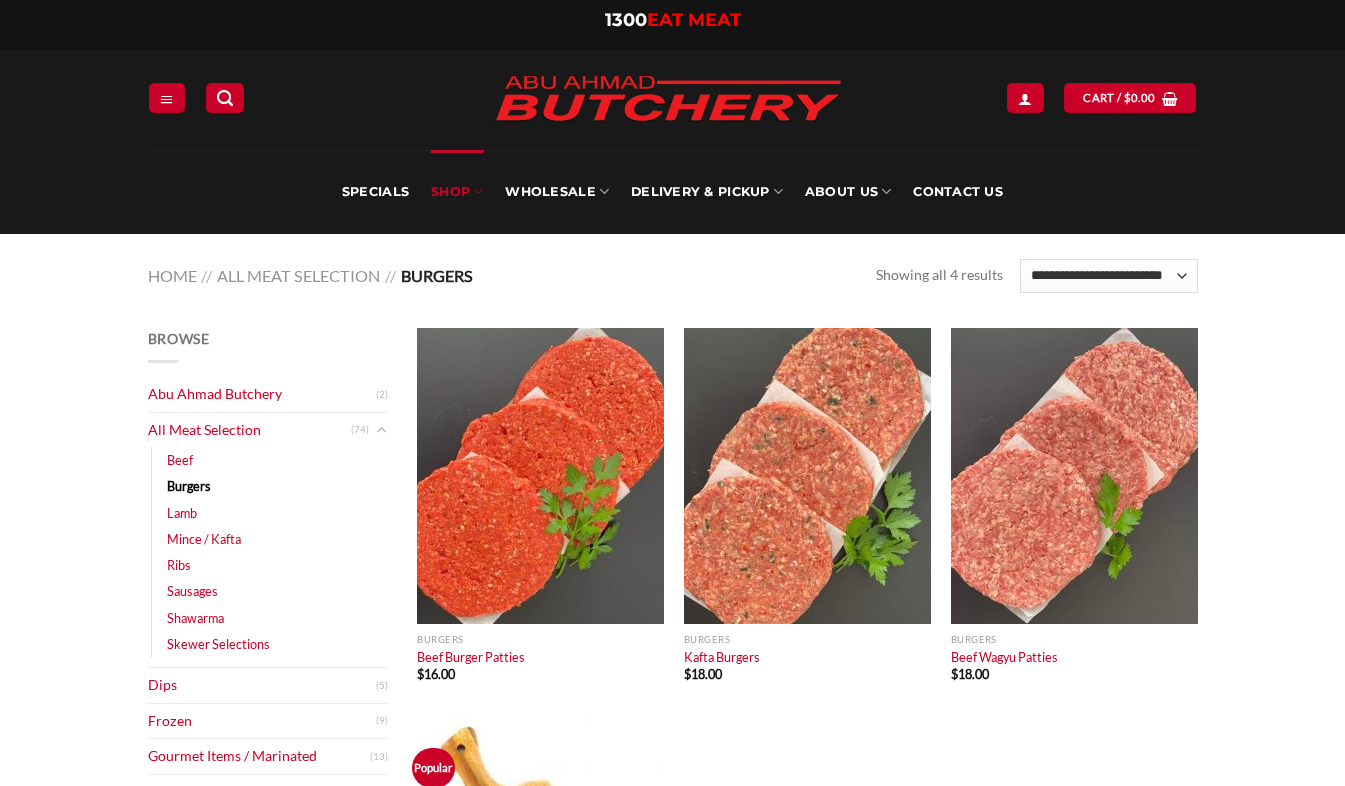 scroll, scrollTop: 0, scrollLeft: 0, axis: both 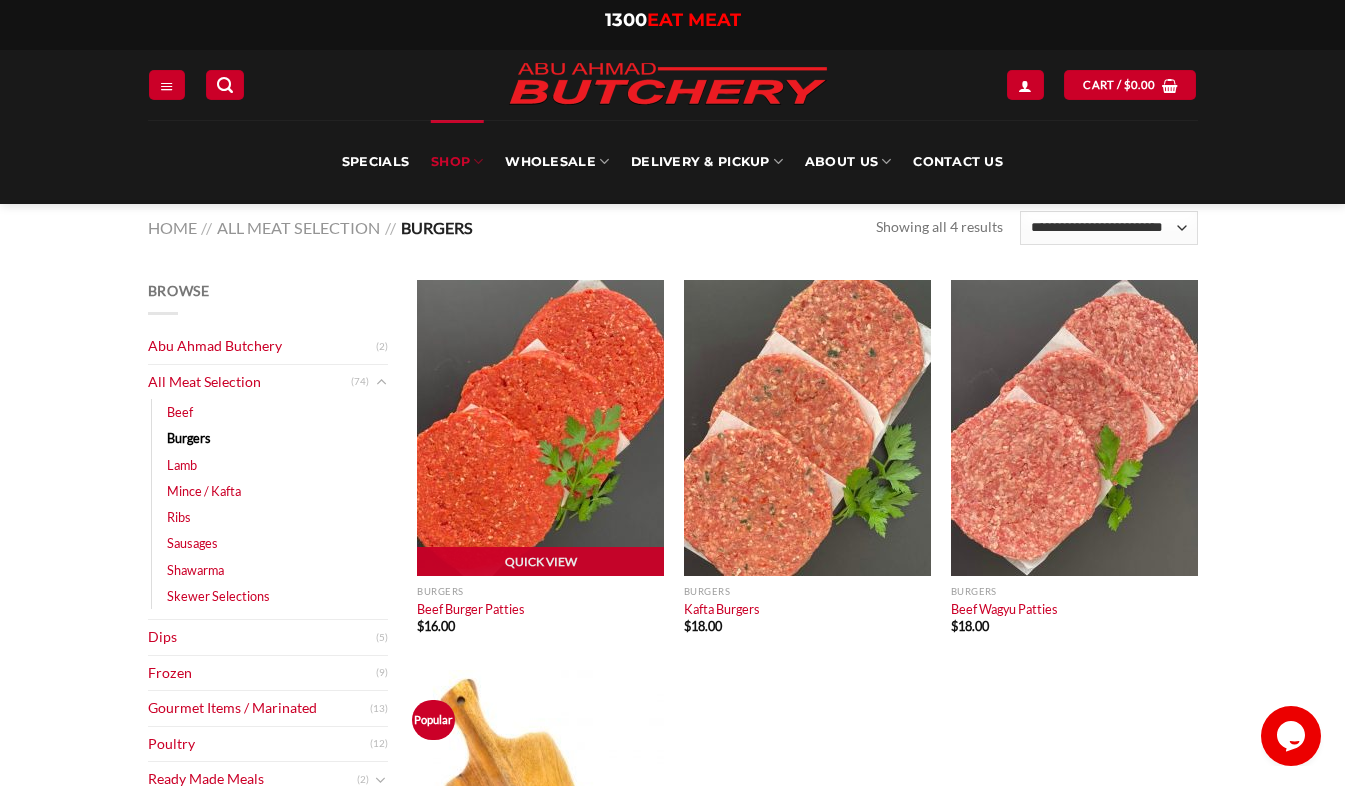 click at bounding box center (540, 428) 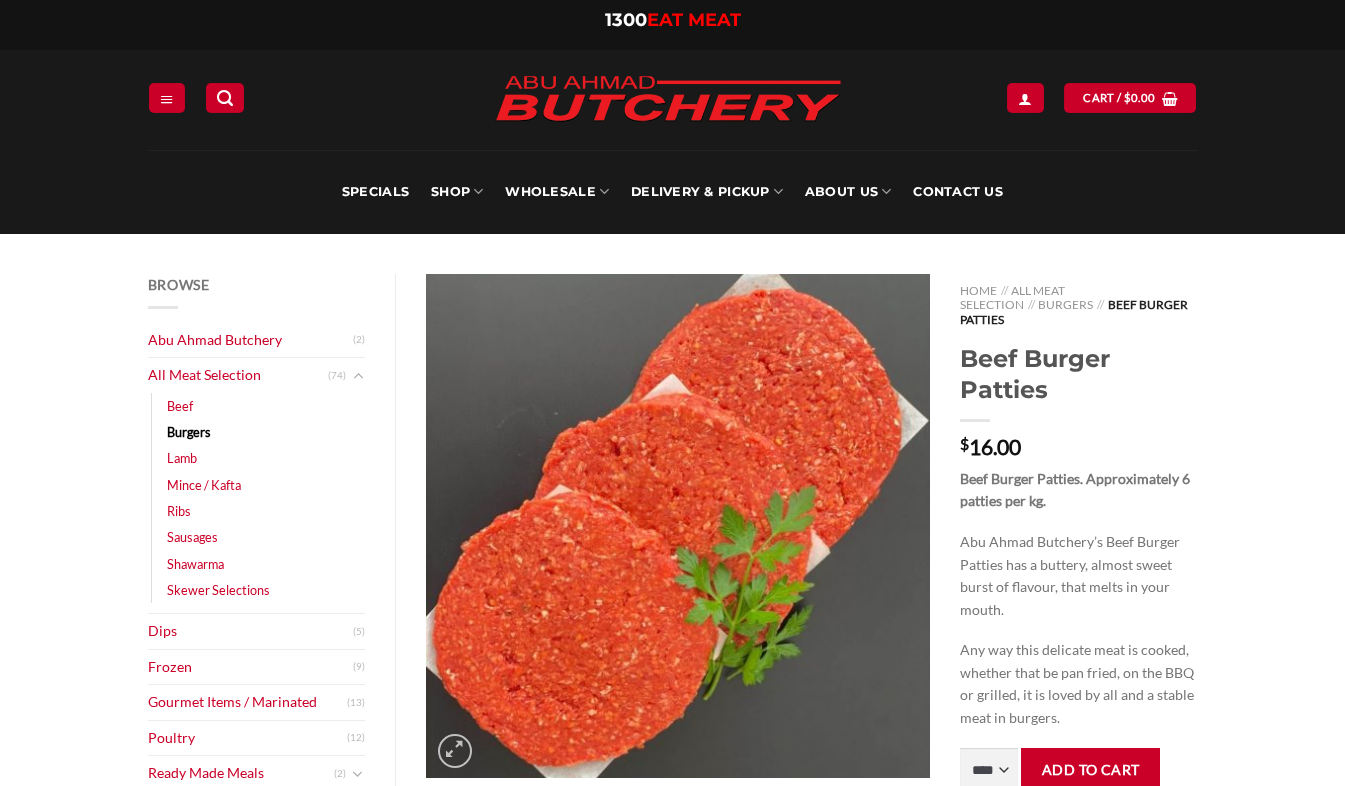 scroll, scrollTop: 0, scrollLeft: 0, axis: both 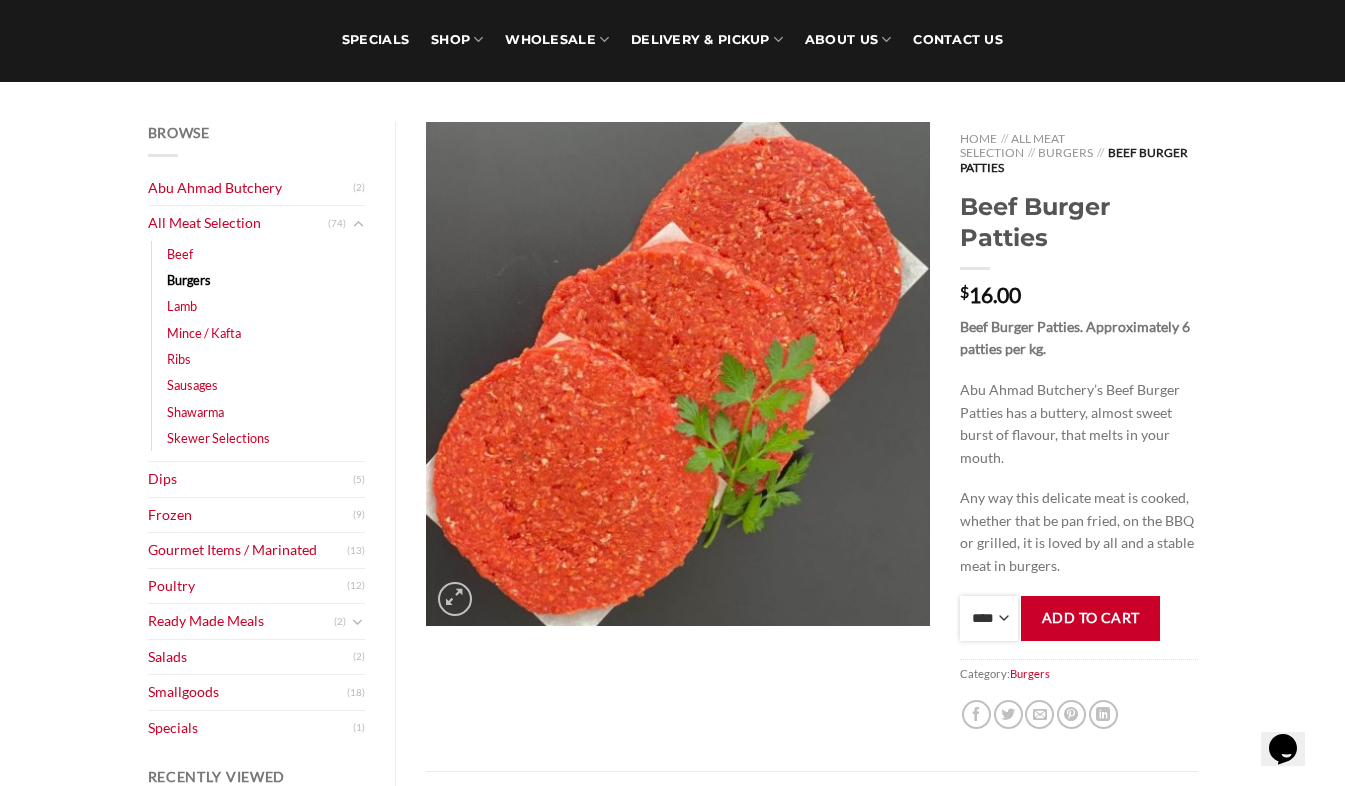 click on "**** * *** * *** * *** * *** * *** * *** * *** * *** * *** ** **** ** **** ** **** ** **** ** **** ** **** ** **** ** **** ** **** ** **** ** **** ** **** ** **** ** **** ** **** ** **** ** **** ** **** ** **** ** **** ** **** ** **** ** **** ** **** ** **** ** **** ** **** ** **** ** **** ** **** ** **** ** **** ** **** ** **** ** **** ** **** ** **** ** **** ** **** ** **** ** **** ** **** ** **** ** **** ** **** ** **** ** **** ** **** ** **** ** **** ** **** ** **** ** **** ** **** ** **** ** **** ** **** ** **** ** **** ** **** ** **** ** **** ** **** ** **** ** **** ** **** ** **** ** **** ** **** ** **** ** **** ** **** ** **** ** **** ** **** ** **** ** **** ** **** ** **** ** **** ** **** ** **** ** **** ** **** ** **** ** **** ** **** ** **** ** **** ** **** *** ***** *** ***** *** ***** *** ***** *** ***** *** ***** *** ***** *** ***** *** ***** *** ***** *** ***** *** ***** *** ***** *** ***** *** ***** *** ***** *** ***** *** ***** *** ***** *** ***** *** ***** *** ***** *** ***** *** ***** ***" at bounding box center [989, 618] 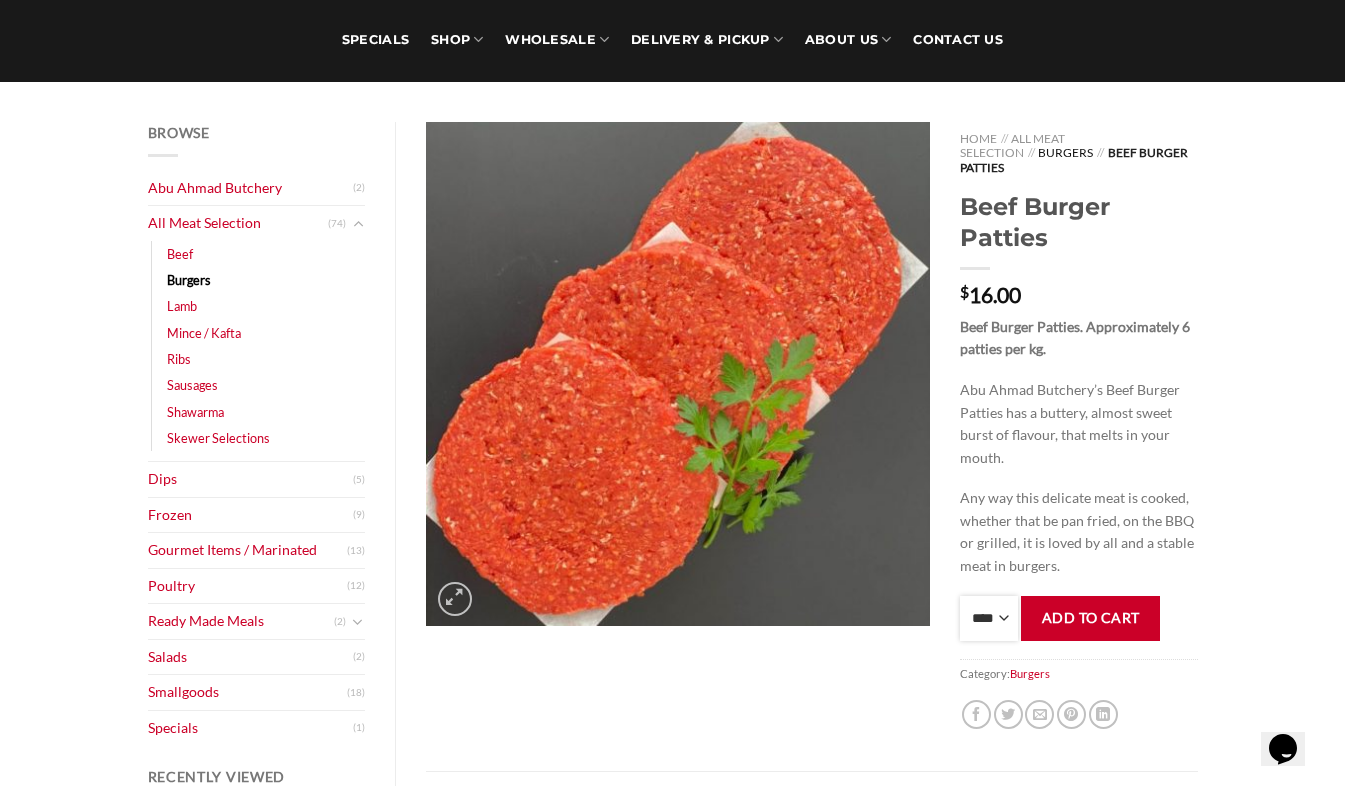 select on "*" 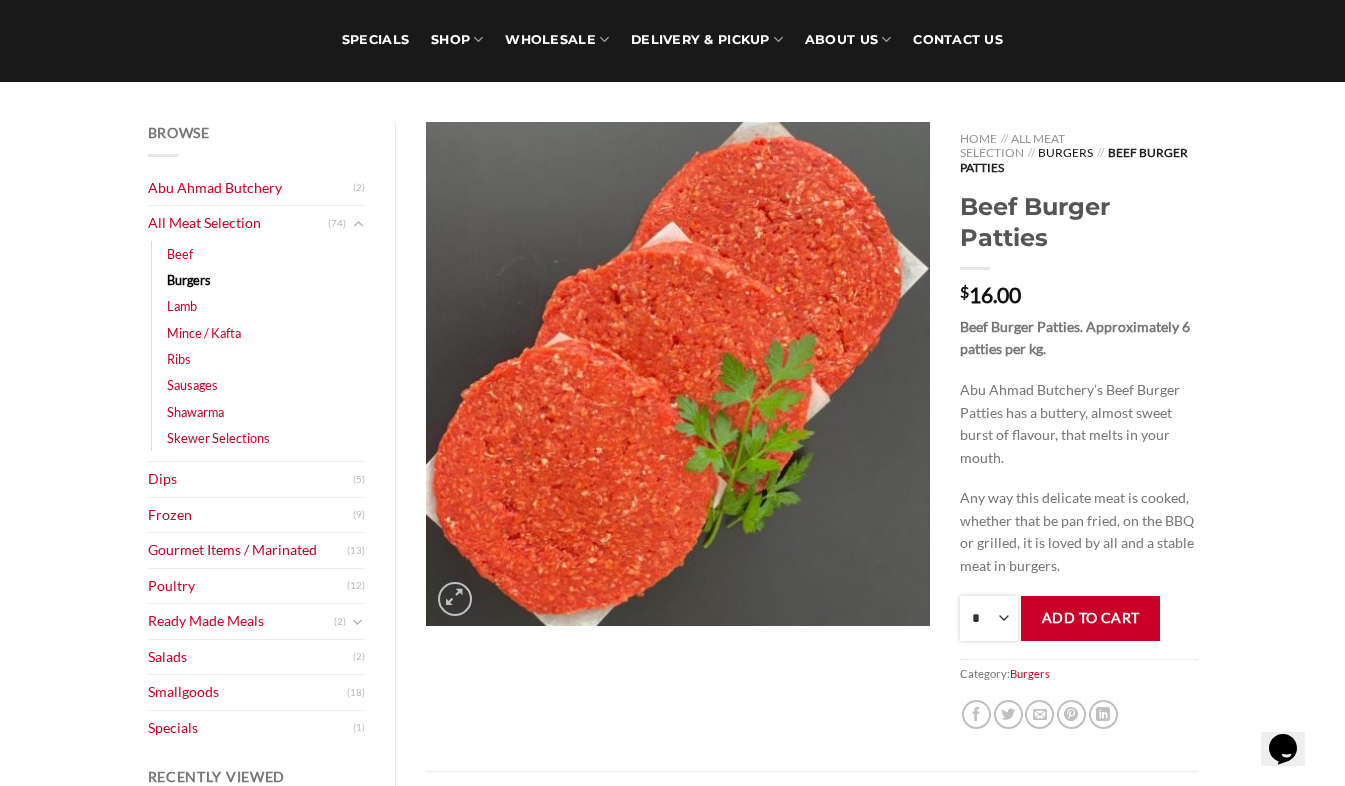 click on "**** * *** * *** * *** * *** * *** * *** * *** * *** * *** ** **** ** **** ** **** ** **** ** **** ** **** ** **** ** **** ** **** ** **** ** **** ** **** ** **** ** **** ** **** ** **** ** **** ** **** ** **** ** **** ** **** ** **** ** **** ** **** ** **** ** **** ** **** ** **** ** **** ** **** ** **** ** **** ** **** ** **** ** **** ** **** ** **** ** **** ** **** ** **** ** **** ** **** ** **** ** **** ** **** ** **** ** **** ** **** ** **** ** **** ** **** ** **** ** **** ** **** ** **** ** **** ** **** ** **** ** **** ** **** ** **** ** **** ** **** ** **** ** **** ** **** ** **** ** **** ** **** ** **** ** **** ** **** ** **** ** **** ** **** ** **** ** **** ** **** ** **** ** **** ** **** ** **** ** **** ** **** ** **** ** **** ** **** ** **** ** **** ** **** *** ***** *** ***** *** ***** *** ***** *** ***** *** ***** *** ***** *** ***** *** ***** *** ***** *** ***** *** ***** *** ***** *** ***** *** ***** *** ***** *** ***** *** ***** *** ***** *** ***** *** ***** *** ***** *** ***** *** ***** ***" at bounding box center (989, 618) 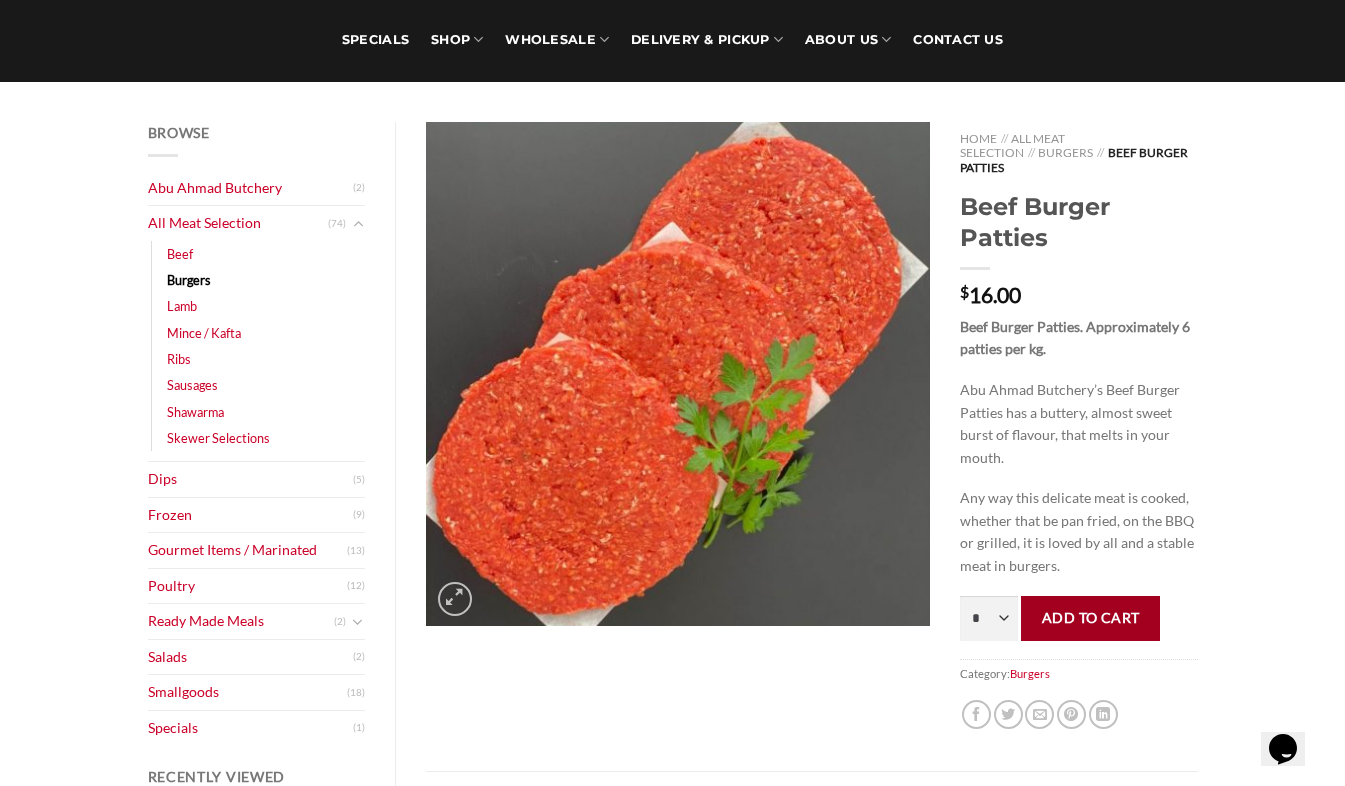 click on "Add to cart" at bounding box center (1090, 618) 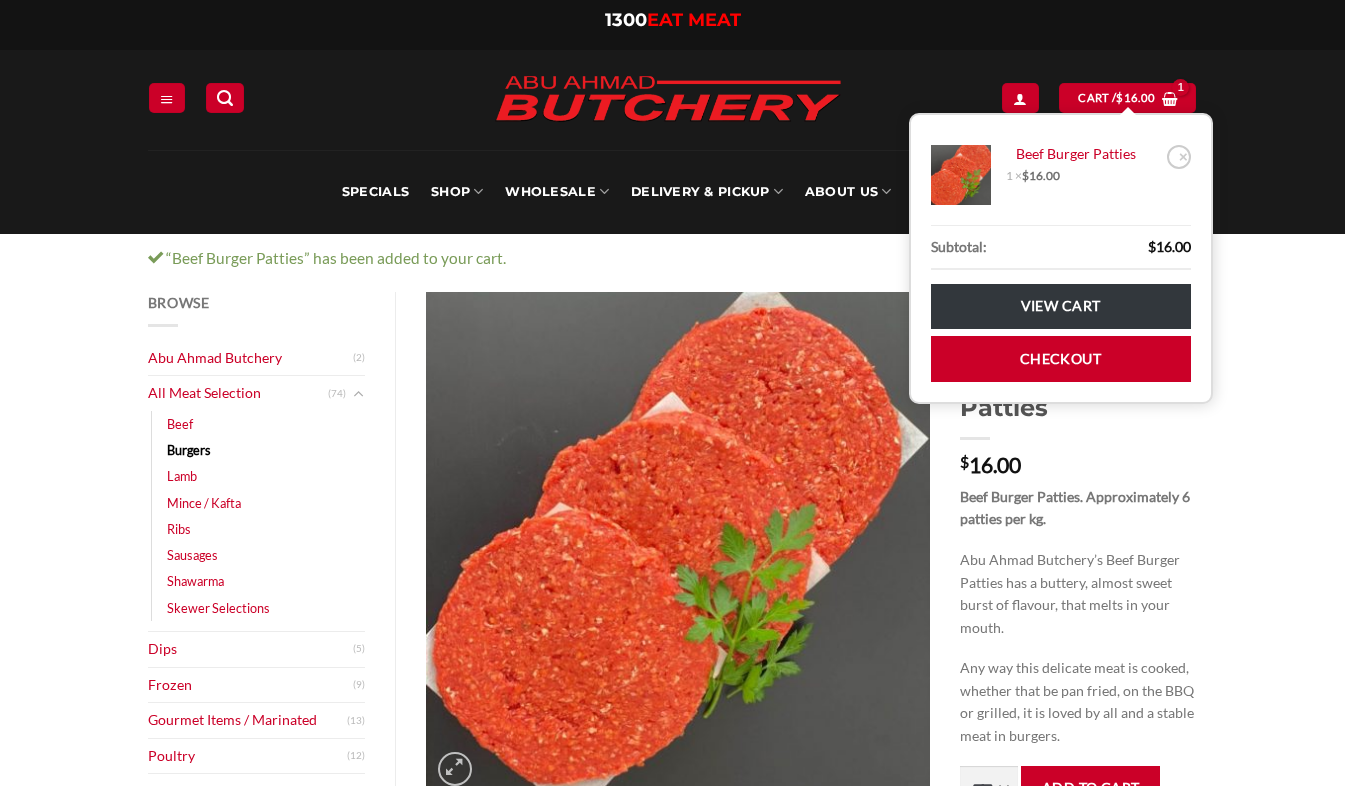 scroll, scrollTop: 0, scrollLeft: 0, axis: both 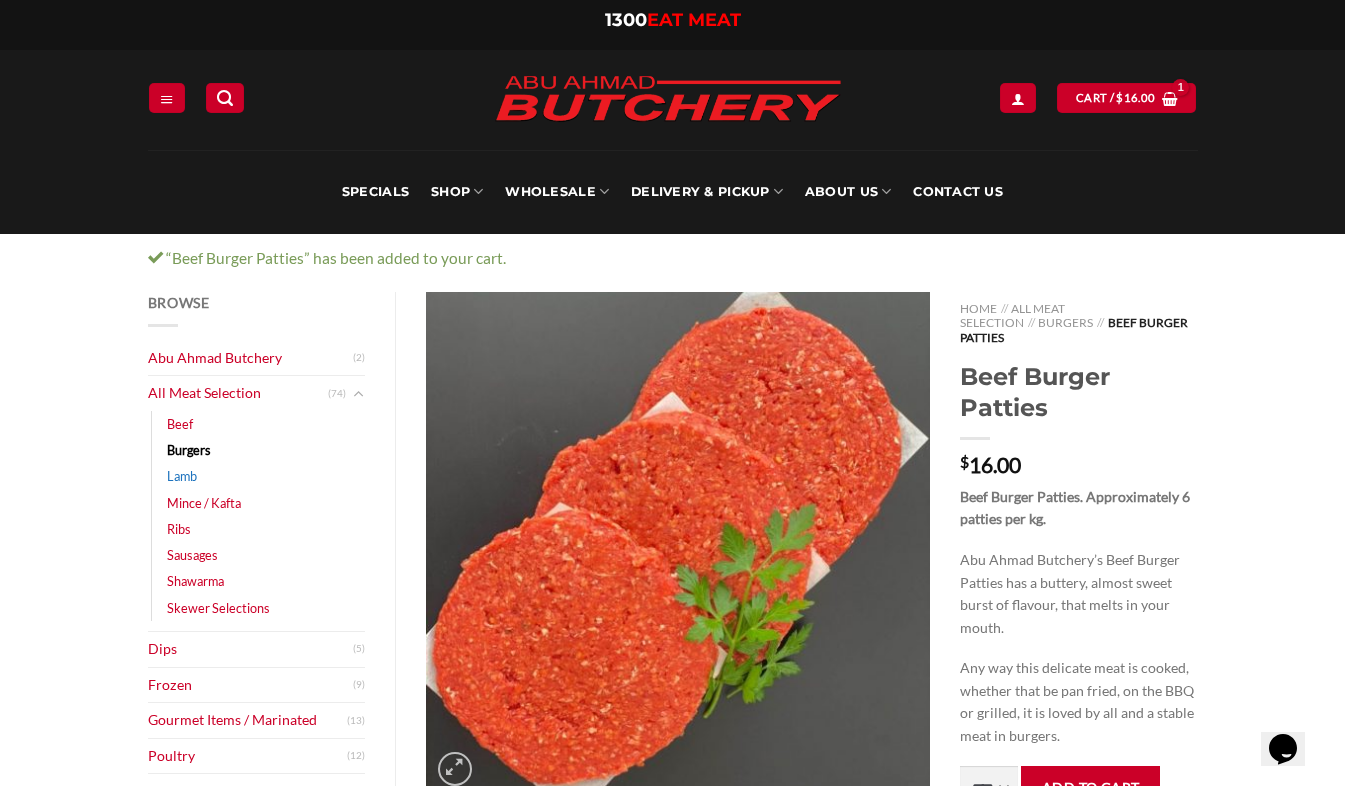 click on "Lamb" at bounding box center [182, 476] 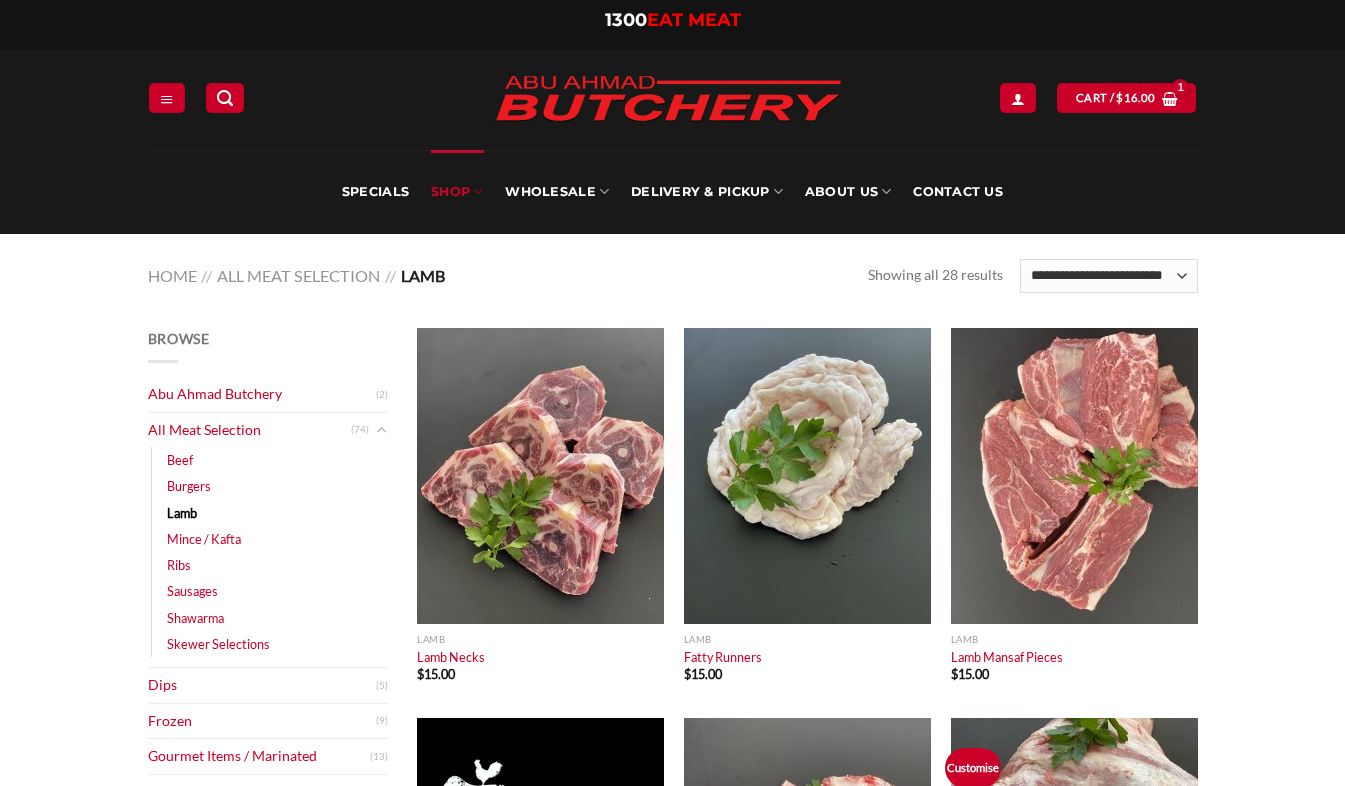 scroll, scrollTop: 0, scrollLeft: 0, axis: both 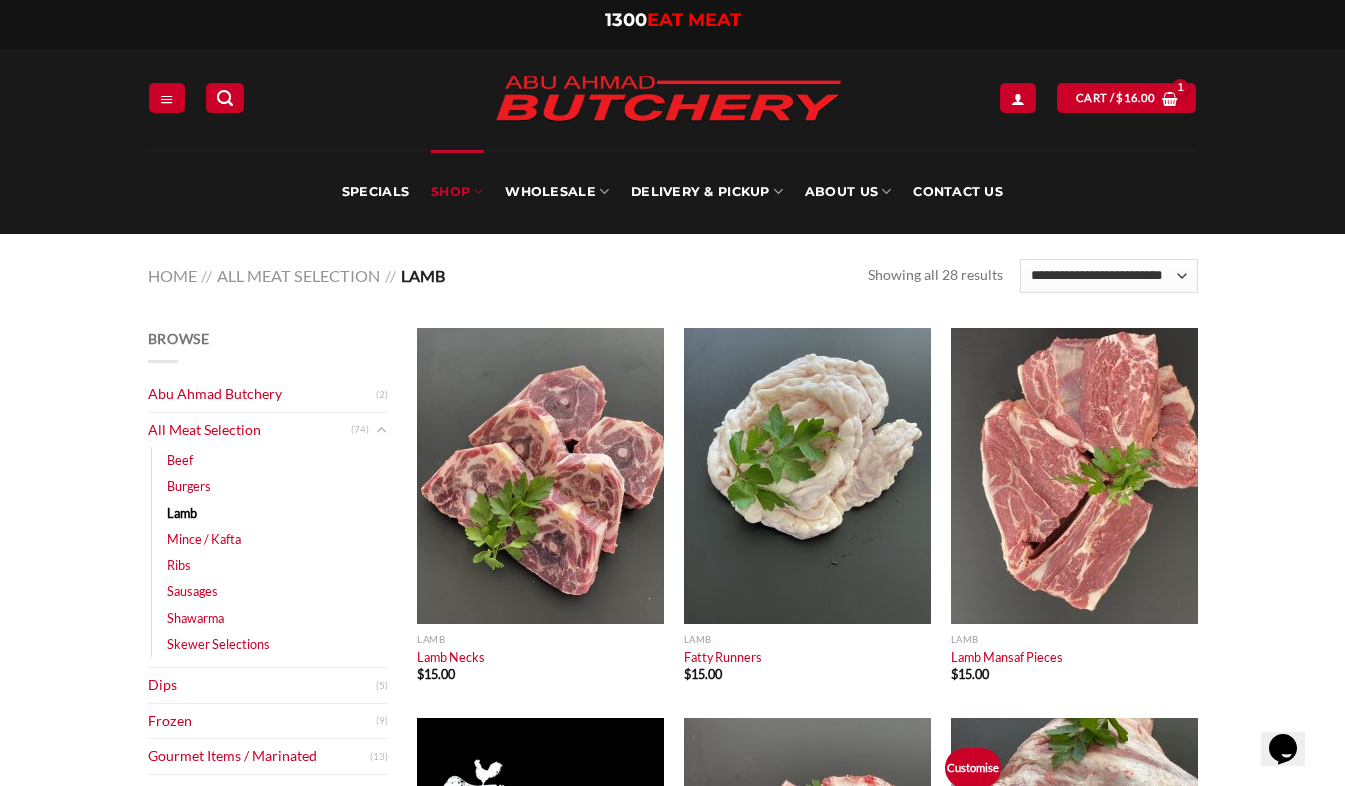 click on "Browse Abu Ahmad Butchery   (2)
All Meat Selection   (74)
Beef   (18)
Burgers   (4)
Lamb   (28)
Mince / Kafta   (8)
Ribs   (1)
Sausages   (6)
Shawarma   (3)
Skewer Selections   (10)
Dips   (5)
Frozen   (9)
Gourmet Items / Marinated   (13)
Poultry   (12)
Ready Made Meals   (2)
Ready Made Aussie Pies   (0)
Ready Made Italian   (0)
Ready Made Middle Eastern   (0)
Ready Made Pizza   (0)
Ready Made Salads   (2)
Salads   (2)
Smallgoods   (18)
Specials   (1)
Filter by price
Min price
**
Max price
**
Filter
Price:  $10  —  $50
Recently Viewed
Beef Burger Patties
$ 16.00
Beef Rump Steak
$ 25.00
Quick View
Lamb
Lamb Necks
$ 15.00" at bounding box center [672, 2278] 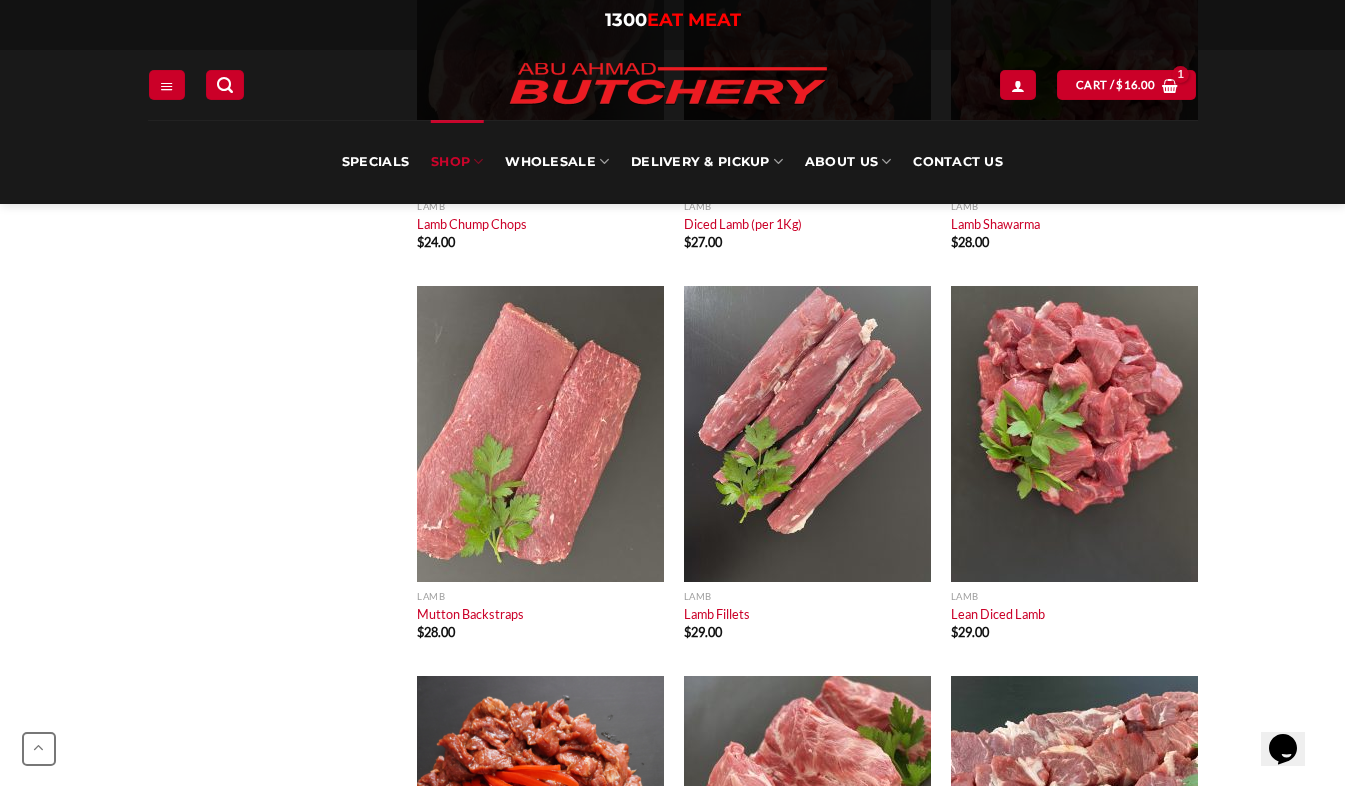 scroll, scrollTop: 2389, scrollLeft: 0, axis: vertical 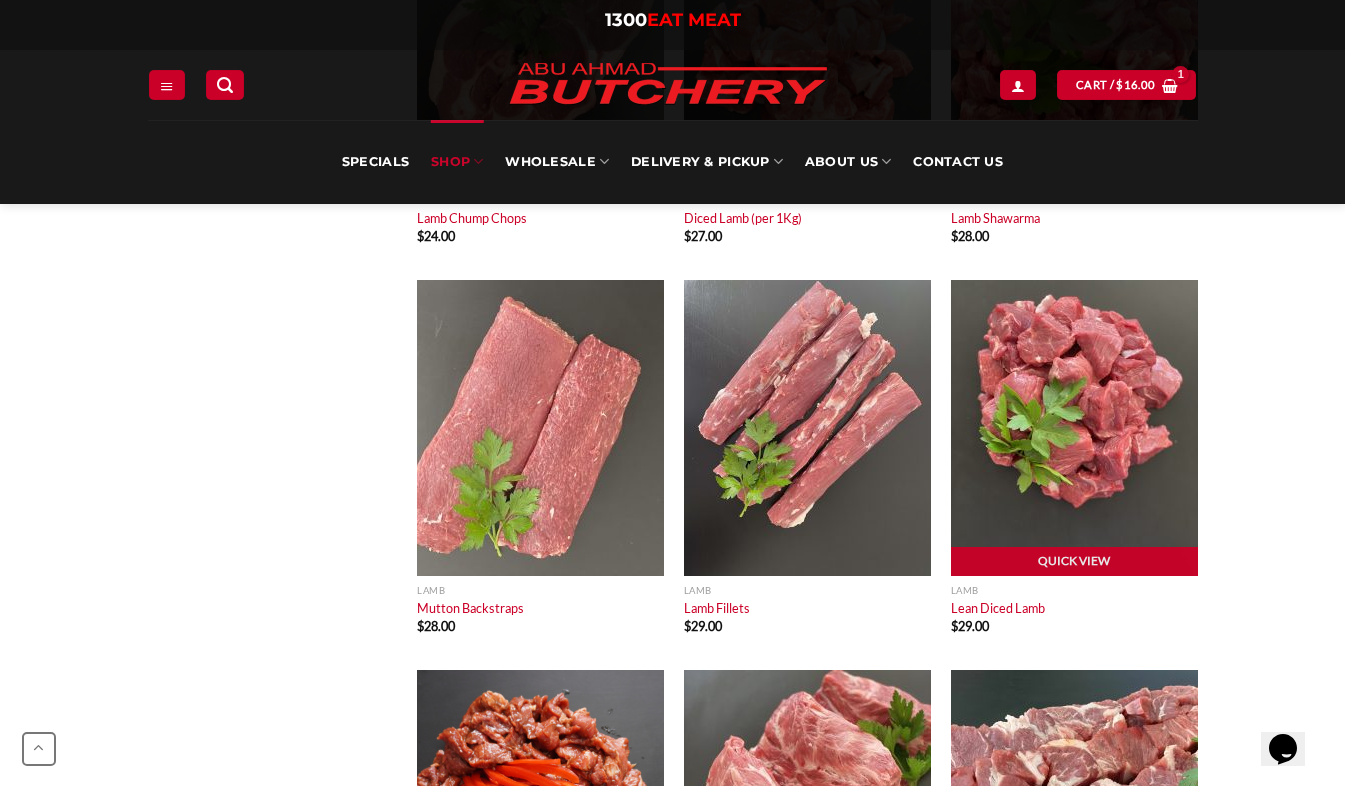 click at bounding box center (1074, 428) 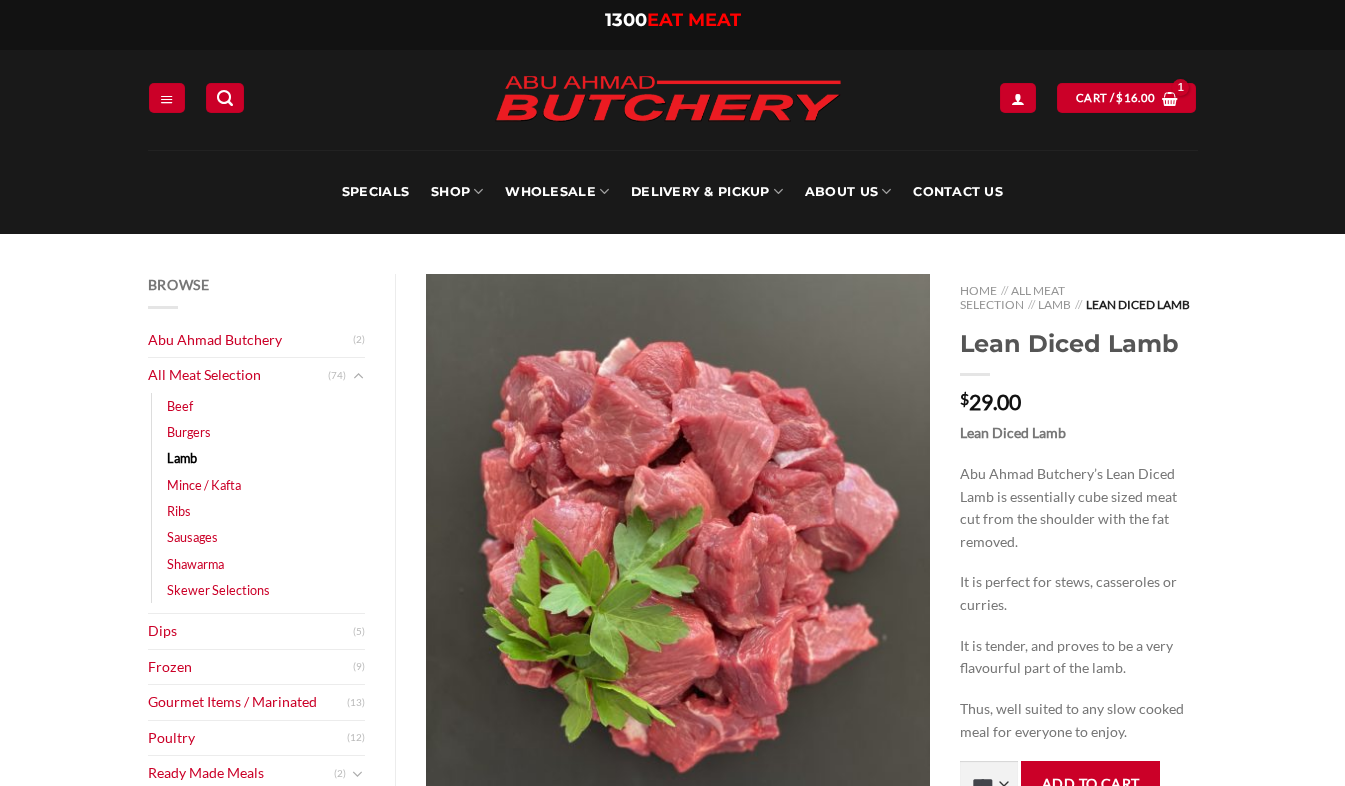 scroll, scrollTop: 0, scrollLeft: 0, axis: both 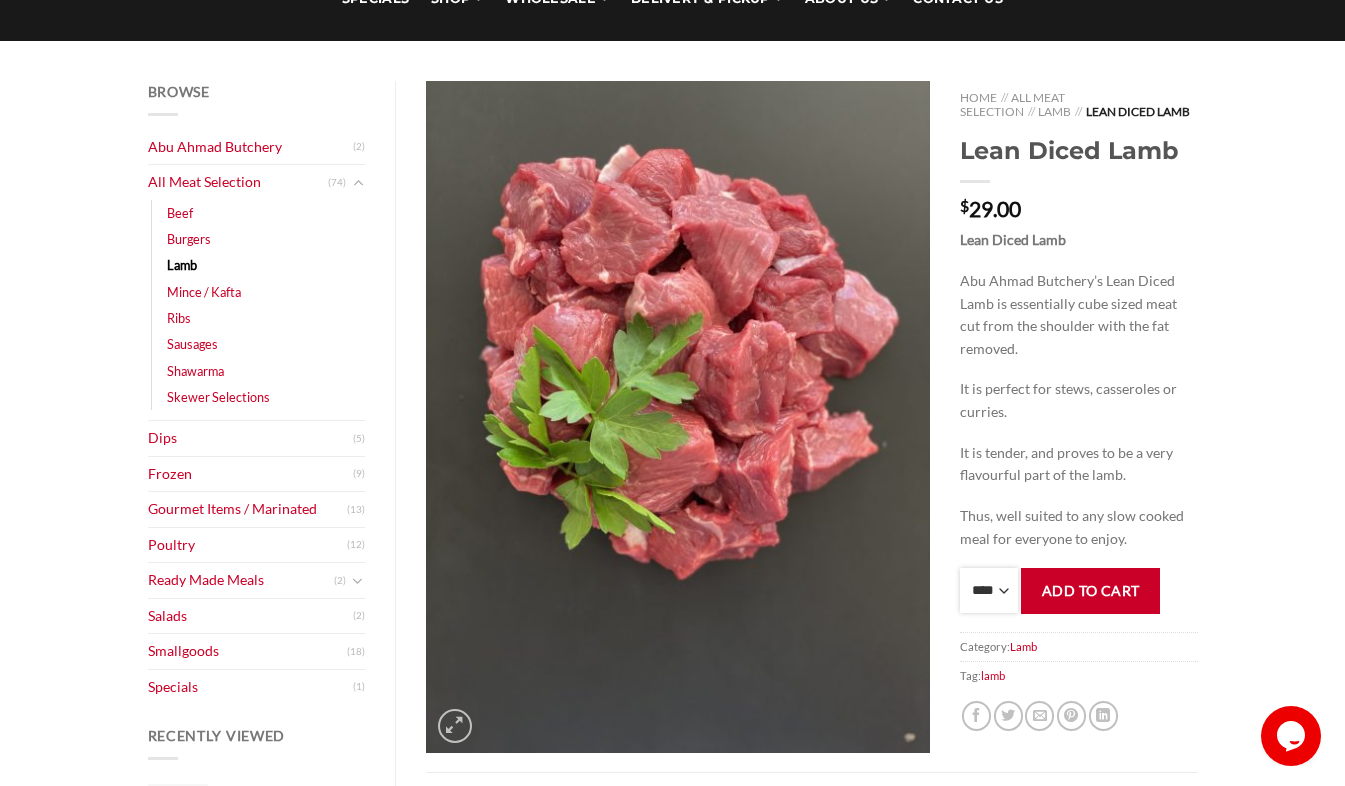 click on "**** * *** * *** * *** * *** * *** * *** * *** * *** * *** ** **** ** **** ** **** ** **** ** **** ** **** ** **** ** **** ** **** ** **** ** **** ** **** ** **** ** **** ** **** ** **** ** **** ** **** ** **** ** **** ** **** ** **** ** **** ** **** ** **** ** **** ** **** ** **** ** **** ** **** ** **** ** **** ** **** ** **** ** **** ** **** ** **** ** **** ** **** ** **** ** **** ** **** ** **** ** **** ** **** ** **** ** **** ** **** ** **** ** **** ** **** ** **** ** **** ** **** ** **** ** **** ** **** ** **** ** **** ** **** ** **** ** **** ** **** ** **** ** **** ** **** ** **** ** **** ** **** ** **** ** **** ** **** ** **** ** **** ** **** ** **** ** **** ** **** ** **** ** **** ** **** ** **** ** **** ** **** ** **** ** **** ** **** ** **** ** **** ** **** *** ***** *** ***** *** ***** *** ***** *** ***** *** ***** *** ***** *** ***** *** ***** *** ***** *** ***** *** ***** *** ***** *** ***** *** ***** *** ***** *** ***** *** ***** *** ***** *** ***** *** ***** *** ***** *** ***** *** ***** ***" at bounding box center [989, 590] 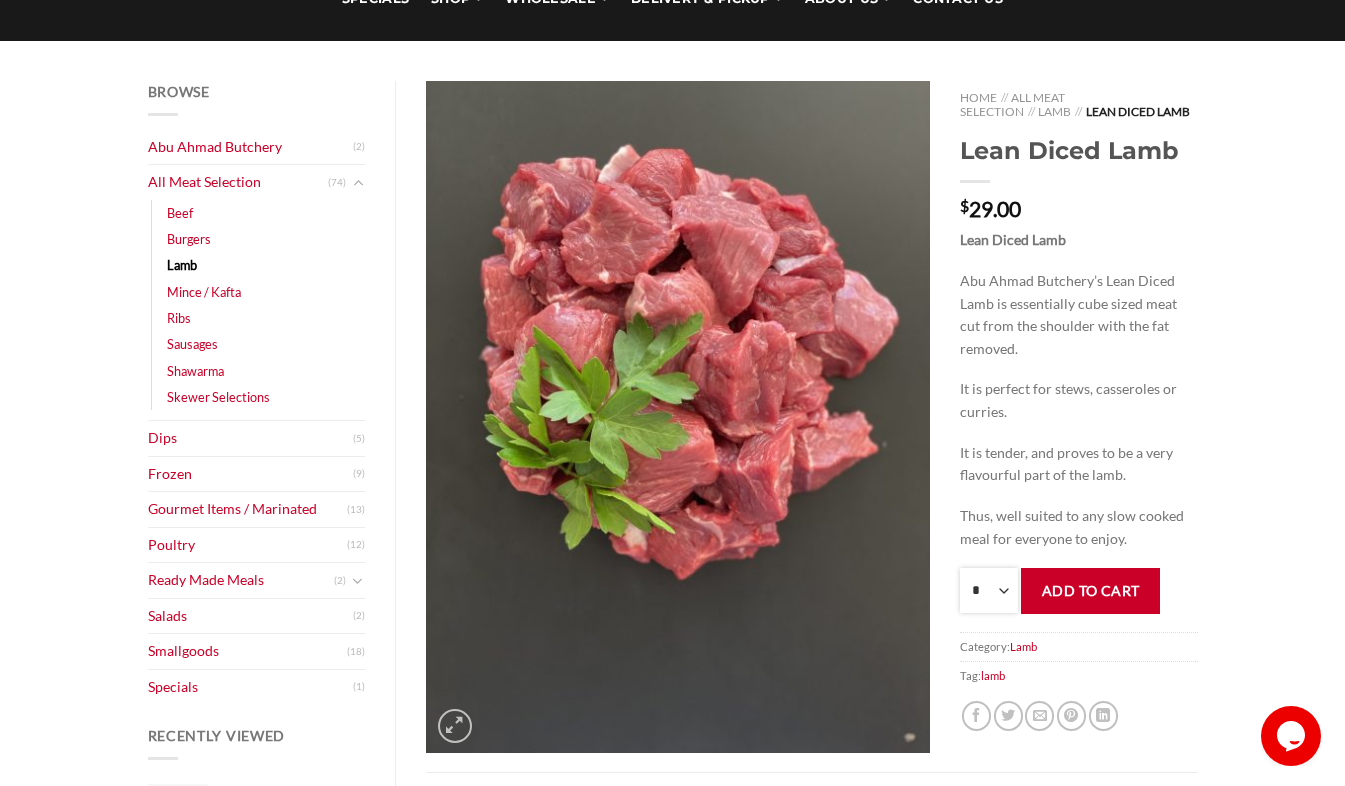click on "**** * *** * *** * *** * *** * *** * *** * *** * *** * *** ** **** ** **** ** **** ** **** ** **** ** **** ** **** ** **** ** **** ** **** ** **** ** **** ** **** ** **** ** **** ** **** ** **** ** **** ** **** ** **** ** **** ** **** ** **** ** **** ** **** ** **** ** **** ** **** ** **** ** **** ** **** ** **** ** **** ** **** ** **** ** **** ** **** ** **** ** **** ** **** ** **** ** **** ** **** ** **** ** **** ** **** ** **** ** **** ** **** ** **** ** **** ** **** ** **** ** **** ** **** ** **** ** **** ** **** ** **** ** **** ** **** ** **** ** **** ** **** ** **** ** **** ** **** ** **** ** **** ** **** ** **** ** **** ** **** ** **** ** **** ** **** ** **** ** **** ** **** ** **** ** **** ** **** ** **** ** **** ** **** ** **** ** **** ** **** ** **** ** **** *** ***** *** ***** *** ***** *** ***** *** ***** *** ***** *** ***** *** ***** *** ***** *** ***** *** ***** *** ***** *** ***** *** ***** *** ***** *** ***** *** ***** *** ***** *** ***** *** ***** *** ***** *** ***** *** ***** *** ***** ***" at bounding box center (989, 590) 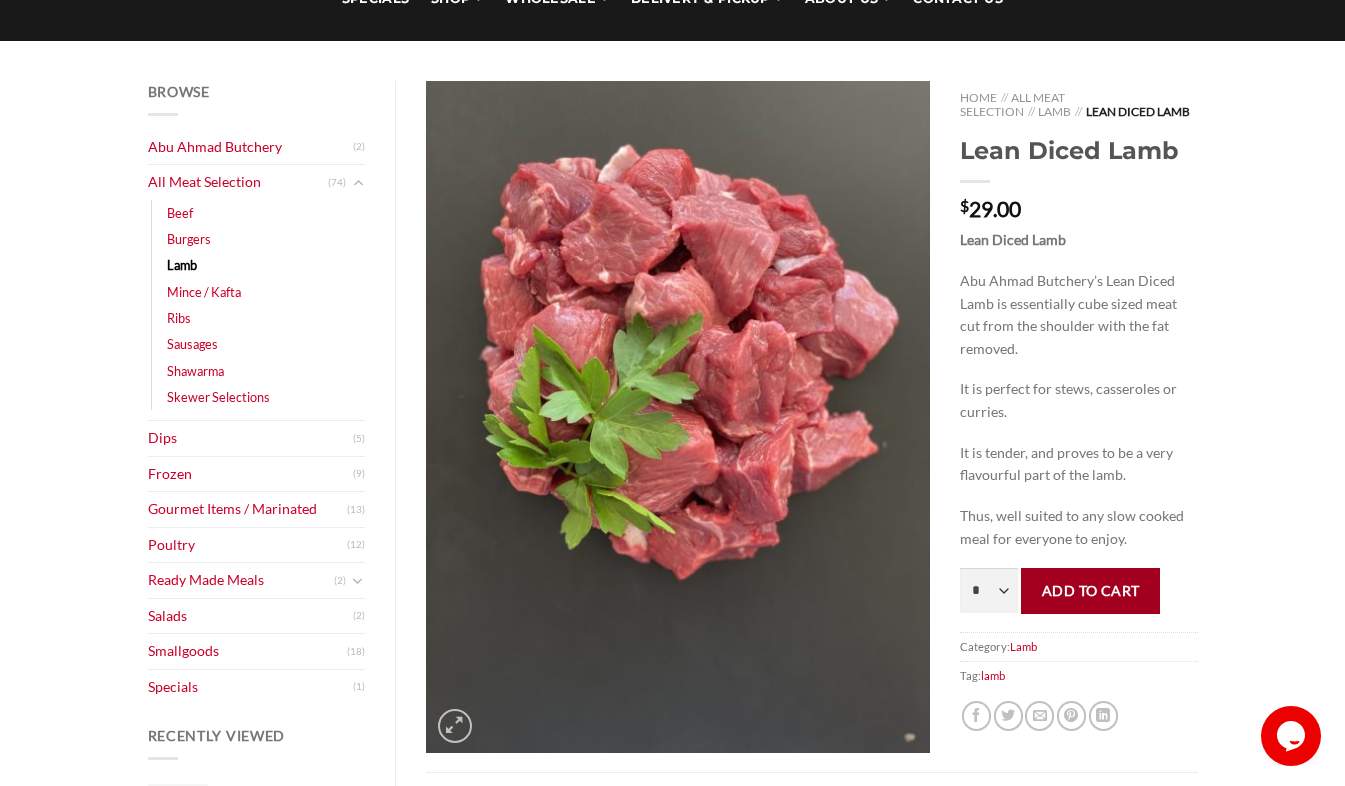 click on "Add to cart" at bounding box center (1090, 590) 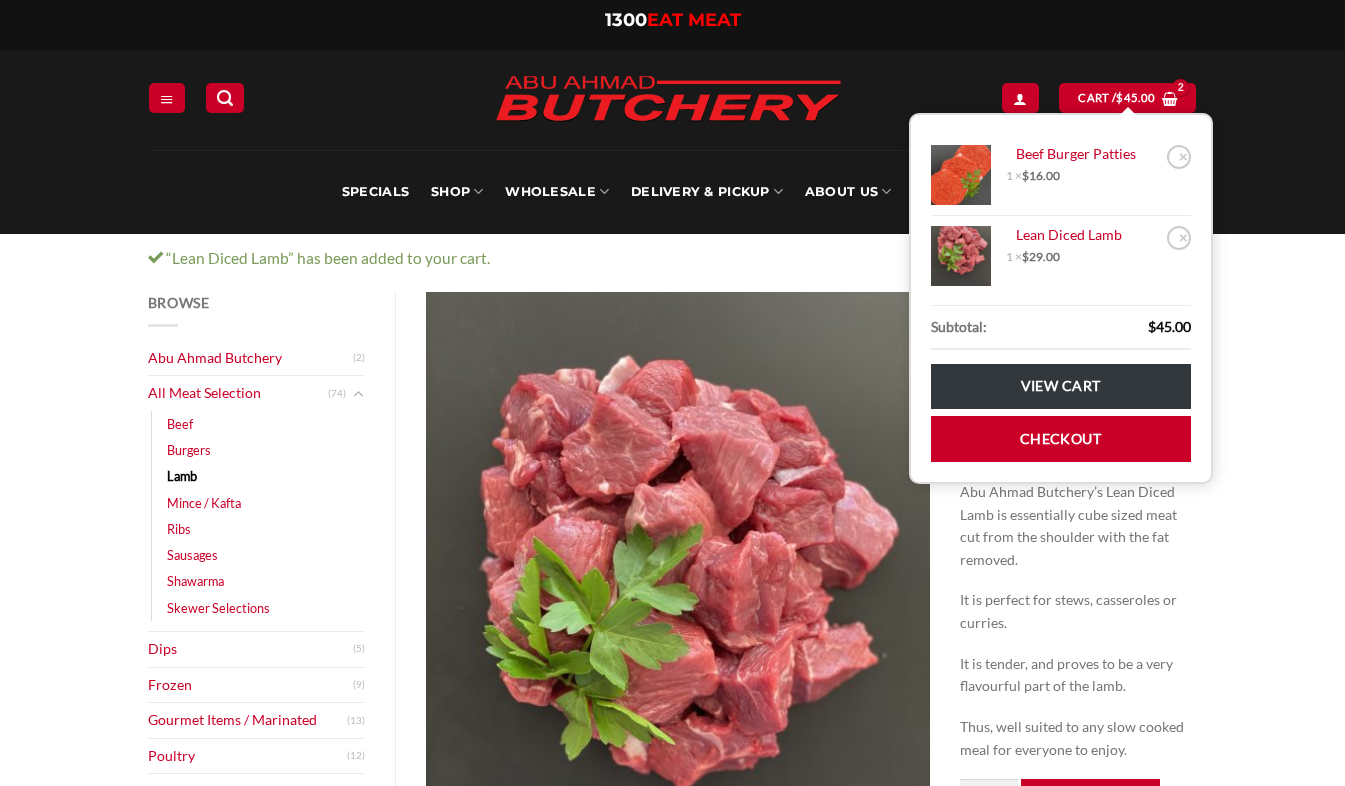 scroll, scrollTop: 0, scrollLeft: 0, axis: both 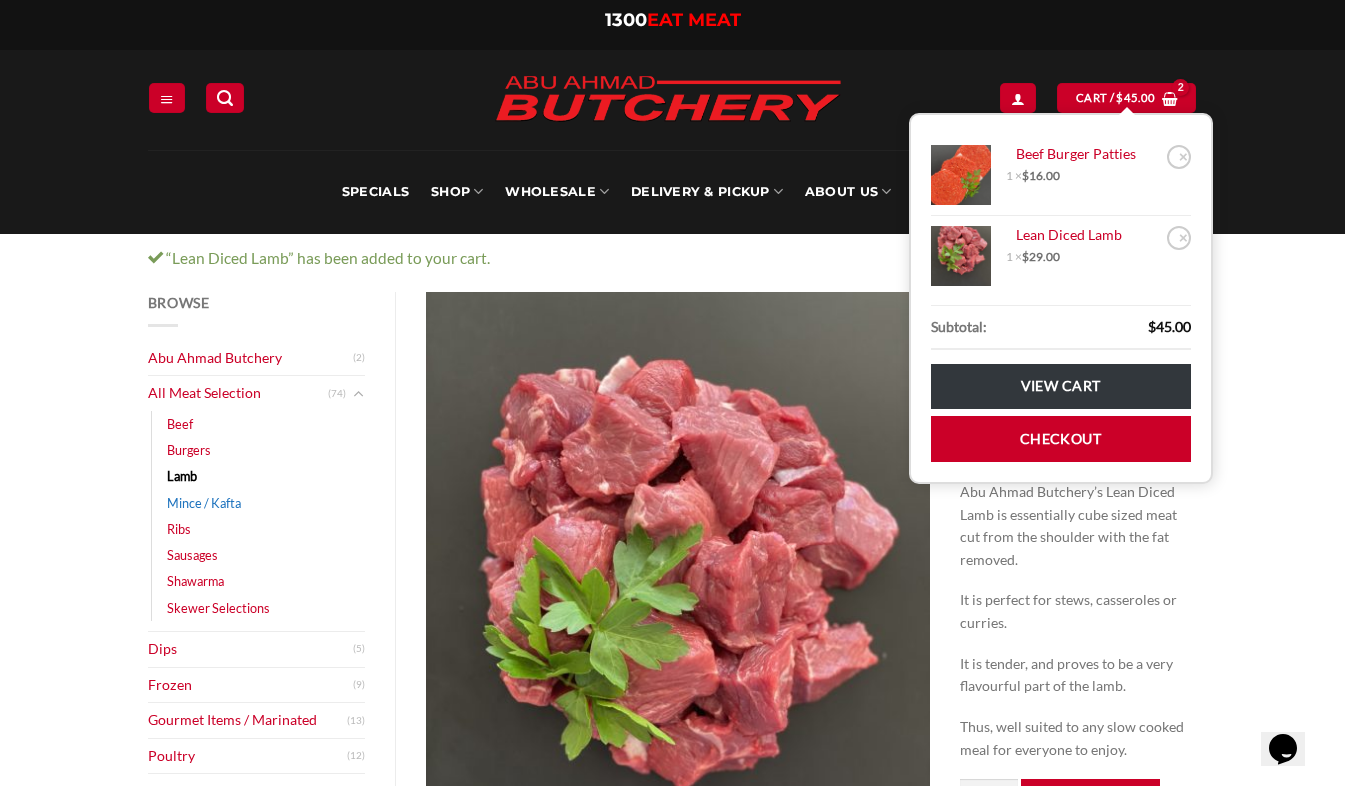 click on "Mince / Kafta" at bounding box center [204, 503] 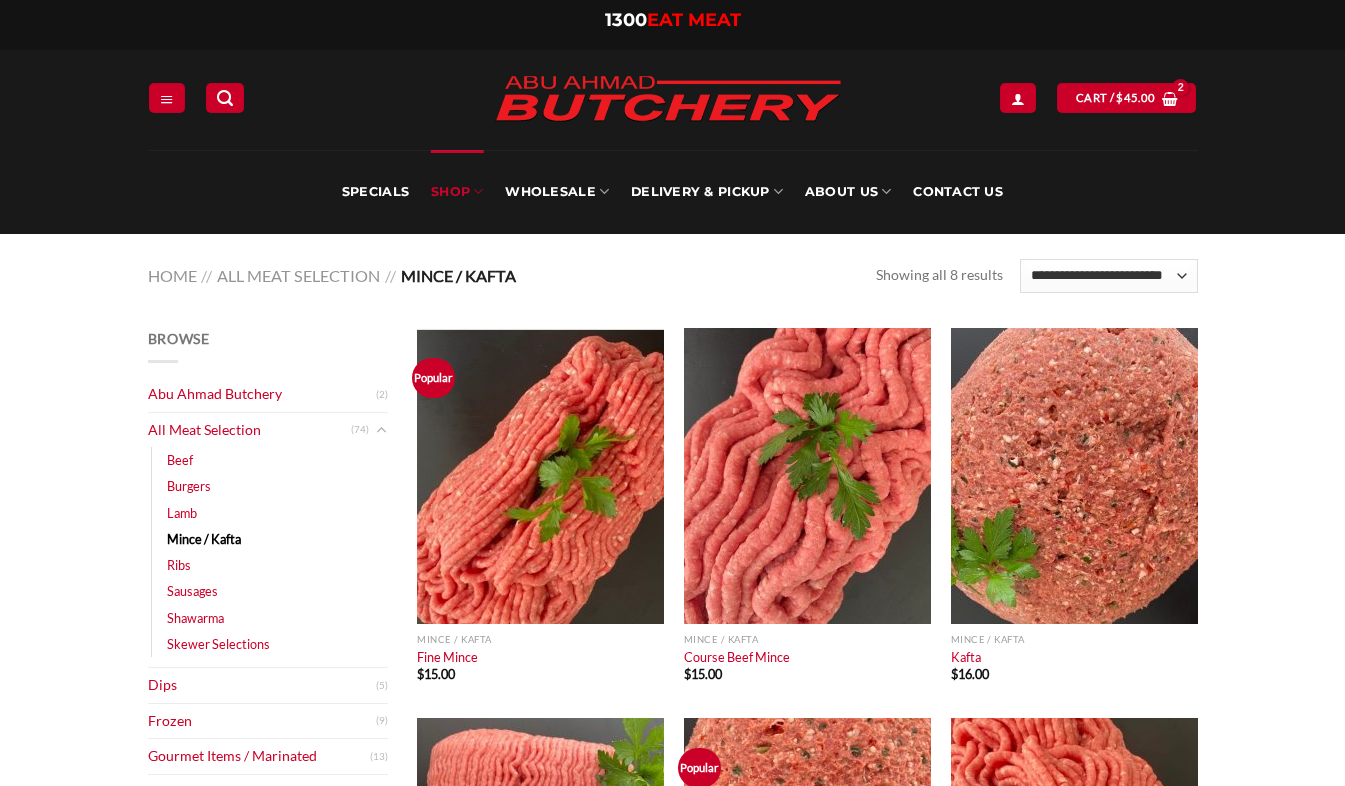 scroll, scrollTop: 0, scrollLeft: 0, axis: both 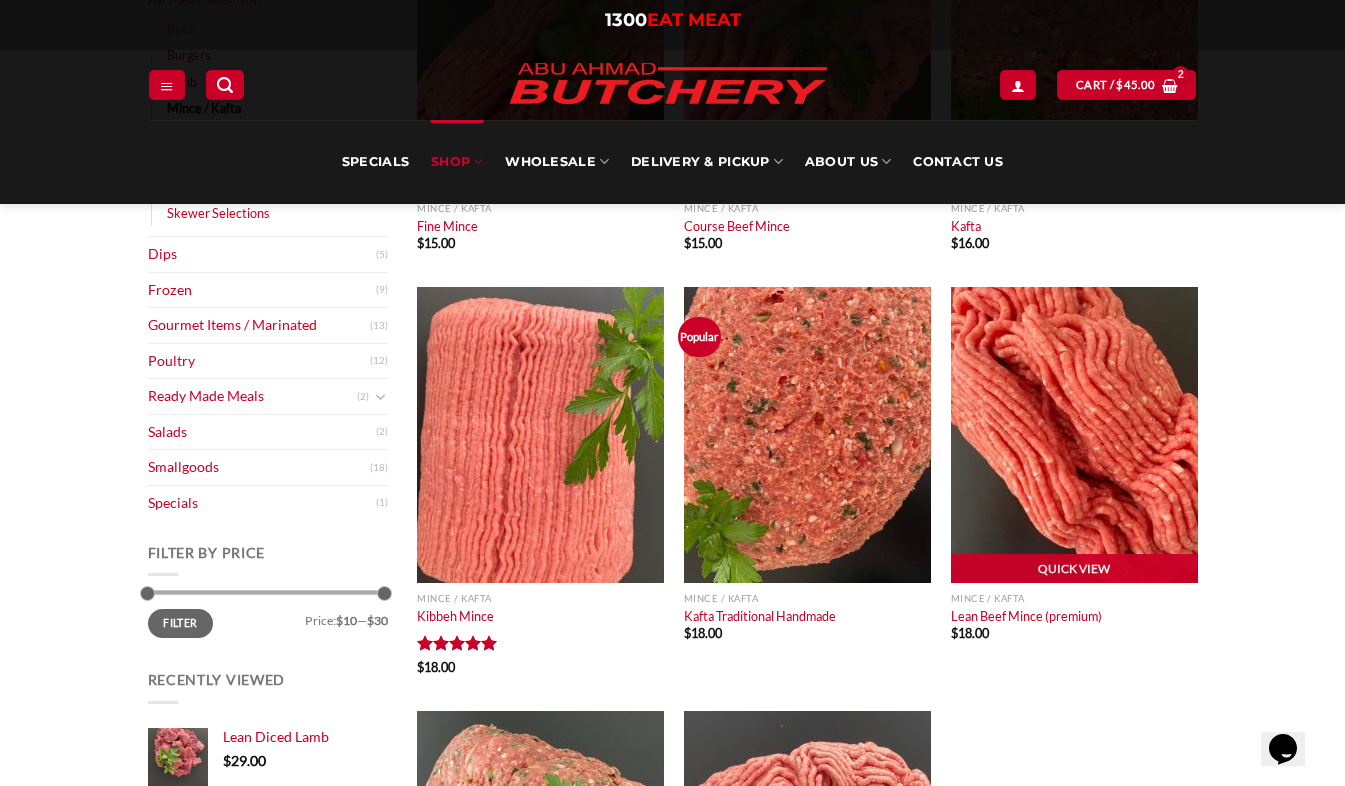 click at bounding box center [1074, 435] 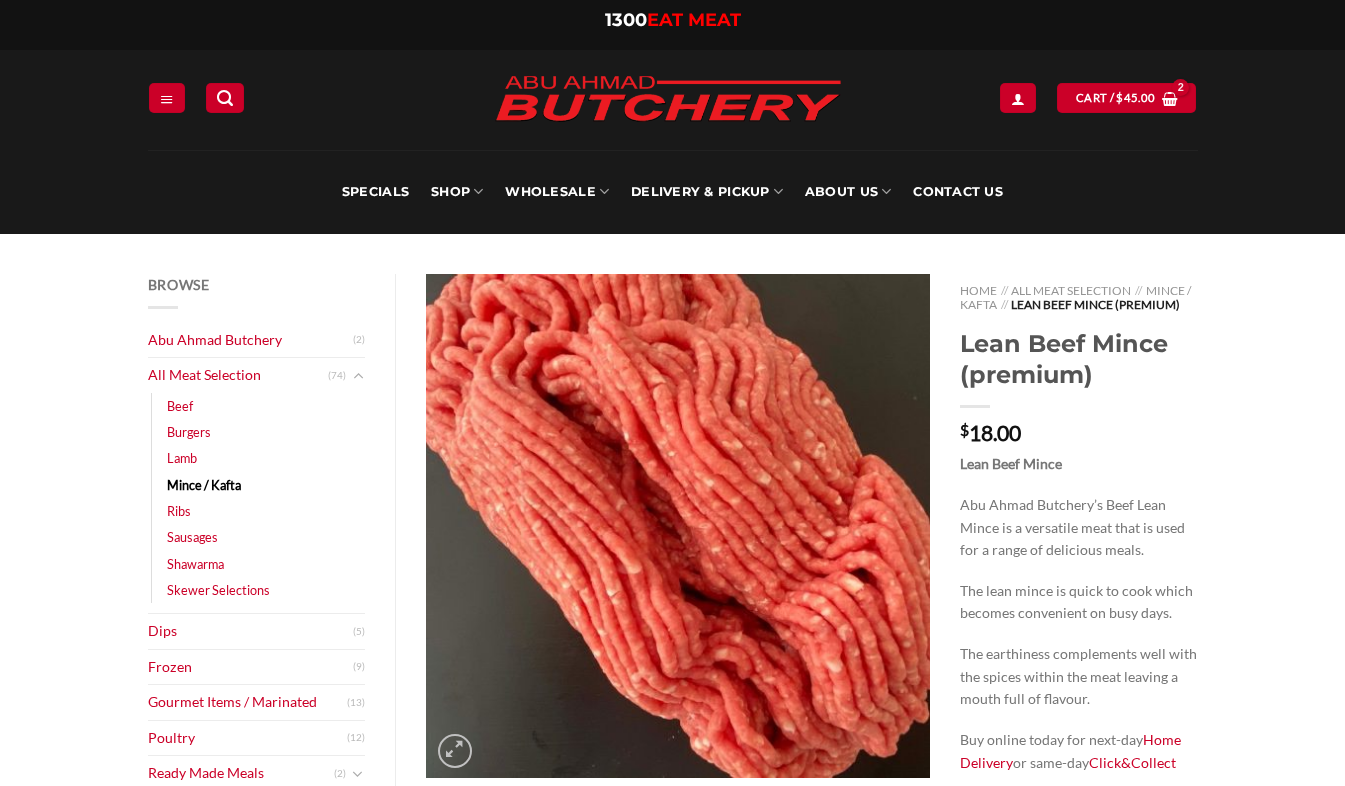 scroll, scrollTop: 0, scrollLeft: 0, axis: both 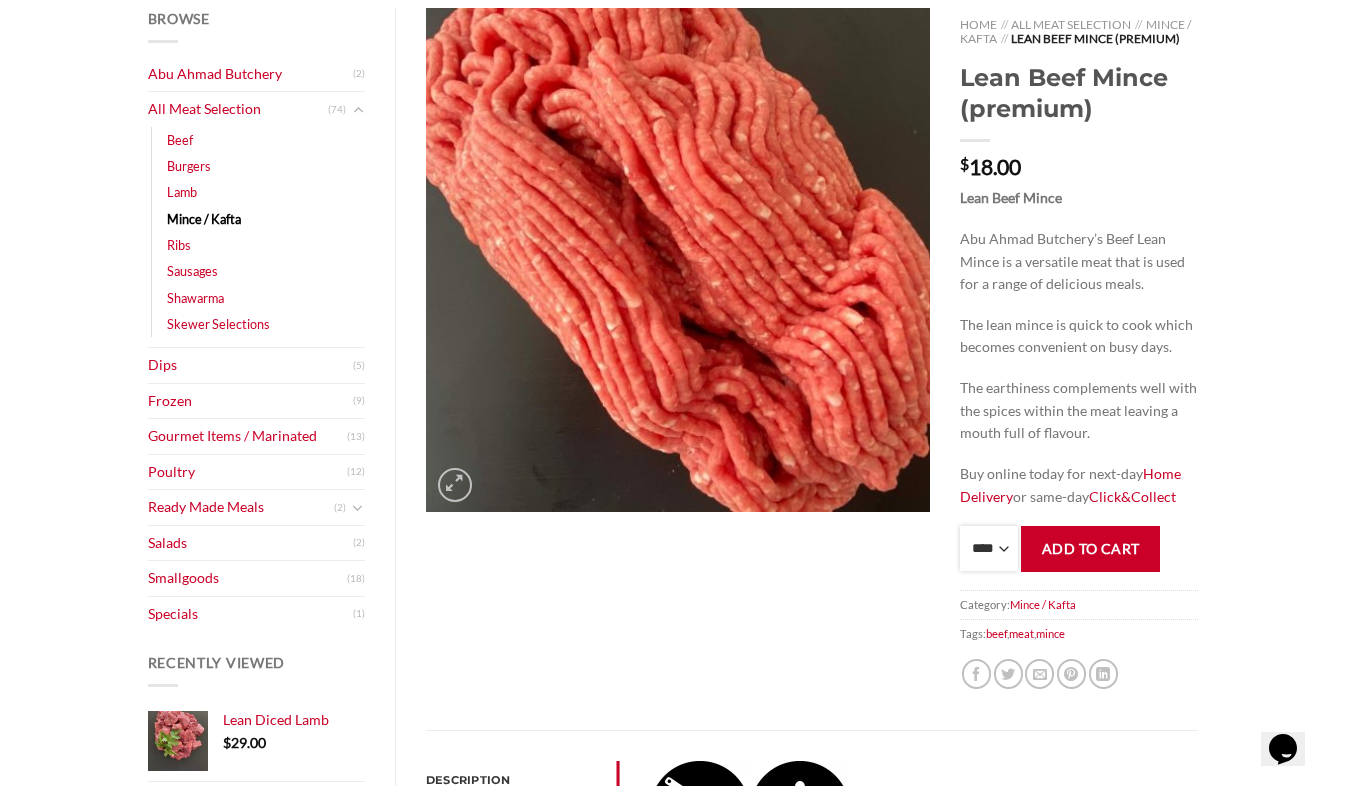 click on "**** * *** * *** * *** * *** * *** * *** * *** * *** * *** ** **** ** **** ** **** ** **** ** **** ** **** ** **** ** **** ** **** ** **** ** **** ** **** ** **** ** **** ** **** ** **** ** **** ** **** ** **** ** **** ** **** ** **** ** **** ** **** ** **** ** **** ** **** ** **** ** **** ** **** ** **** ** **** ** **** ** **** ** **** ** **** ** **** ** **** ** **** ** **** ** **** ** **** ** **** ** **** ** **** ** **** ** **** ** **** ** **** ** **** ** **** ** **** ** **** ** **** ** **** ** **** ** **** ** **** ** **** ** **** ** **** ** **** ** **** ** **** ** **** ** **** ** **** ** **** ** **** ** **** ** **** ** **** ** **** ** **** ** **** ** **** ** **** ** **** ** **** ** **** ** **** ** **** ** **** ** **** ** **** ** **** ** **** ** **** ** **** ** **** *** ***** *** ***** *** ***** *** ***** *** ***** *** ***** *** ***** *** ***** *** ***** *** ***** *** ***** *** ***** *** ***** *** ***** *** ***** *** ***** *** ***** *** ***** *** ***** *** ***** *** ***** *** ***** *** ***** *** ***** ***" at bounding box center (989, 548) 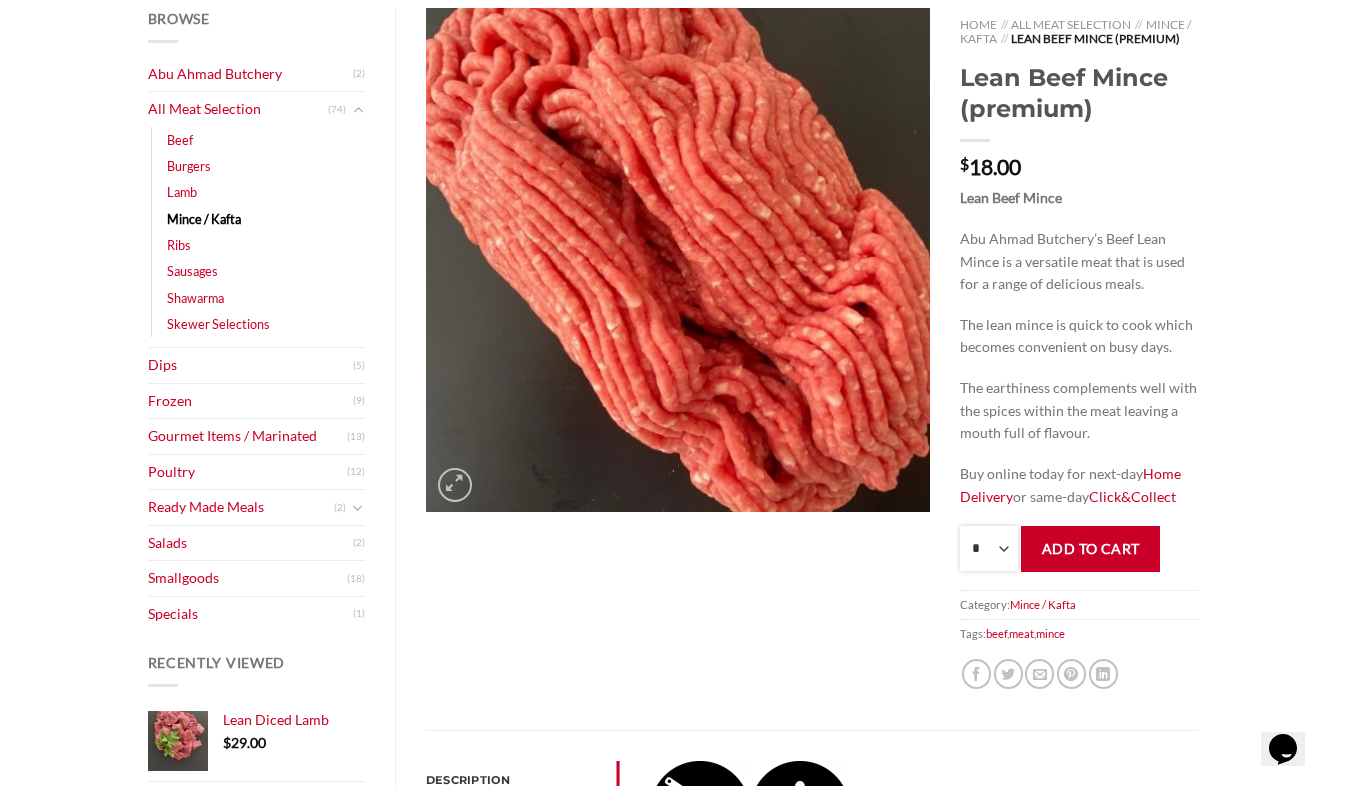 click on "**** * *** * *** * *** * *** * *** * *** * *** * *** * *** ** **** ** **** ** **** ** **** ** **** ** **** ** **** ** **** ** **** ** **** ** **** ** **** ** **** ** **** ** **** ** **** ** **** ** **** ** **** ** **** ** **** ** **** ** **** ** **** ** **** ** **** ** **** ** **** ** **** ** **** ** **** ** **** ** **** ** **** ** **** ** **** ** **** ** **** ** **** ** **** ** **** ** **** ** **** ** **** ** **** ** **** ** **** ** **** ** **** ** **** ** **** ** **** ** **** ** **** ** **** ** **** ** **** ** **** ** **** ** **** ** **** ** **** ** **** ** **** ** **** ** **** ** **** ** **** ** **** ** **** ** **** ** **** ** **** ** **** ** **** ** **** ** **** ** **** ** **** ** **** ** **** ** **** ** **** ** **** ** **** ** **** ** **** ** **** ** **** ** **** *** ***** *** ***** *** ***** *** ***** *** ***** *** ***** *** ***** *** ***** *** ***** *** ***** *** ***** *** ***** *** ***** *** ***** *** ***** *** ***** *** ***** *** ***** *** ***** *** ***** *** ***** *** ***** *** ***** *** ***** ***" at bounding box center [989, 548] 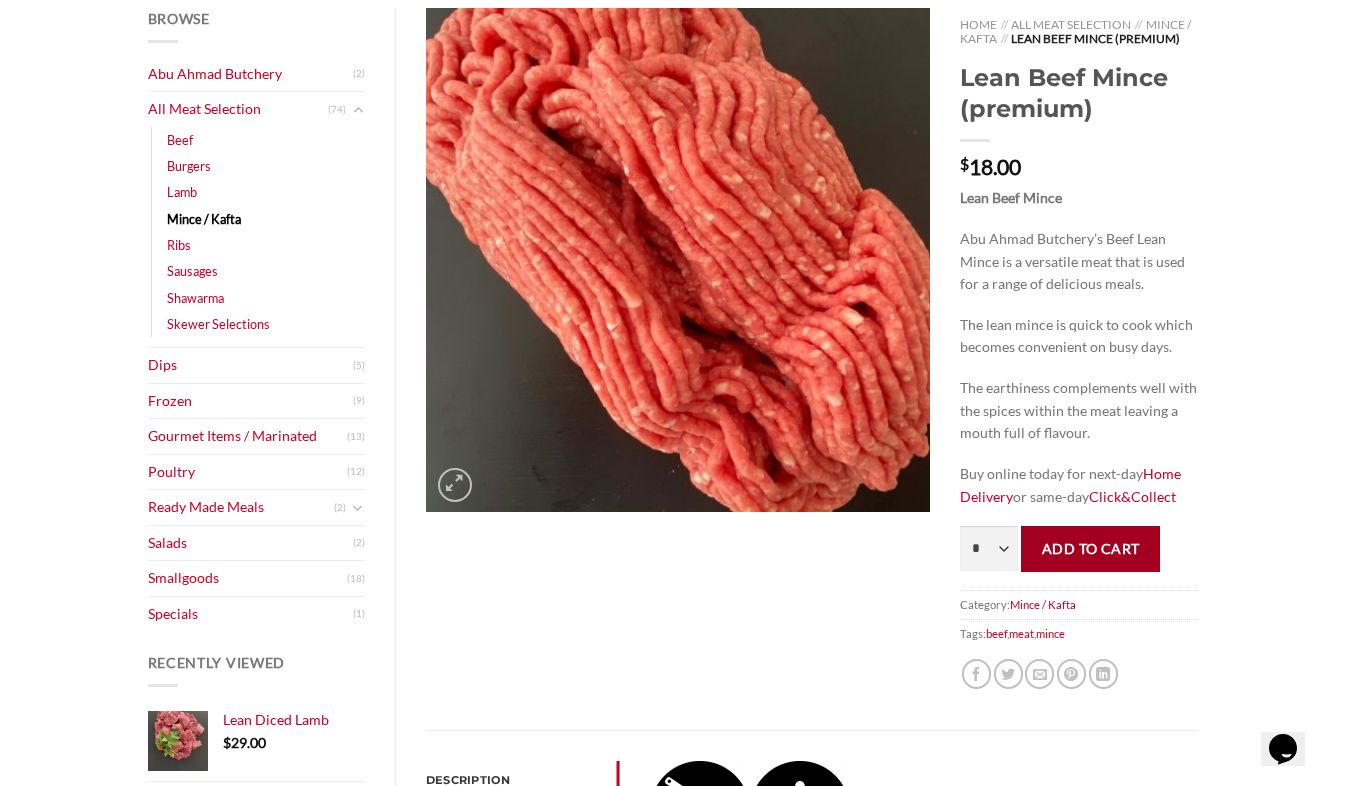 click on "Add to cart" at bounding box center [1090, 548] 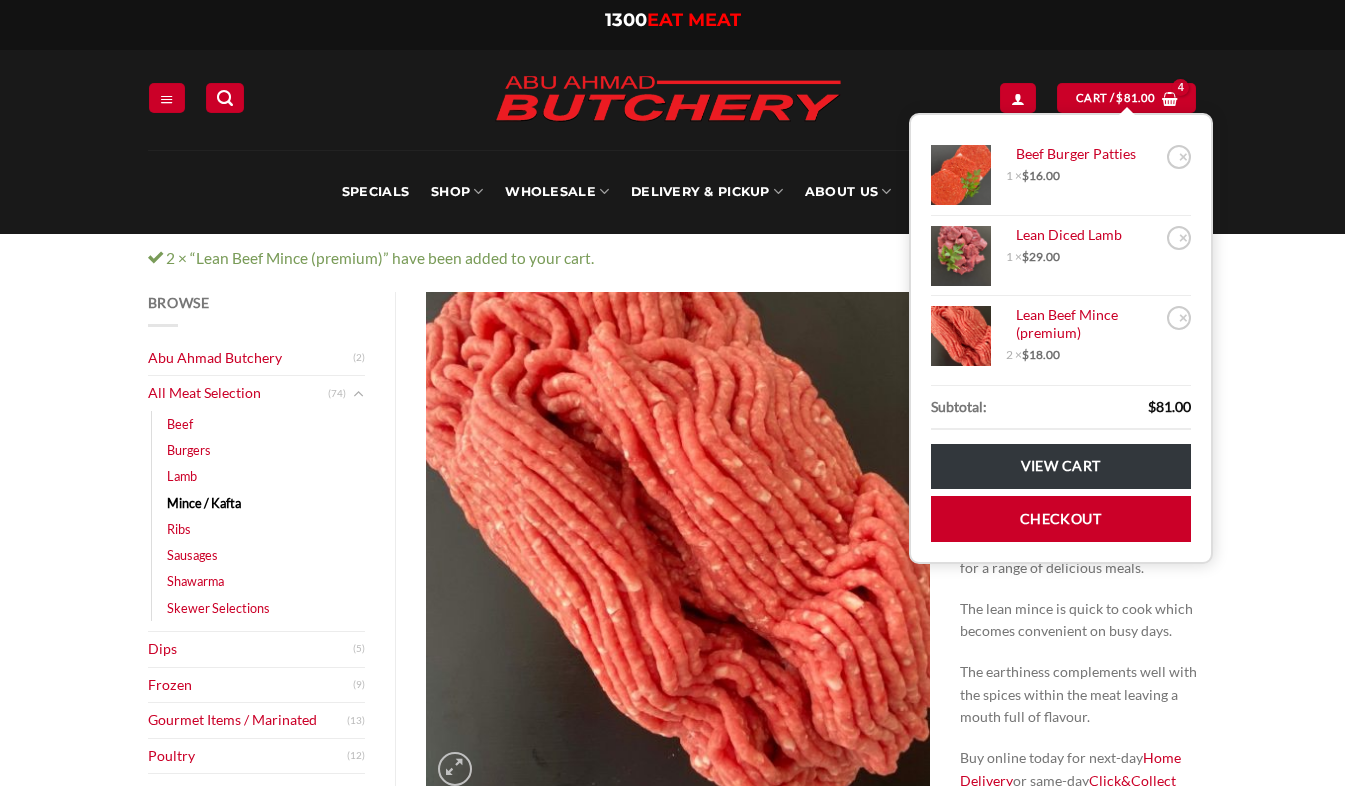 scroll, scrollTop: 0, scrollLeft: 0, axis: both 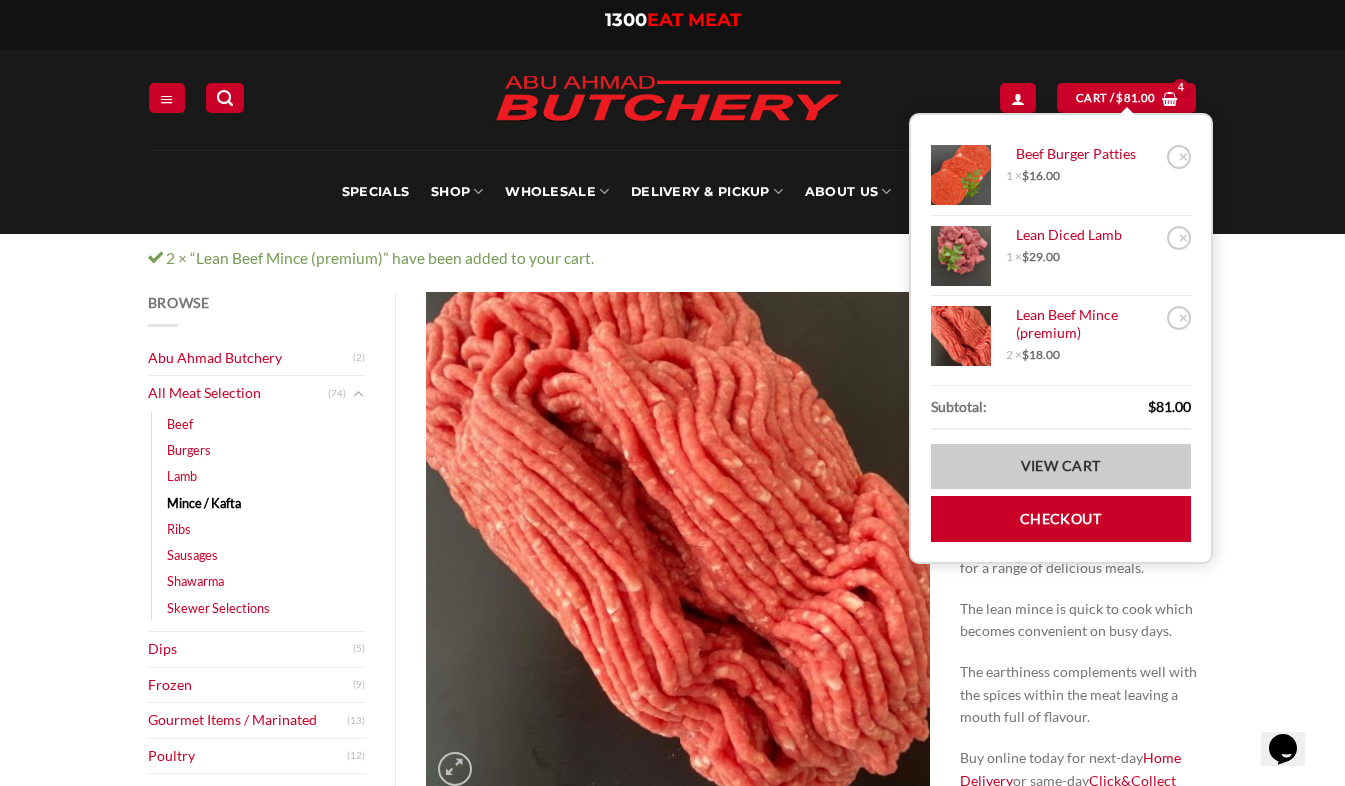 click on "View cart" at bounding box center [1061, 466] 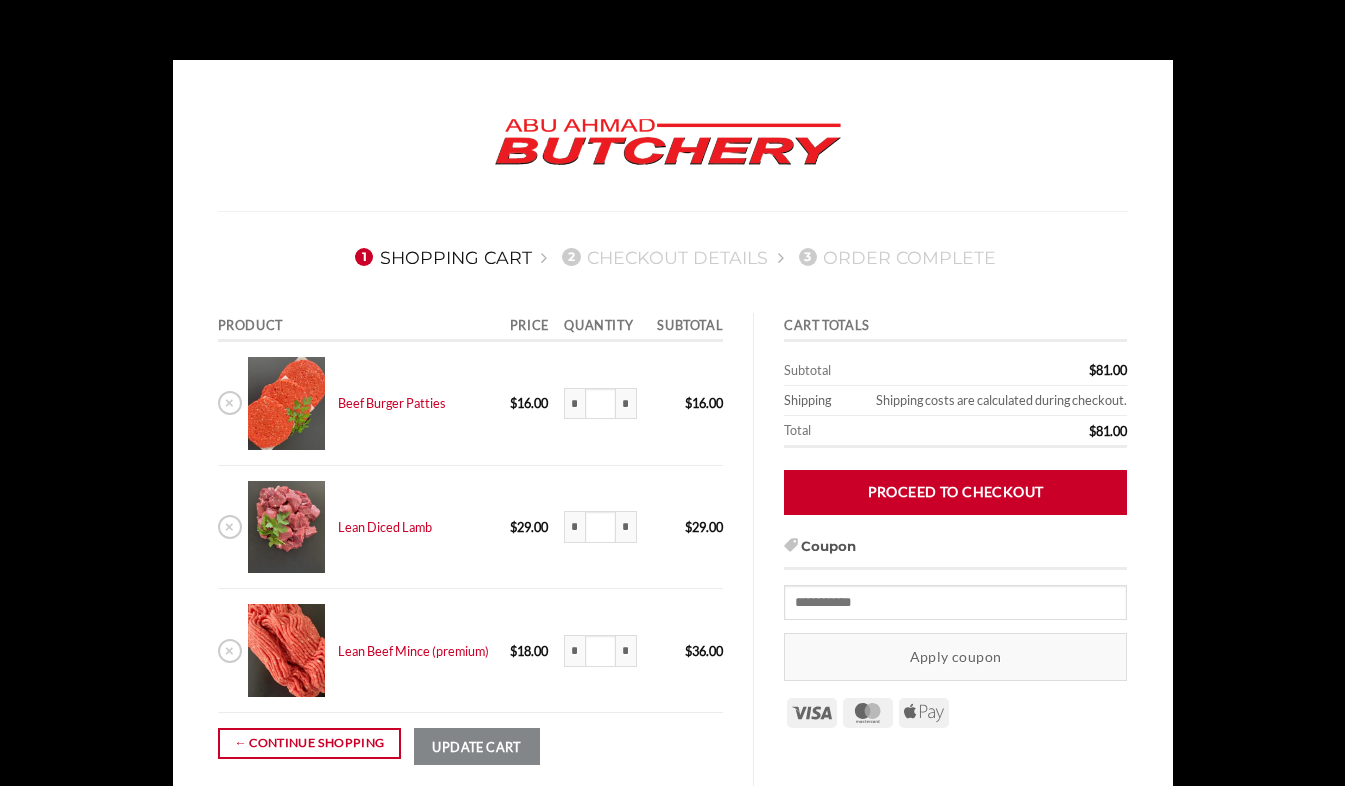 scroll, scrollTop: 0, scrollLeft: 0, axis: both 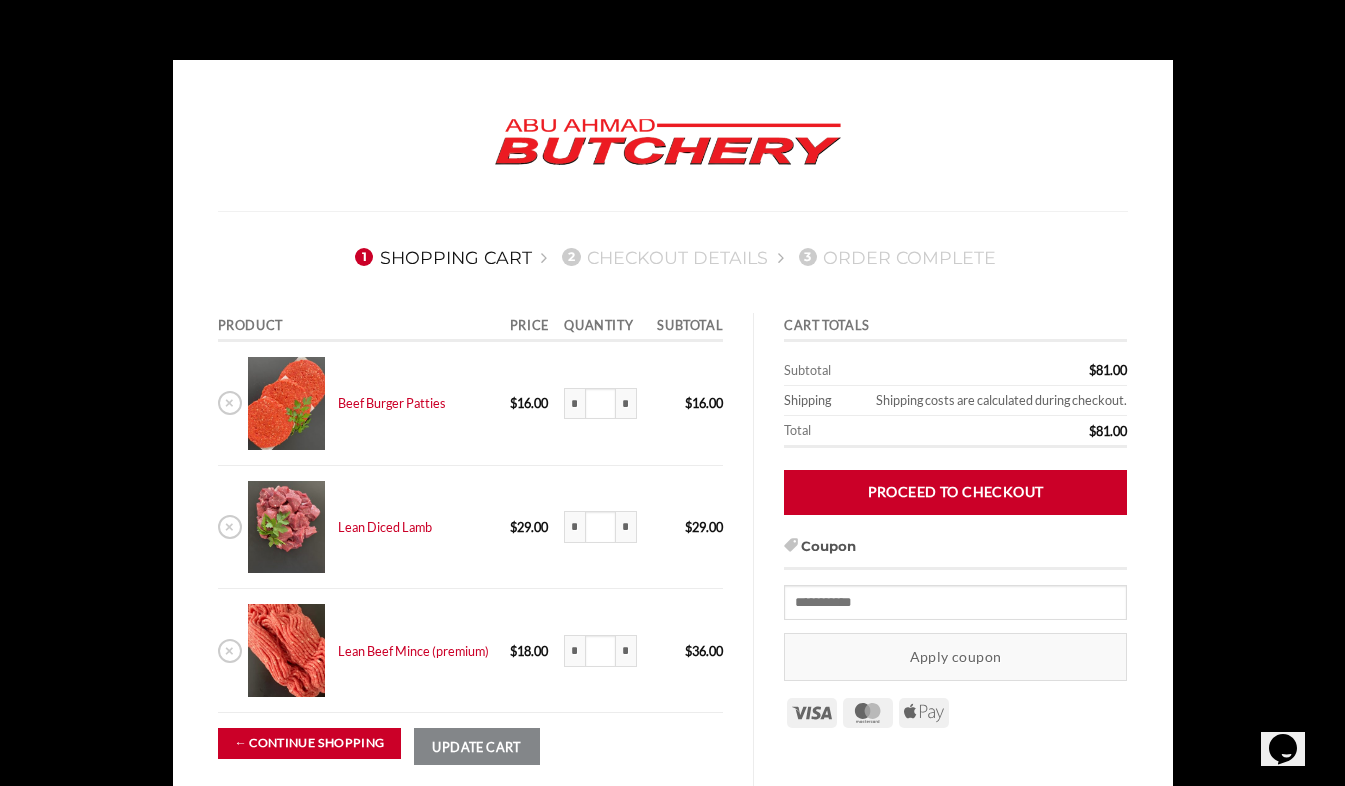 click on "← Continue shopping" at bounding box center (310, 743) 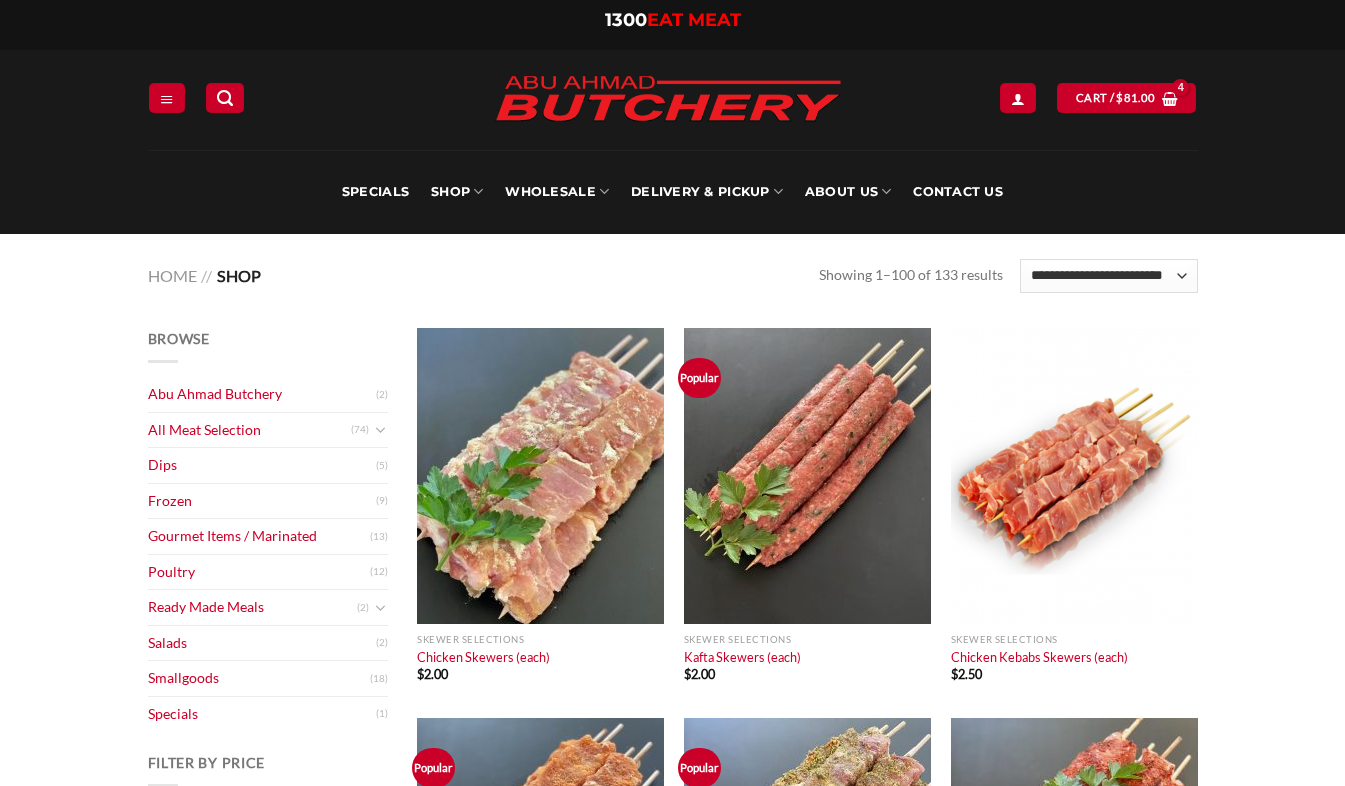 scroll, scrollTop: 0, scrollLeft: 0, axis: both 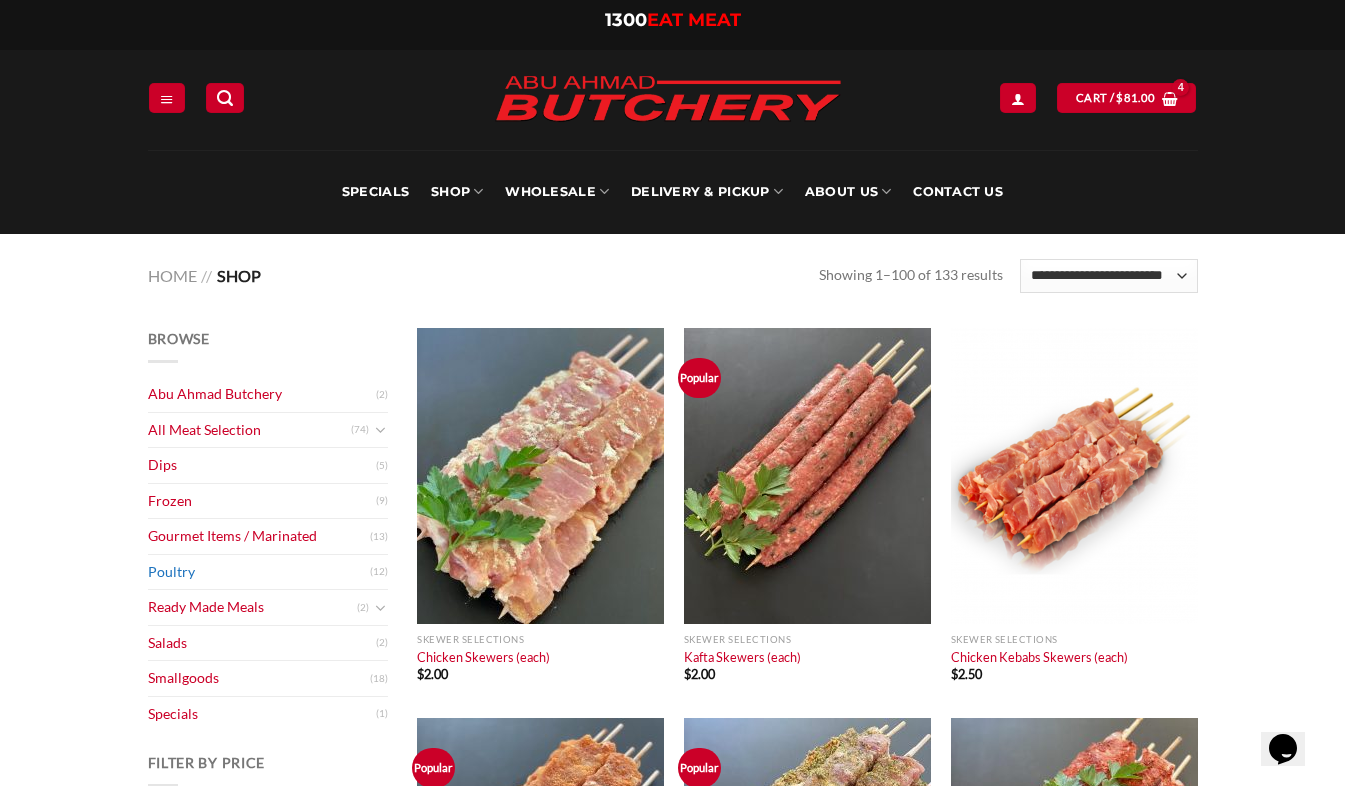 click on "Poultry" at bounding box center [259, 572] 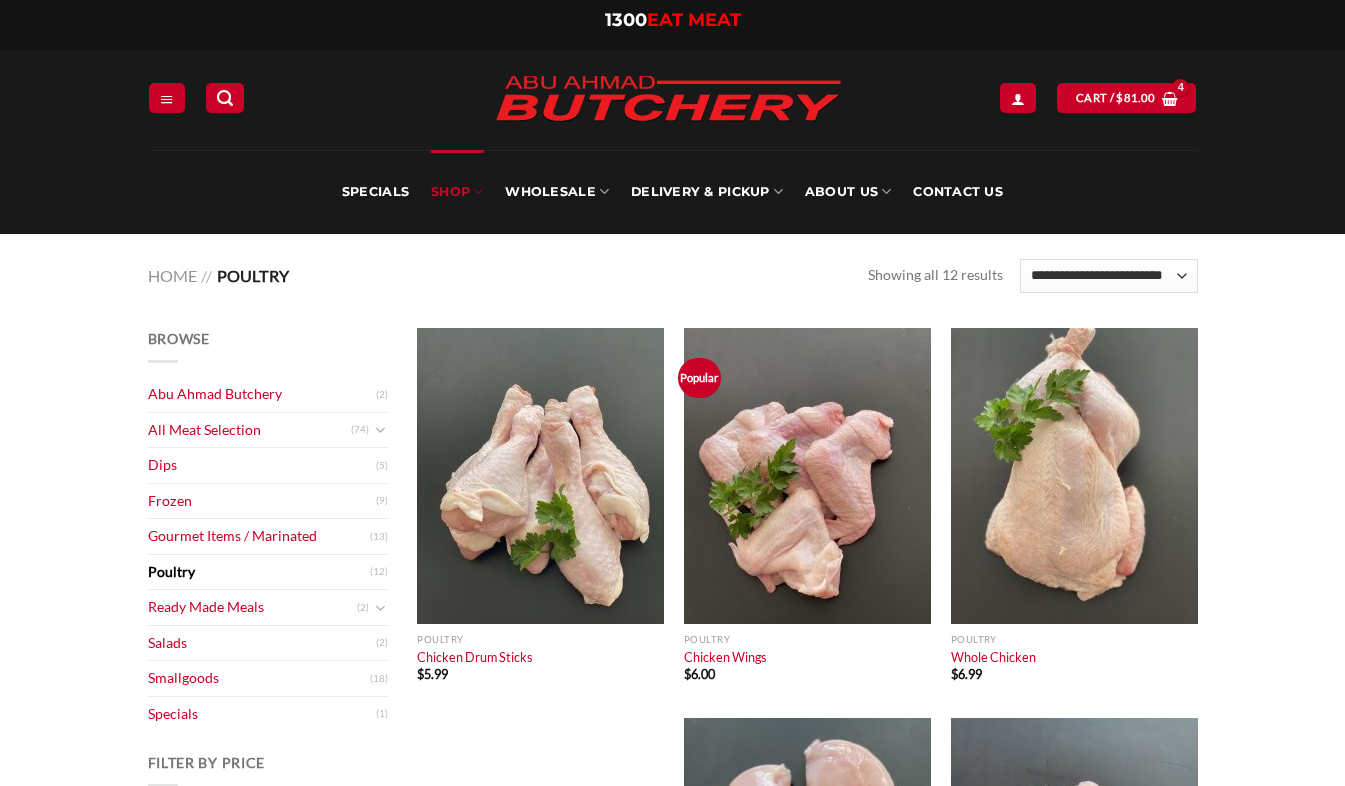 scroll, scrollTop: 0, scrollLeft: 0, axis: both 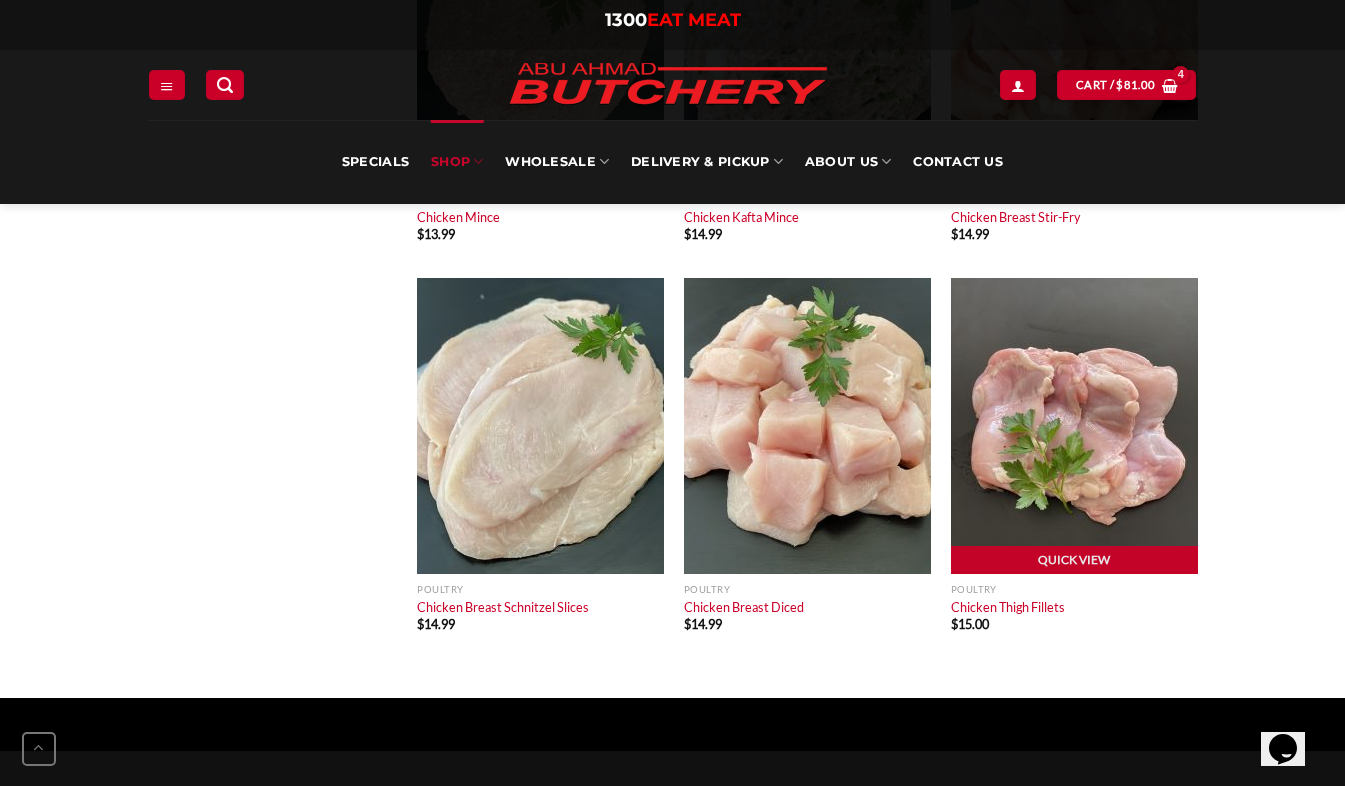 click at bounding box center [1074, 426] 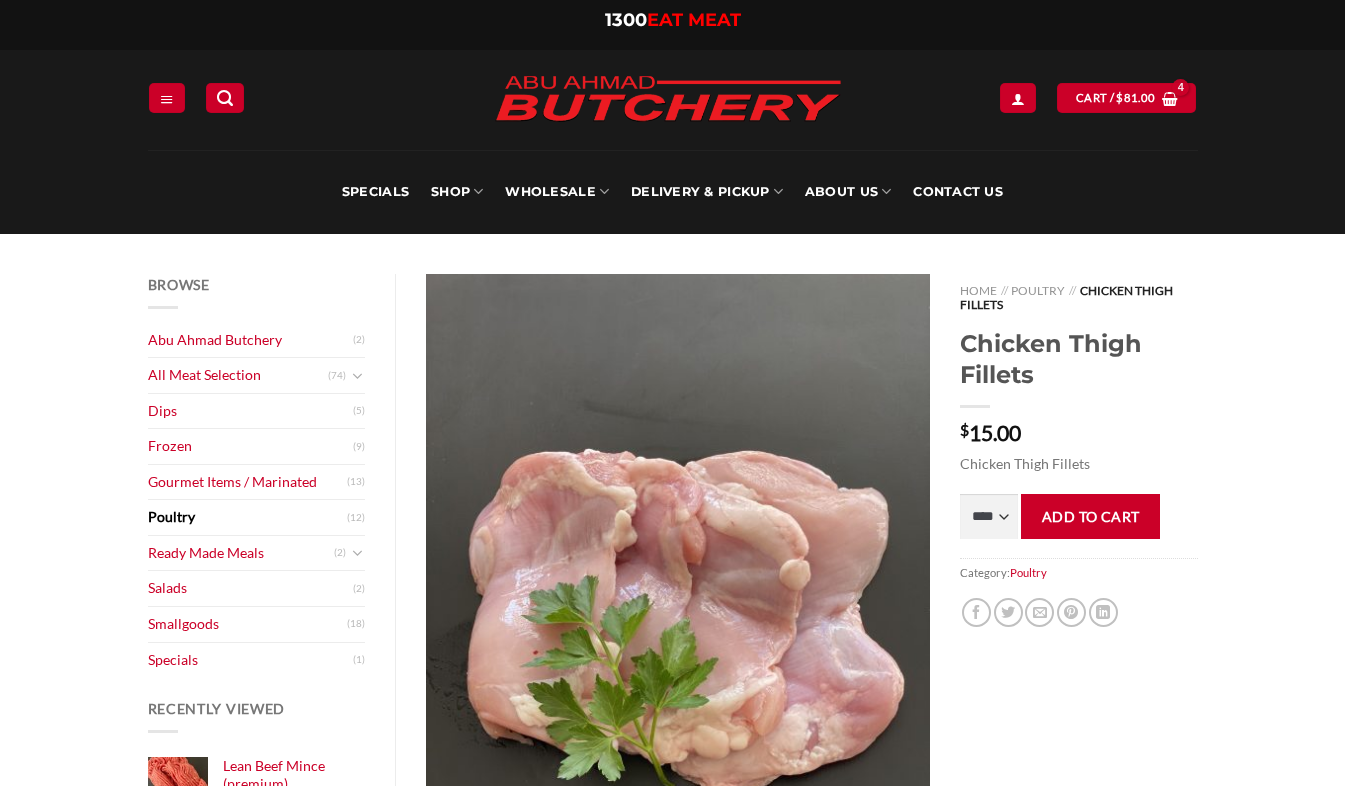 scroll, scrollTop: 0, scrollLeft: 0, axis: both 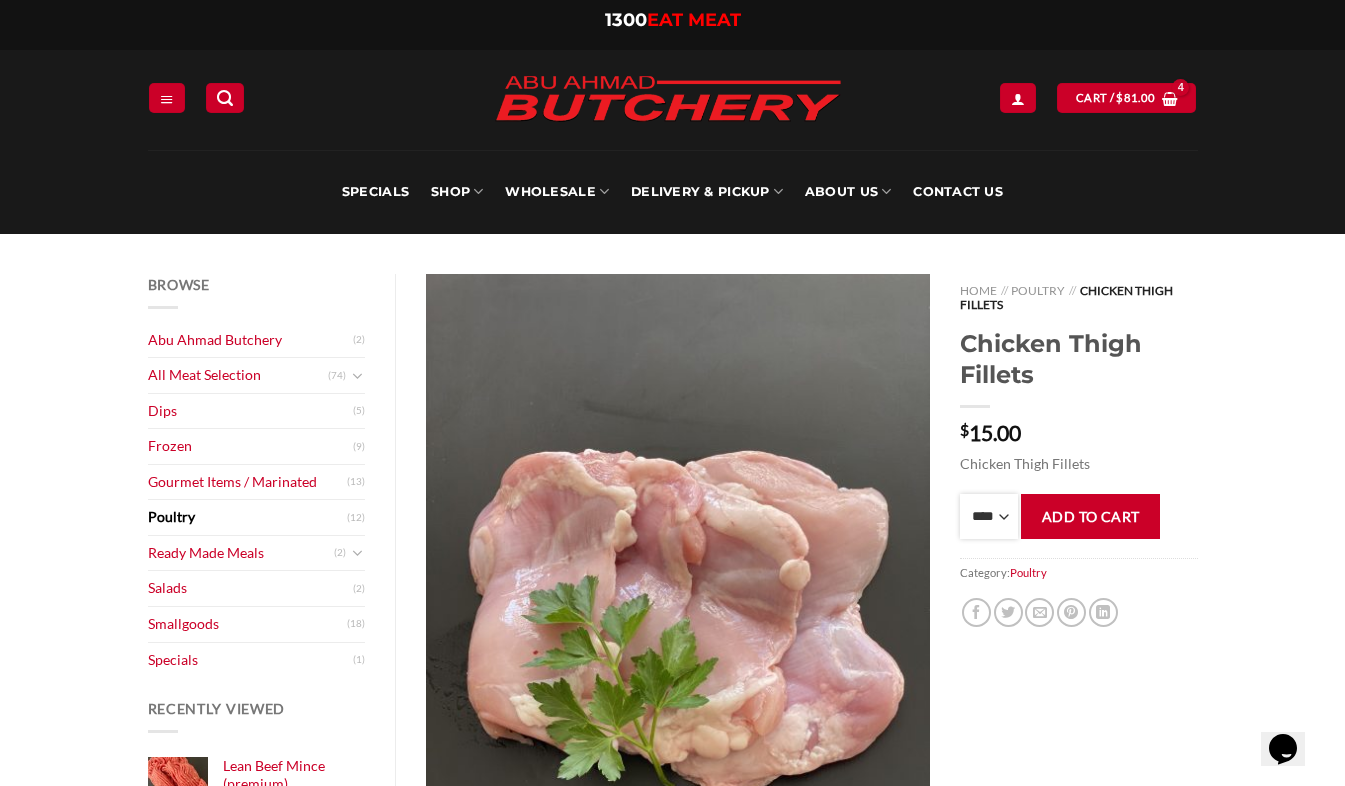 click on "**** * *** * *** * *** * *** * *** * *** * *** * *** * *** ** **** ** **** ** **** ** **** ** **** ** **** ** **** ** **** ** **** ** **** ** **** ** **** ** **** ** **** ** **** ** **** ** **** ** **** ** **** ** **** ** **** ** **** ** **** ** **** ** **** ** **** ** **** ** **** ** **** ** **** ** **** ** **** ** **** ** **** ** **** ** **** ** **** ** **** ** **** ** **** ** **** ** **** ** **** ** **** ** **** ** **** ** **** ** **** ** **** ** **** ** **** ** **** ** **** ** **** ** **** ** **** ** **** ** **** ** **** ** **** ** **** ** **** ** **** ** **** ** **** ** **** ** **** ** **** ** **** ** **** ** **** ** **** ** **** ** **** ** **** ** **** ** **** ** **** ** **** ** **** ** **** ** **** ** **** ** **** ** **** ** **** ** **** ** **** ** **** ** **** *** ***** *** ***** *** ***** *** ***** *** ***** *** ***** *** ***** *** ***** *** ***** *** ***** *** ***** *** ***** *** ***** *** ***** *** ***** *** ***** *** ***** *** ***** *** ***** *** ***** *** ***** *** ***** *** ***** *** ***** ***" at bounding box center [989, 516] 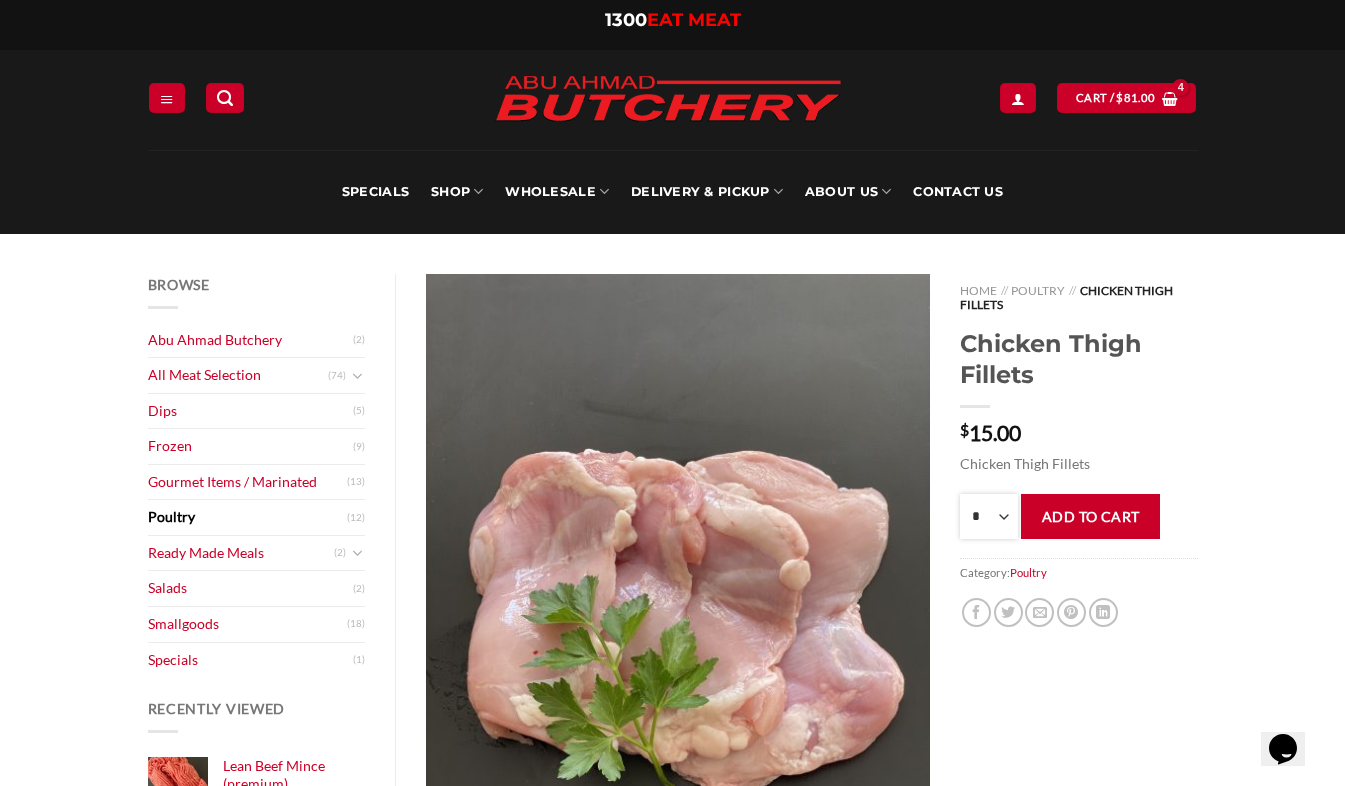 click on "**** * *** * *** * *** * *** * *** * *** * *** * *** * *** ** **** ** **** ** **** ** **** ** **** ** **** ** **** ** **** ** **** ** **** ** **** ** **** ** **** ** **** ** **** ** **** ** **** ** **** ** **** ** **** ** **** ** **** ** **** ** **** ** **** ** **** ** **** ** **** ** **** ** **** ** **** ** **** ** **** ** **** ** **** ** **** ** **** ** **** ** **** ** **** ** **** ** **** ** **** ** **** ** **** ** **** ** **** ** **** ** **** ** **** ** **** ** **** ** **** ** **** ** **** ** **** ** **** ** **** ** **** ** **** ** **** ** **** ** **** ** **** ** **** ** **** ** **** ** **** ** **** ** **** ** **** ** **** ** **** ** **** ** **** ** **** ** **** ** **** ** **** ** **** ** **** ** **** ** **** ** **** ** **** ** **** ** **** ** **** ** **** ** **** *** ***** *** ***** *** ***** *** ***** *** ***** *** ***** *** ***** *** ***** *** ***** *** ***** *** ***** *** ***** *** ***** *** ***** *** ***** *** ***** *** ***** *** ***** *** ***** *** ***** *** ***** *** ***** *** ***** *** ***** ***" at bounding box center (989, 516) 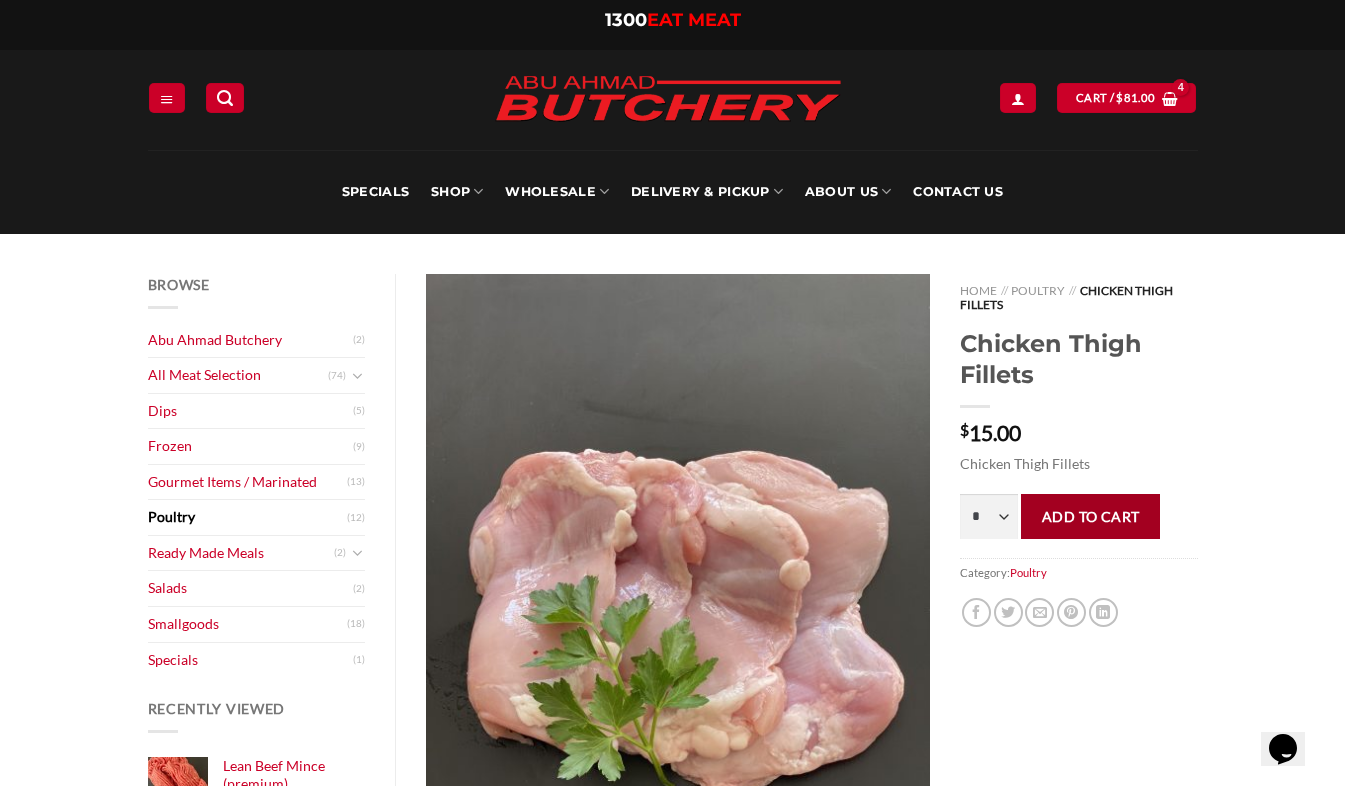 click on "Add to cart" at bounding box center (1090, 516) 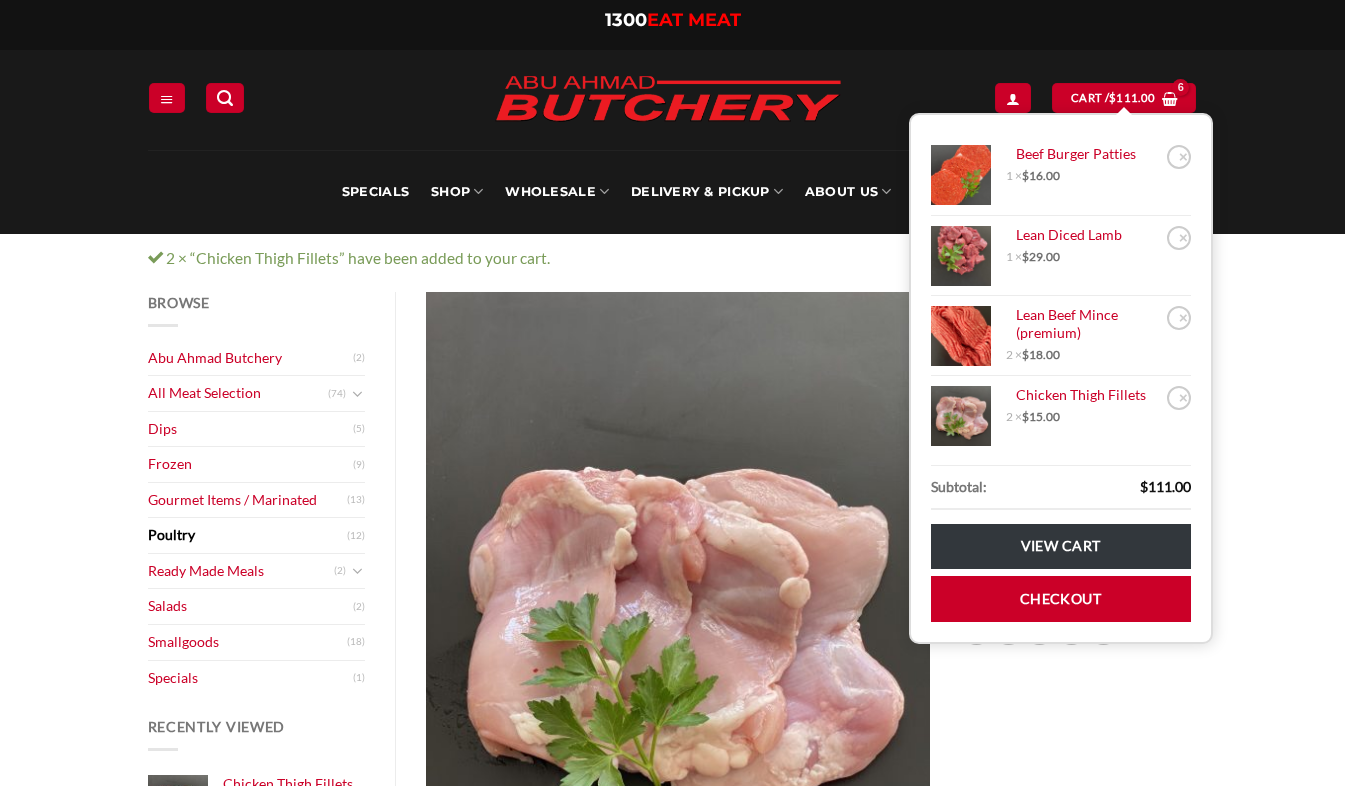 scroll, scrollTop: 0, scrollLeft: 0, axis: both 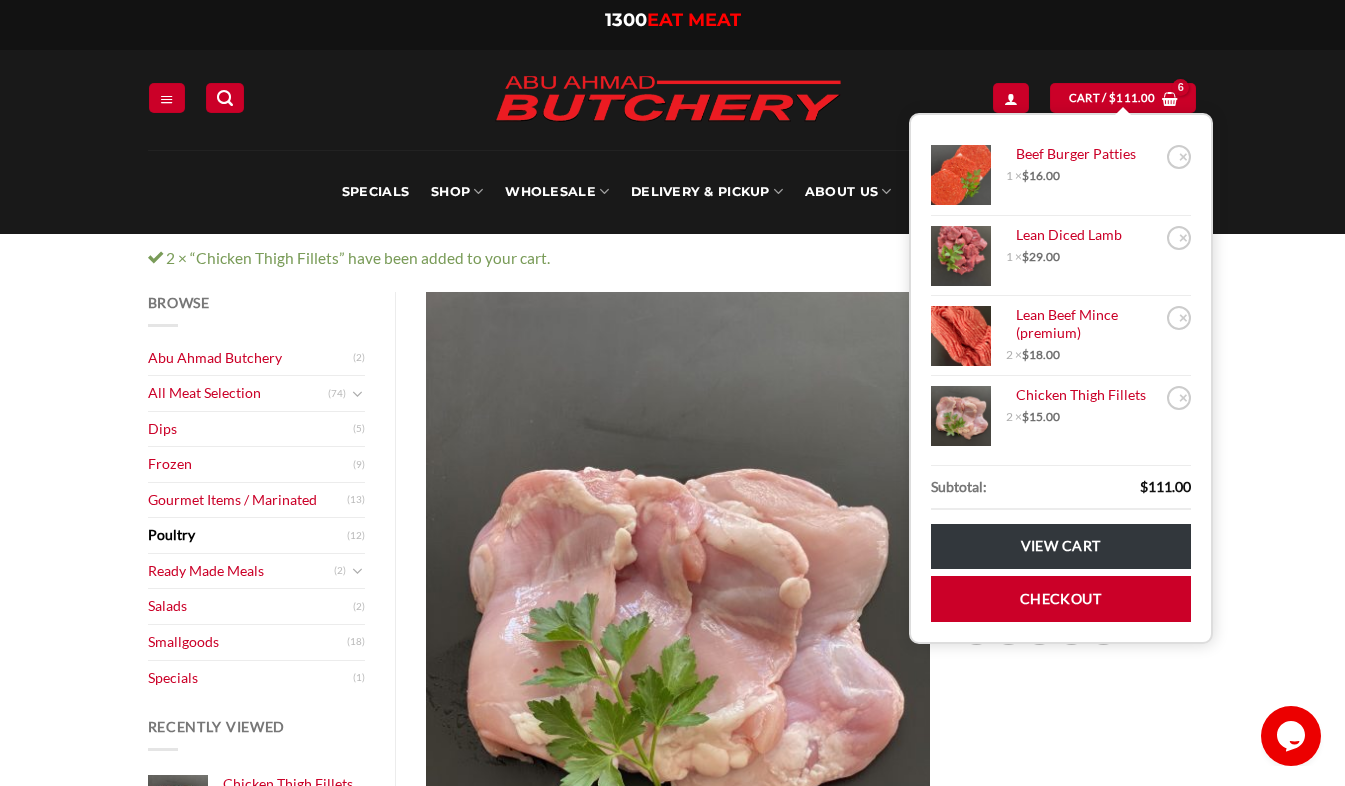 click on "Poultry" at bounding box center (248, 535) 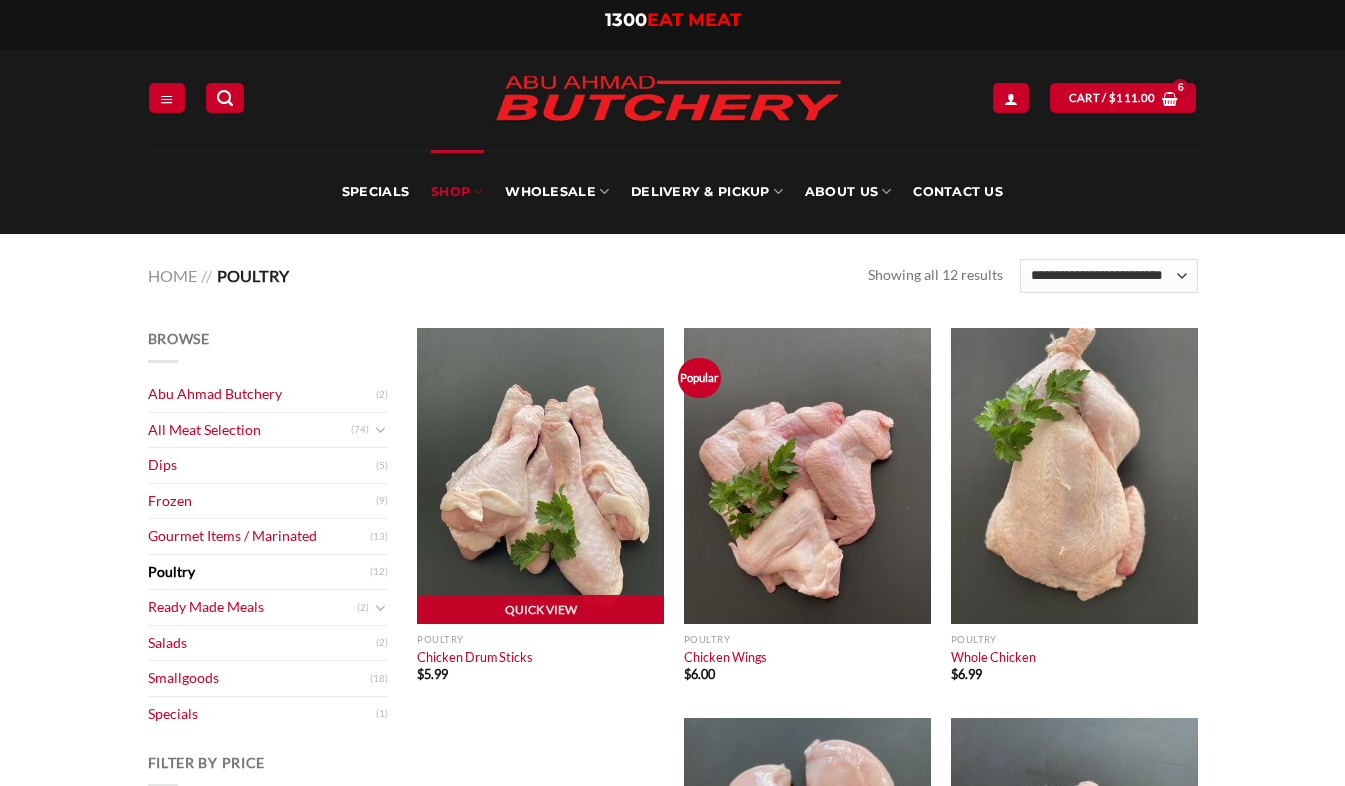 scroll, scrollTop: 0, scrollLeft: 0, axis: both 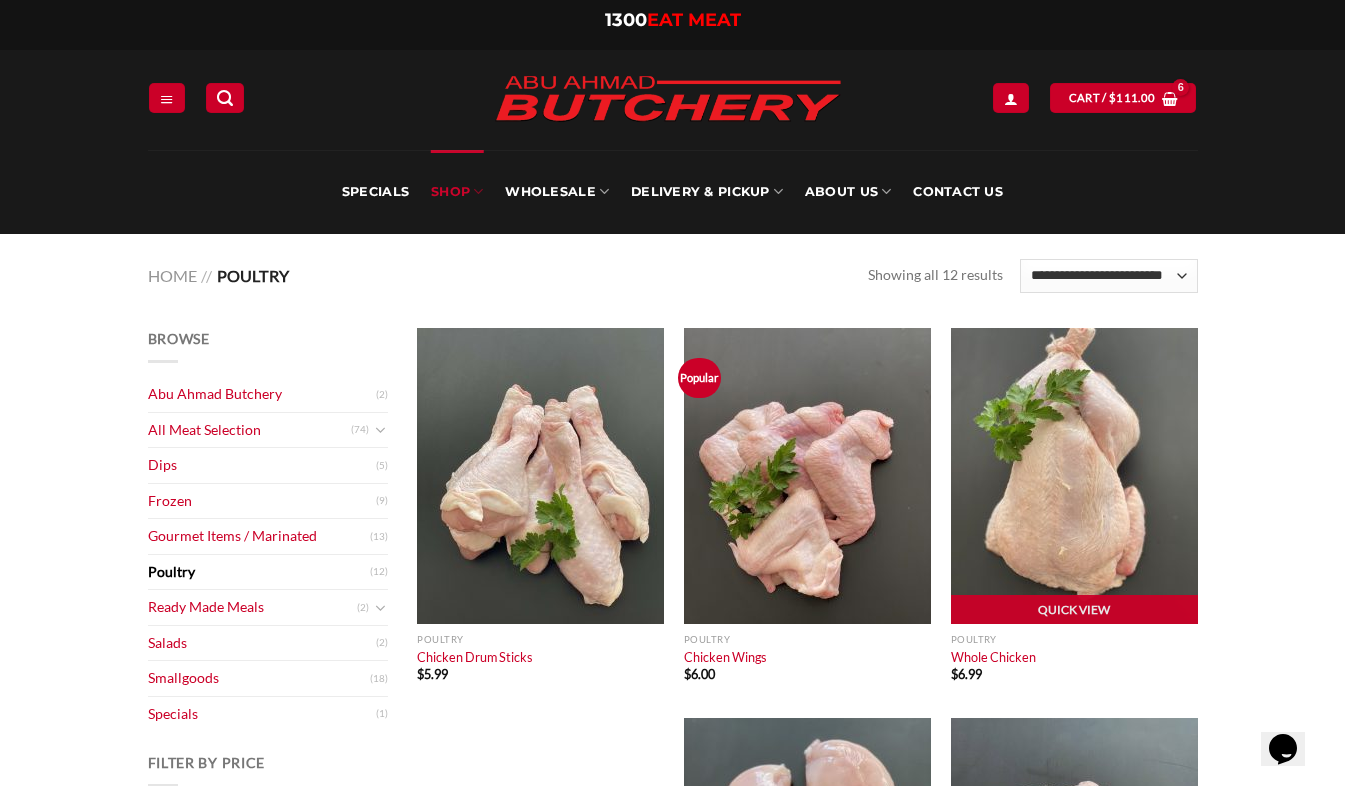 click at bounding box center (1074, 476) 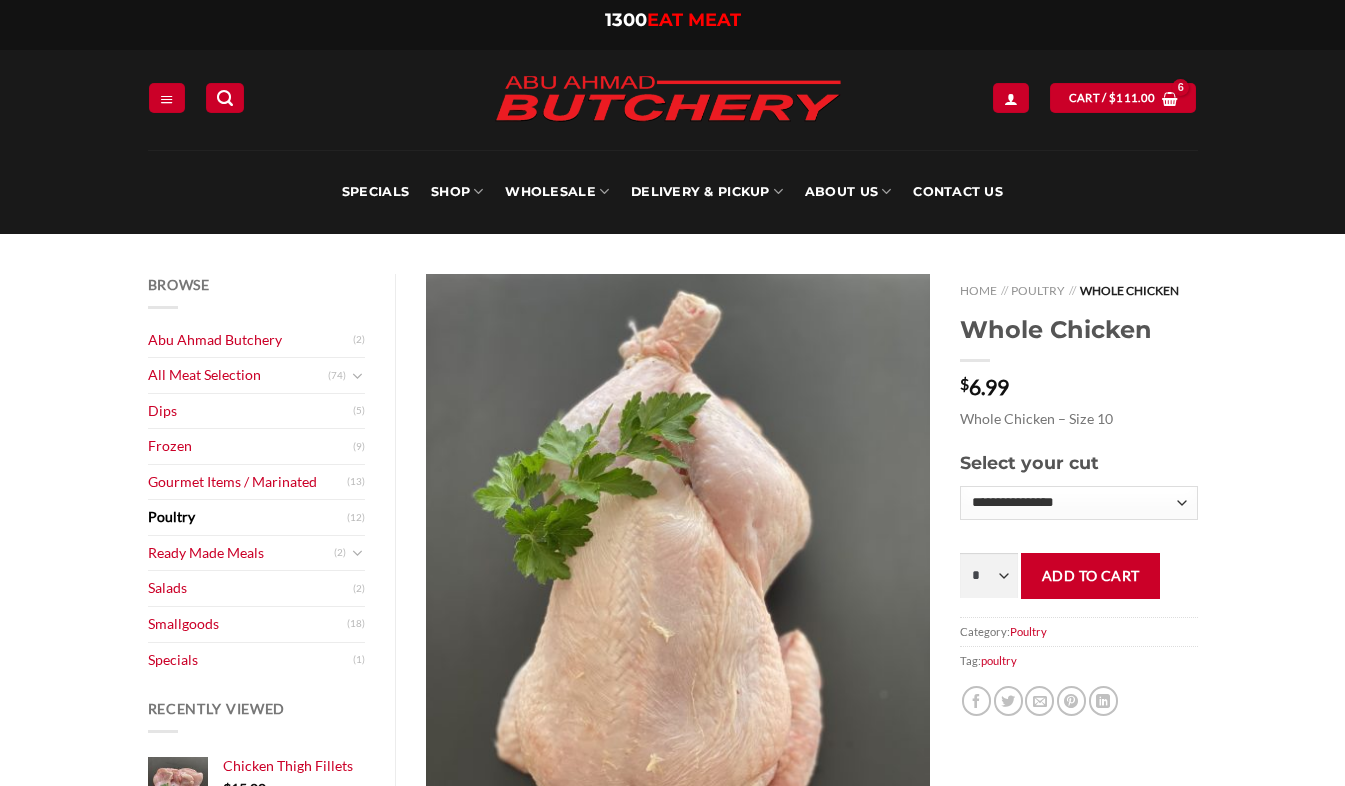 scroll, scrollTop: 0, scrollLeft: 0, axis: both 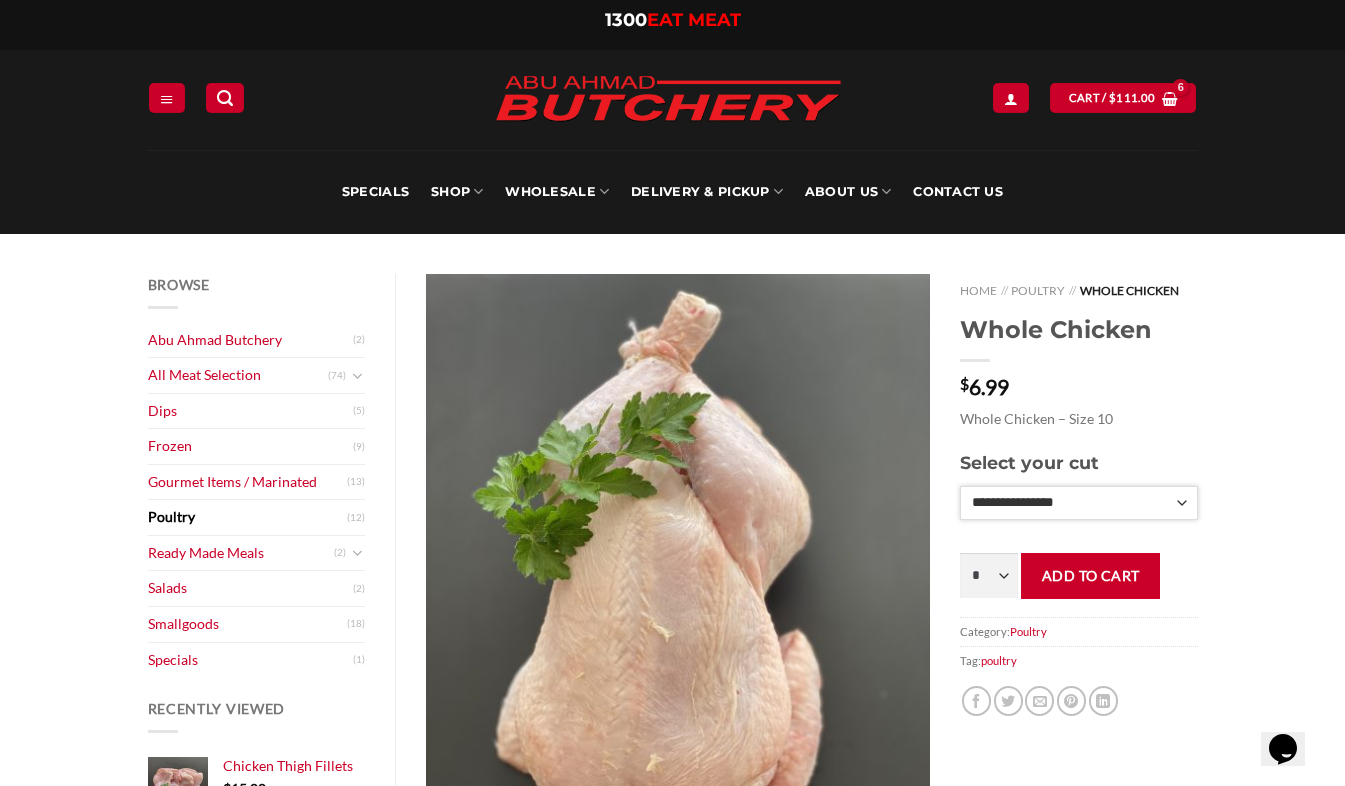 click on "**********" at bounding box center [1078, 503] 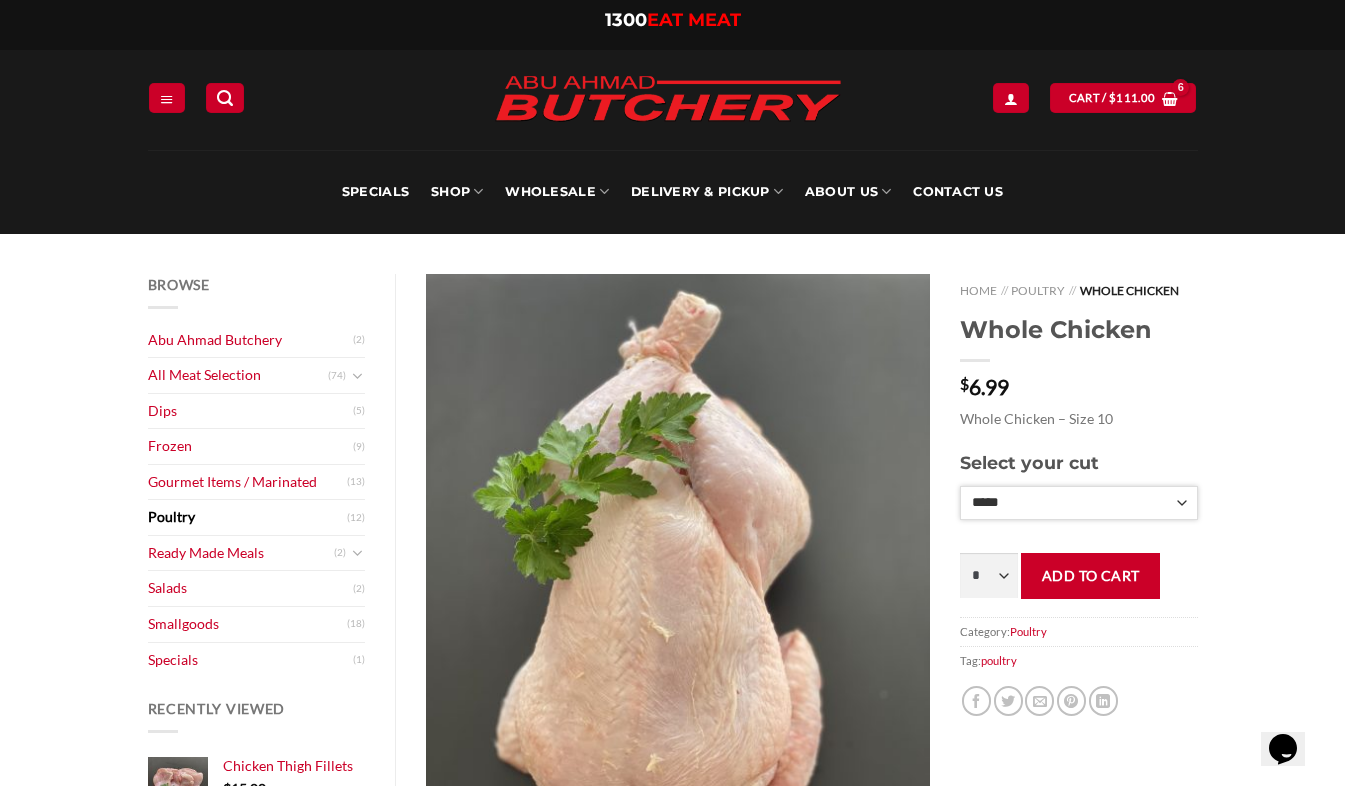 click on "**********" at bounding box center [1078, 503] 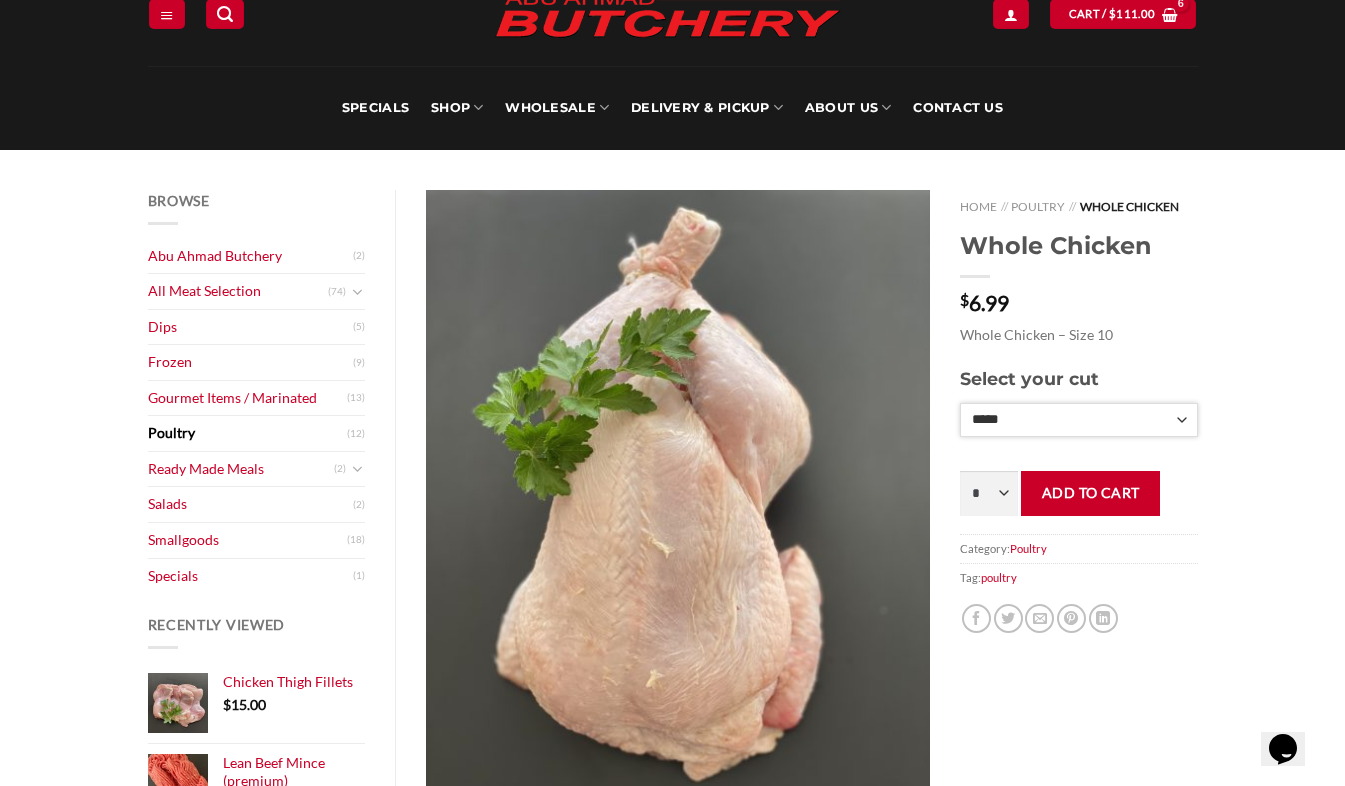 scroll, scrollTop: 99, scrollLeft: 0, axis: vertical 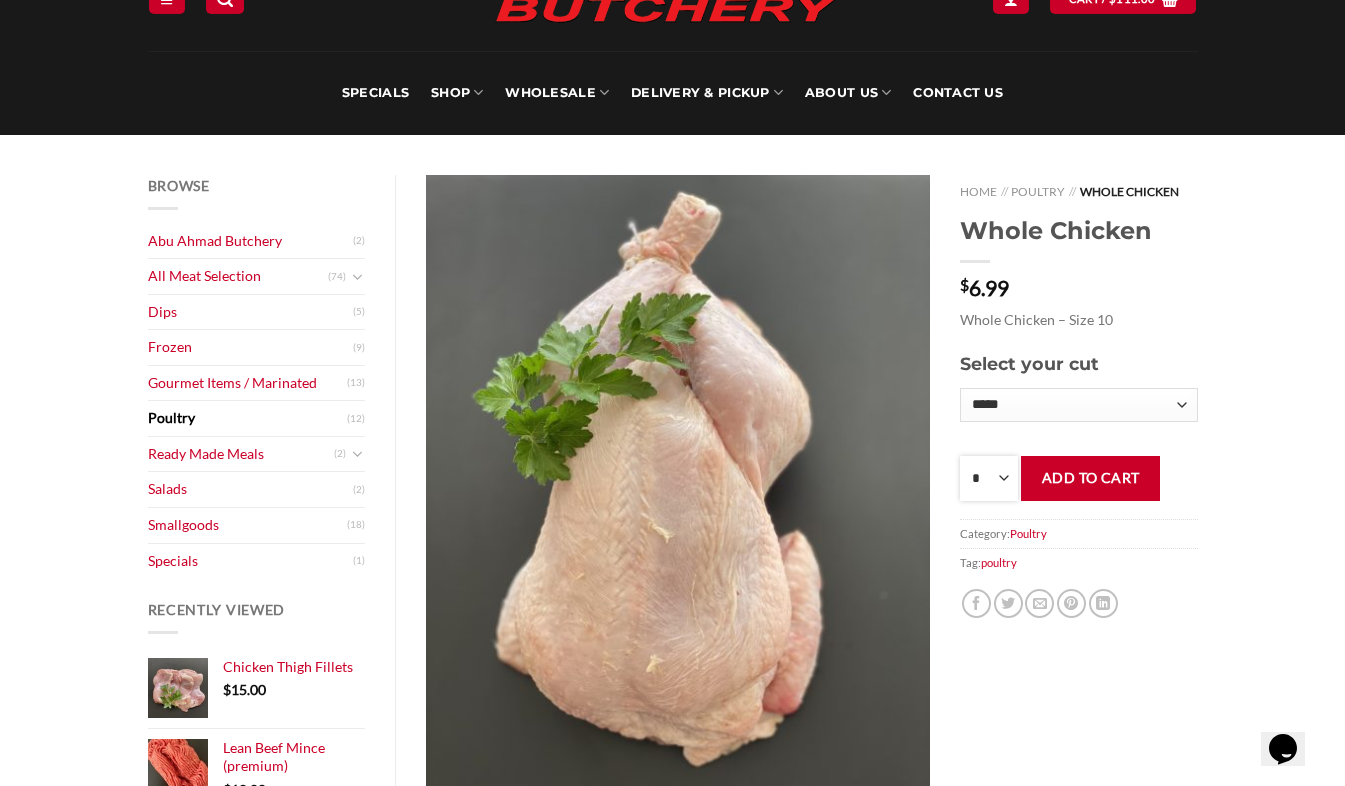 click on "* * * * * * * * * ** ** ** ** ** ** ** ** ** ** **" at bounding box center [989, 478] 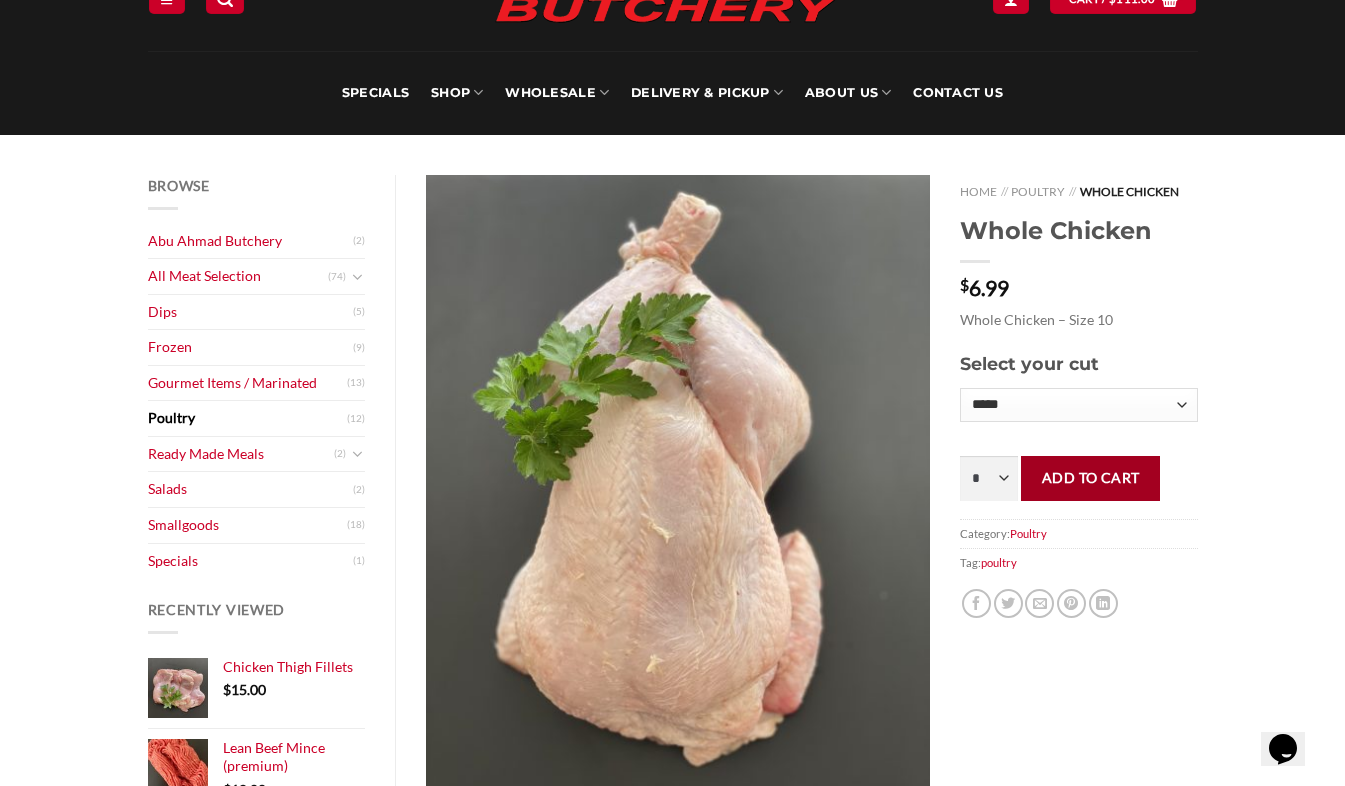 click on "Add to cart" at bounding box center [1090, 478] 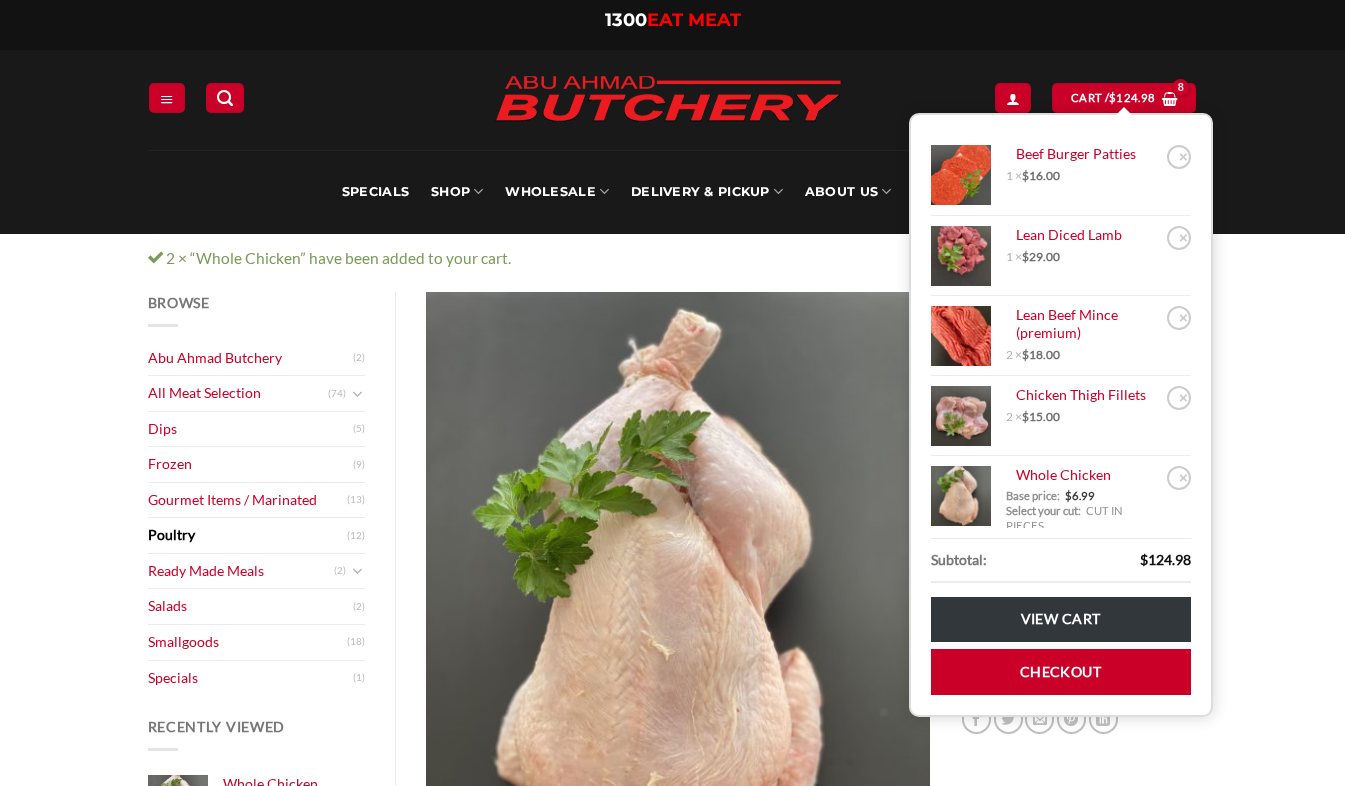 scroll, scrollTop: 0, scrollLeft: 0, axis: both 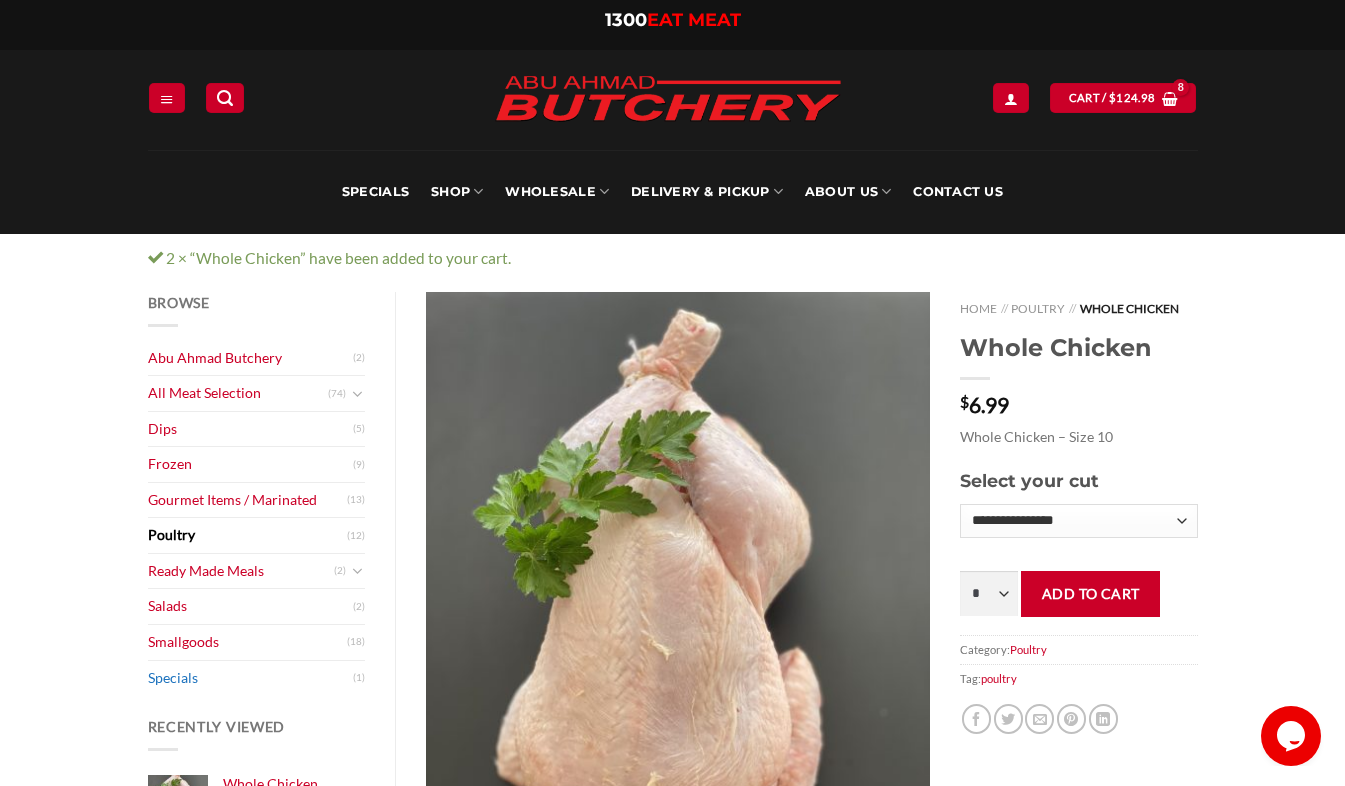 click on "Specials" at bounding box center [251, 678] 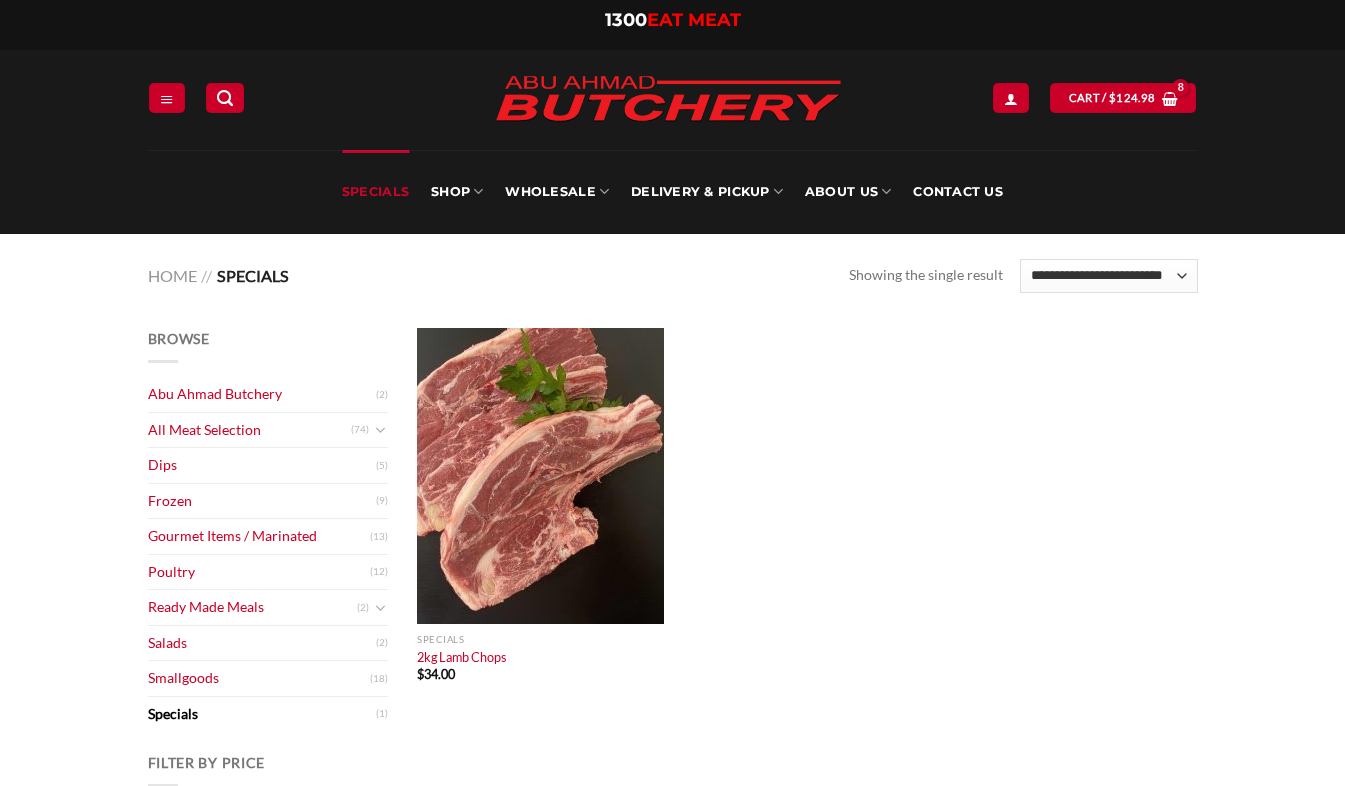 scroll, scrollTop: 0, scrollLeft: 0, axis: both 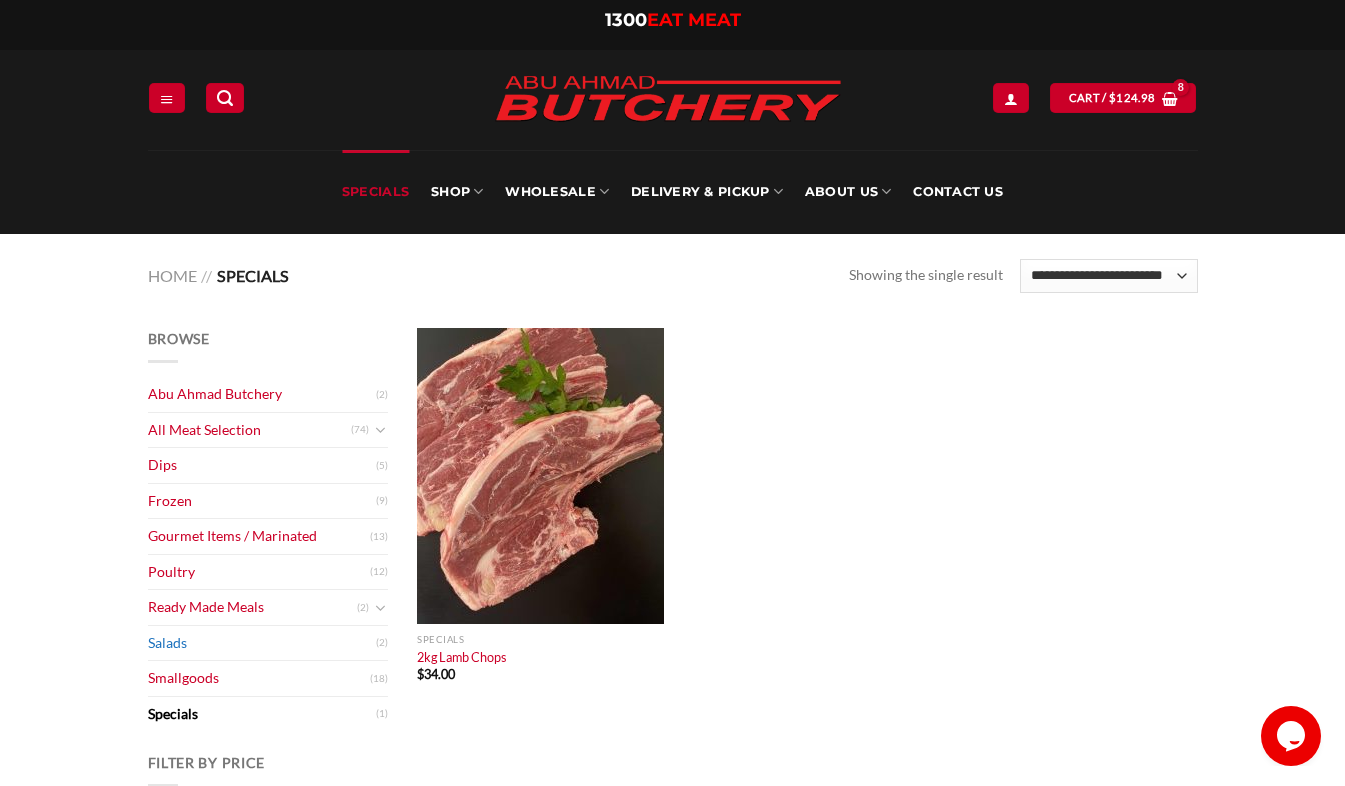 click on "Salads" at bounding box center [262, 643] 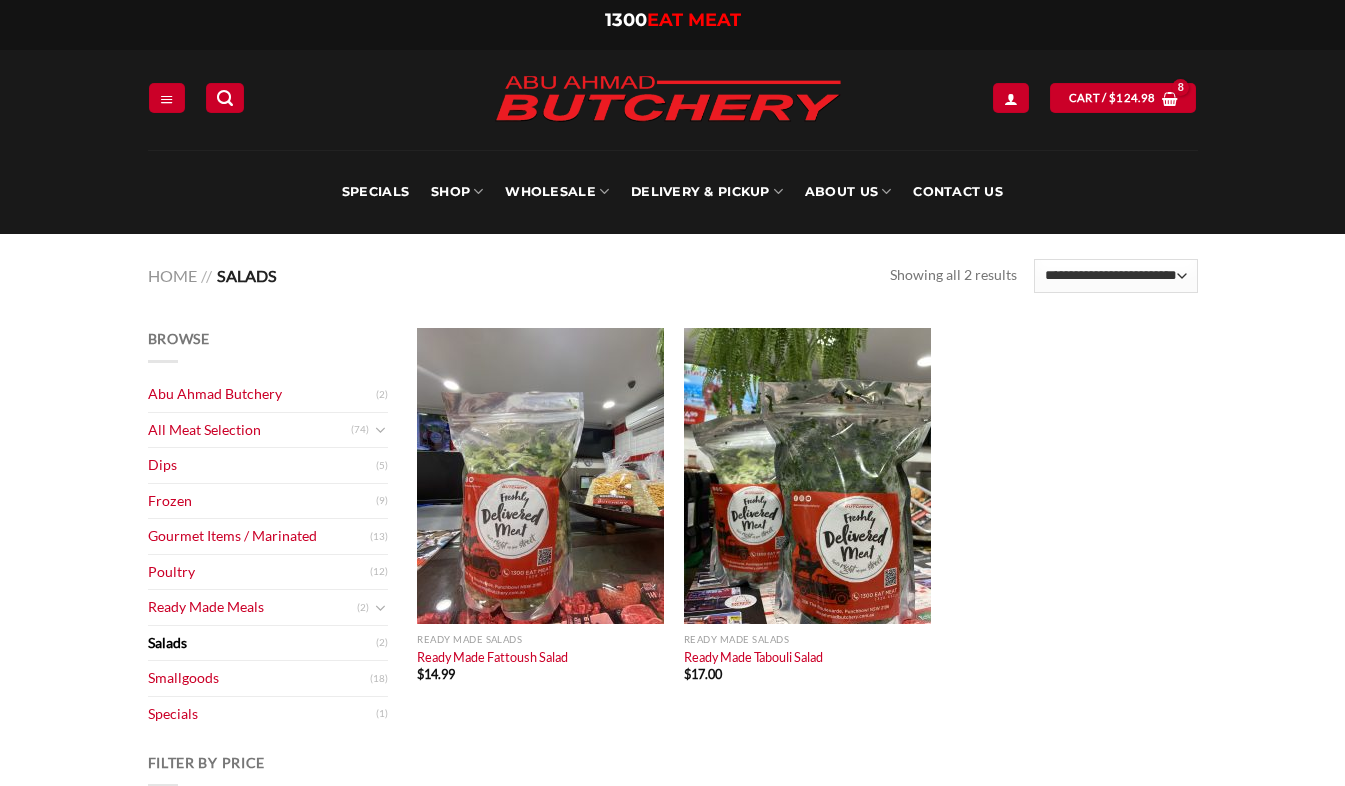 scroll, scrollTop: 0, scrollLeft: 0, axis: both 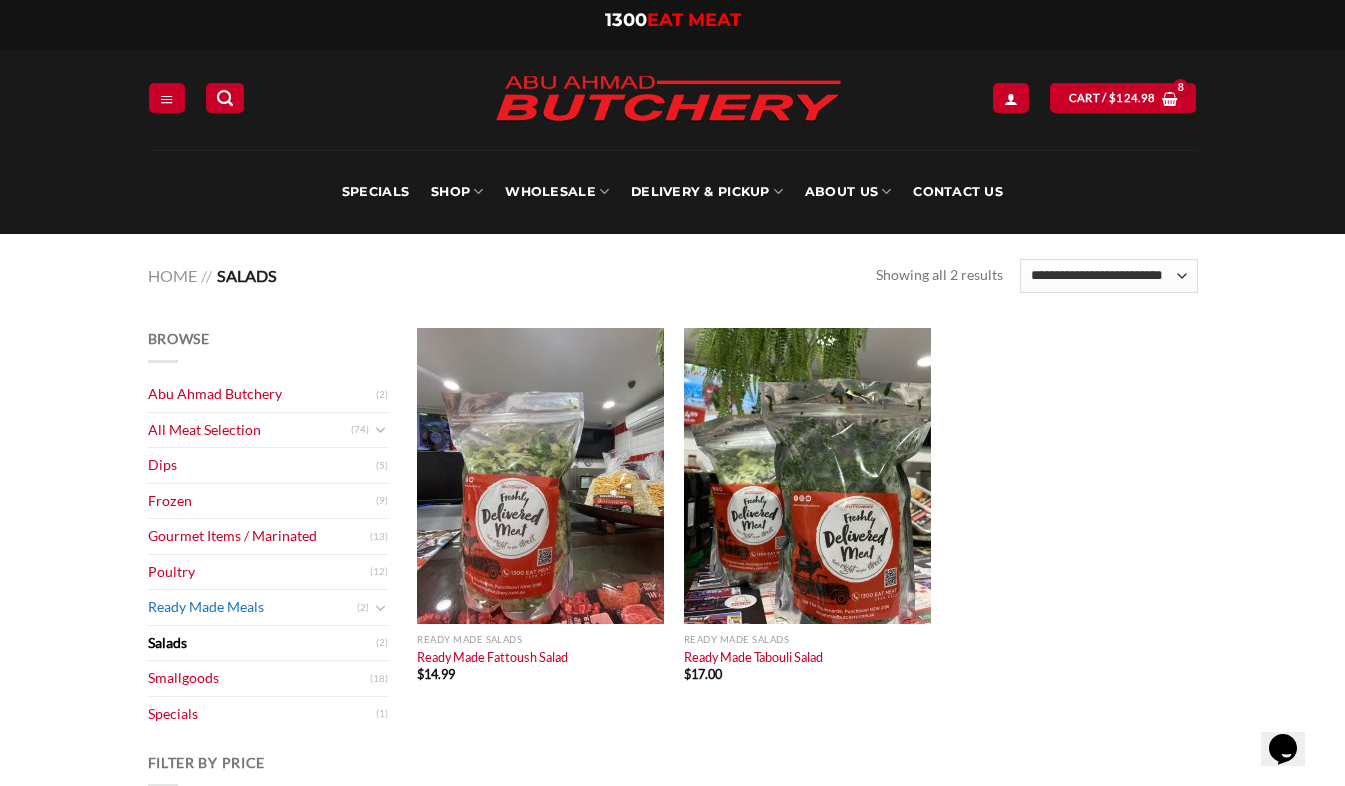 click on "Ready Made Meals" at bounding box center (252, 607) 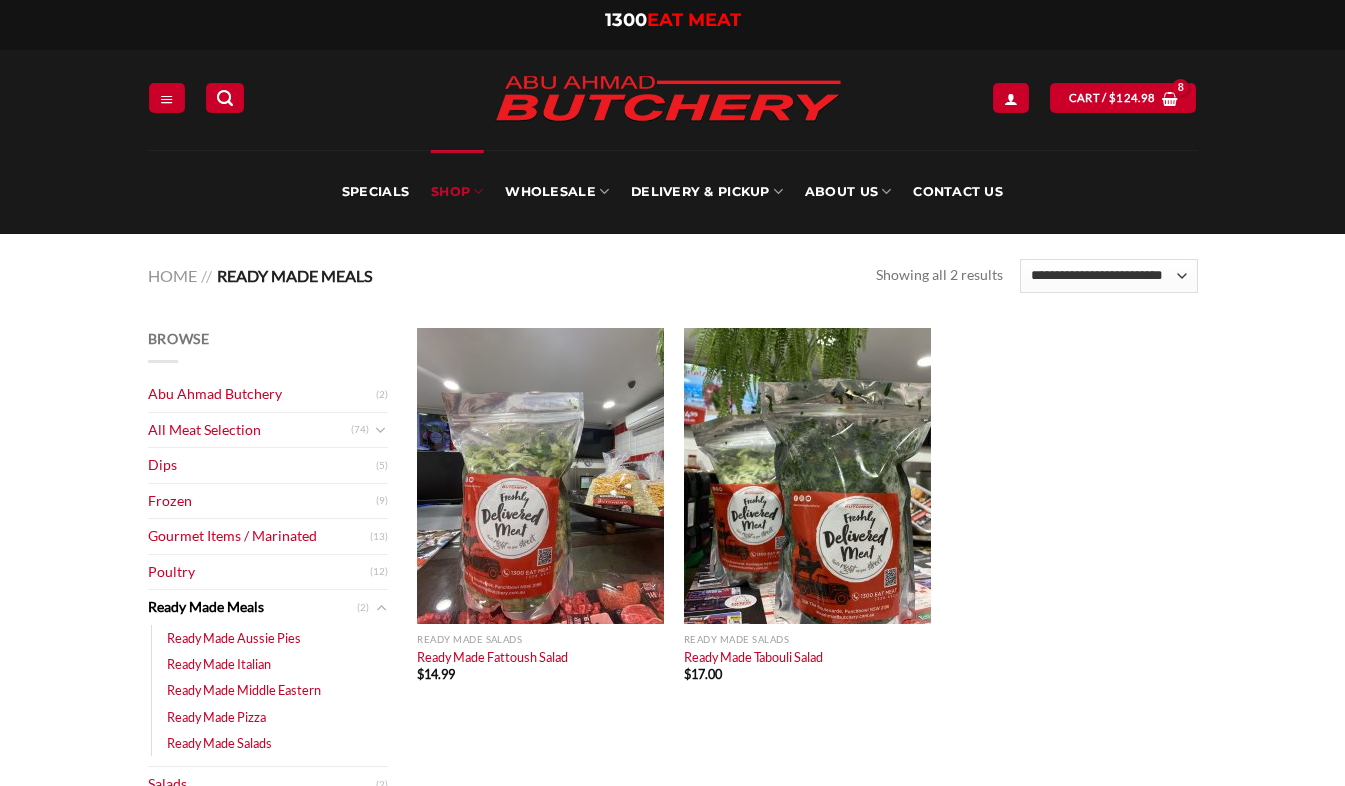 scroll, scrollTop: 0, scrollLeft: 0, axis: both 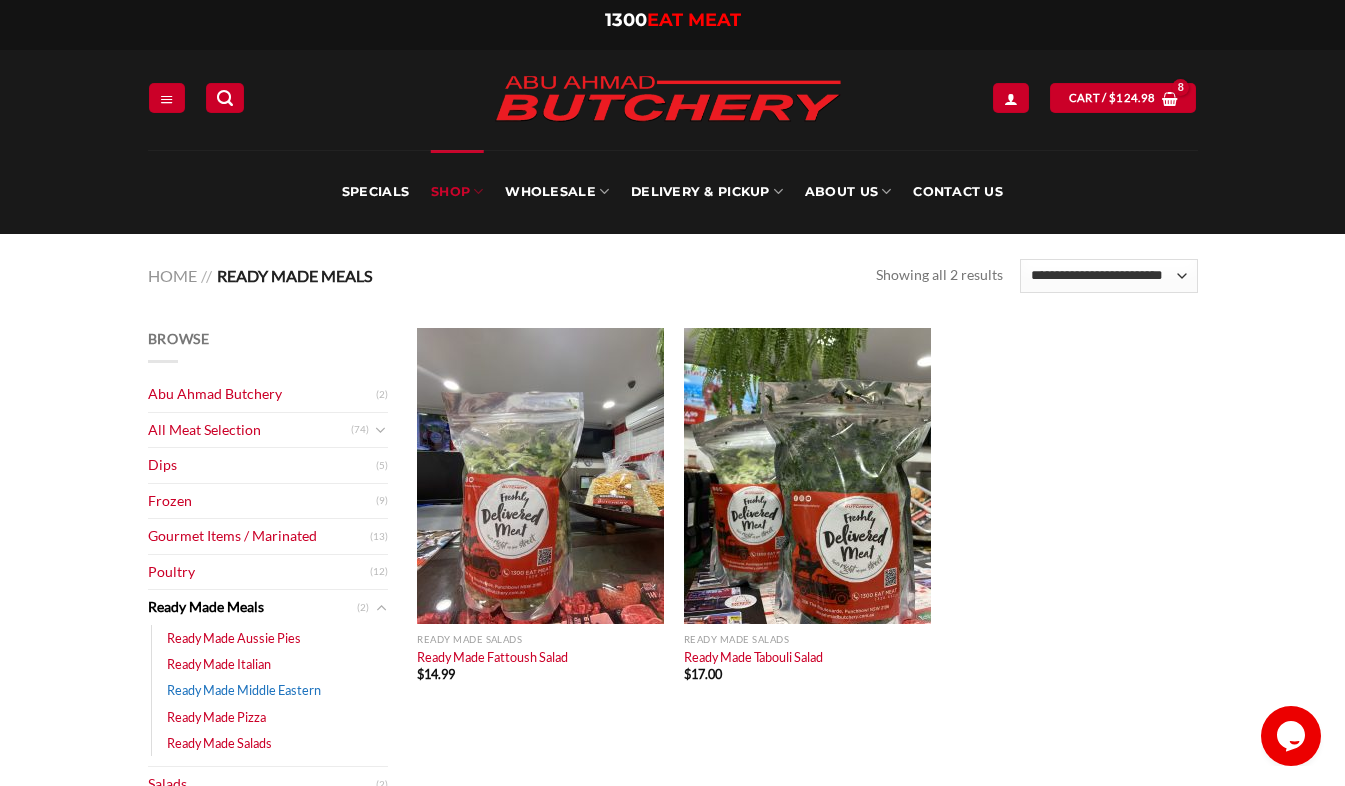 click on "Ready Made Middle Eastern" at bounding box center [244, 690] 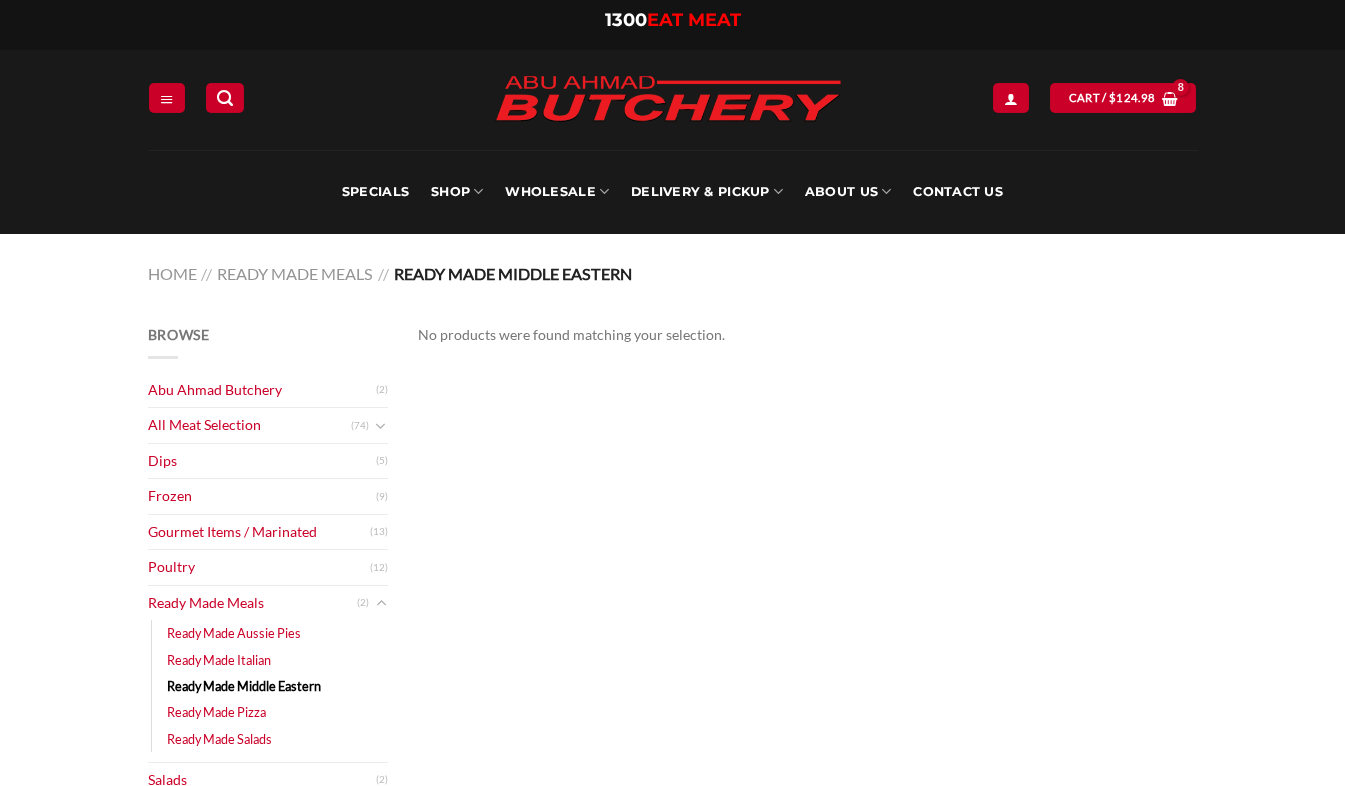 scroll, scrollTop: 0, scrollLeft: 0, axis: both 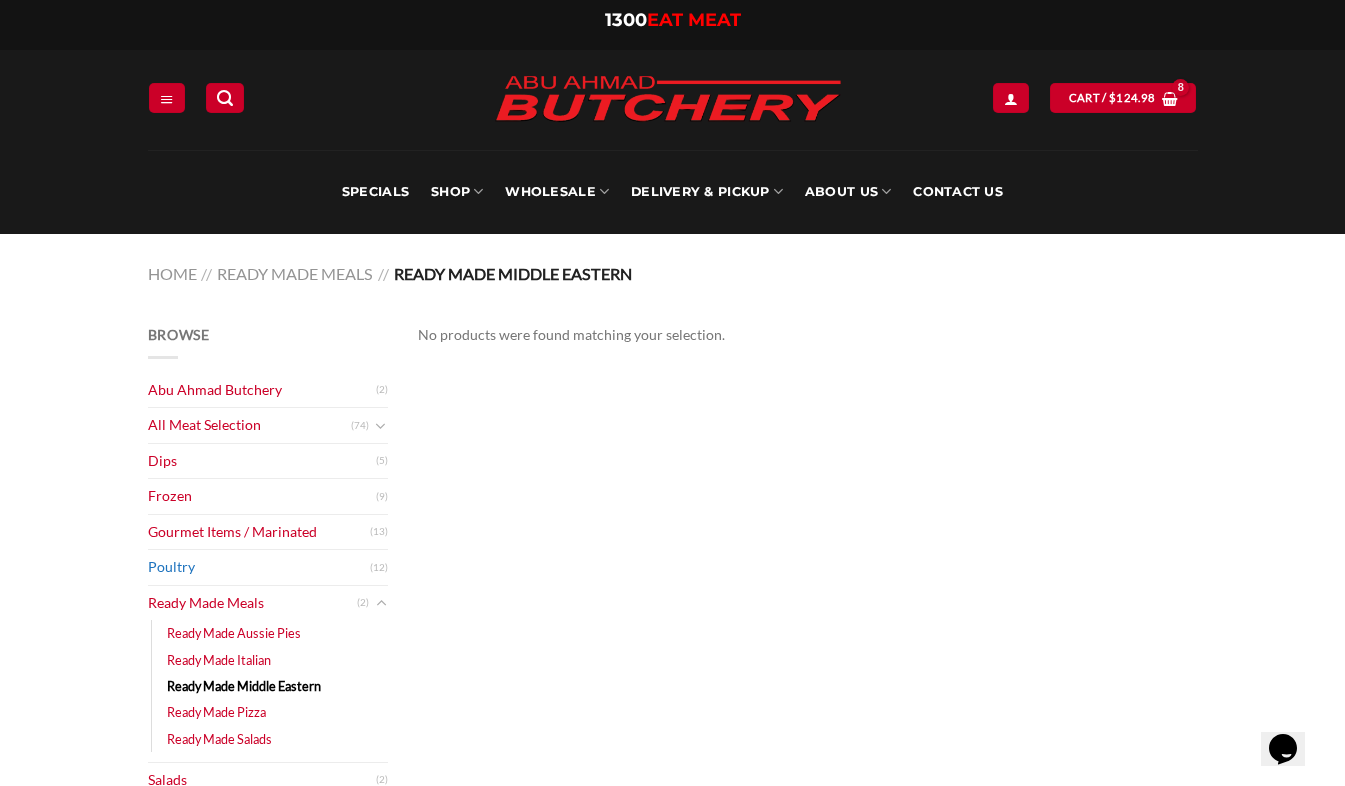 click on "Poultry" at bounding box center (259, 567) 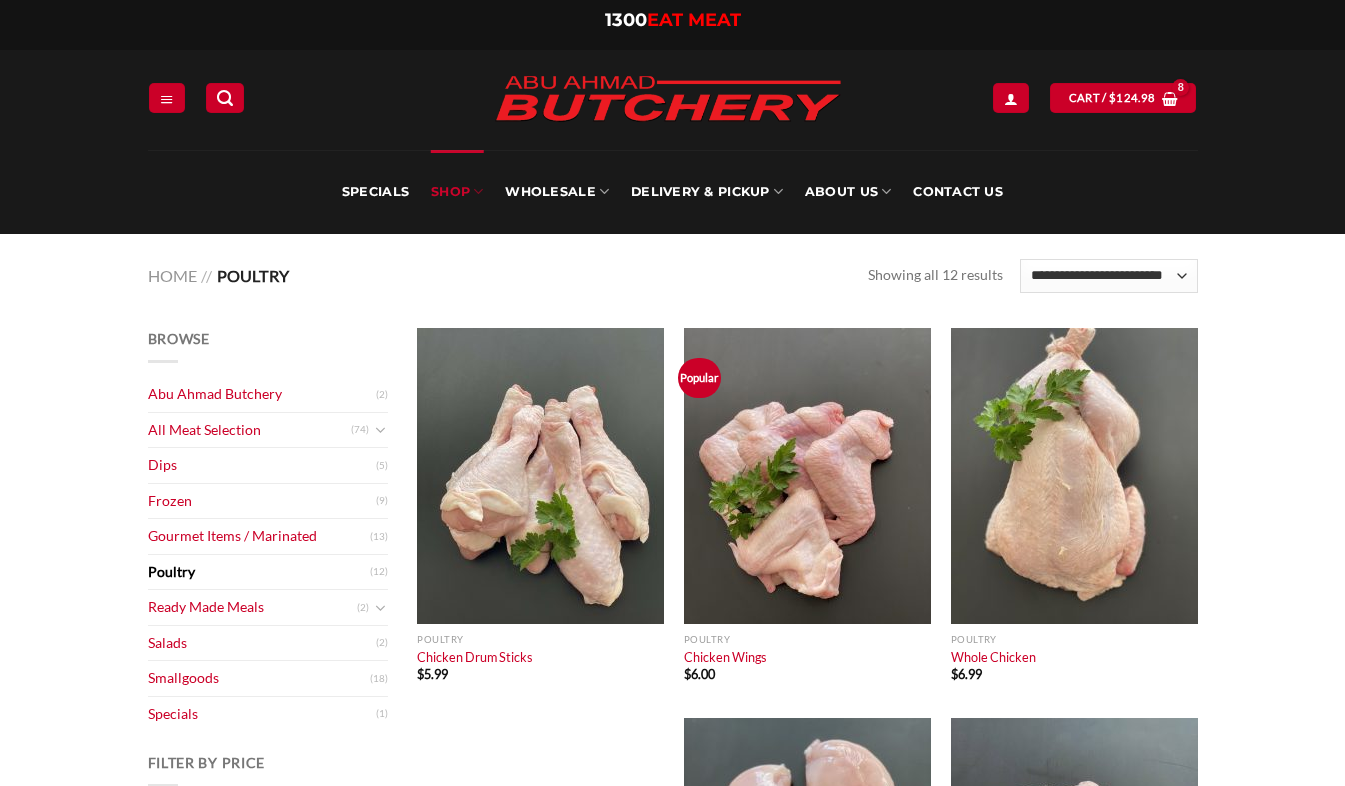 scroll, scrollTop: 0, scrollLeft: 0, axis: both 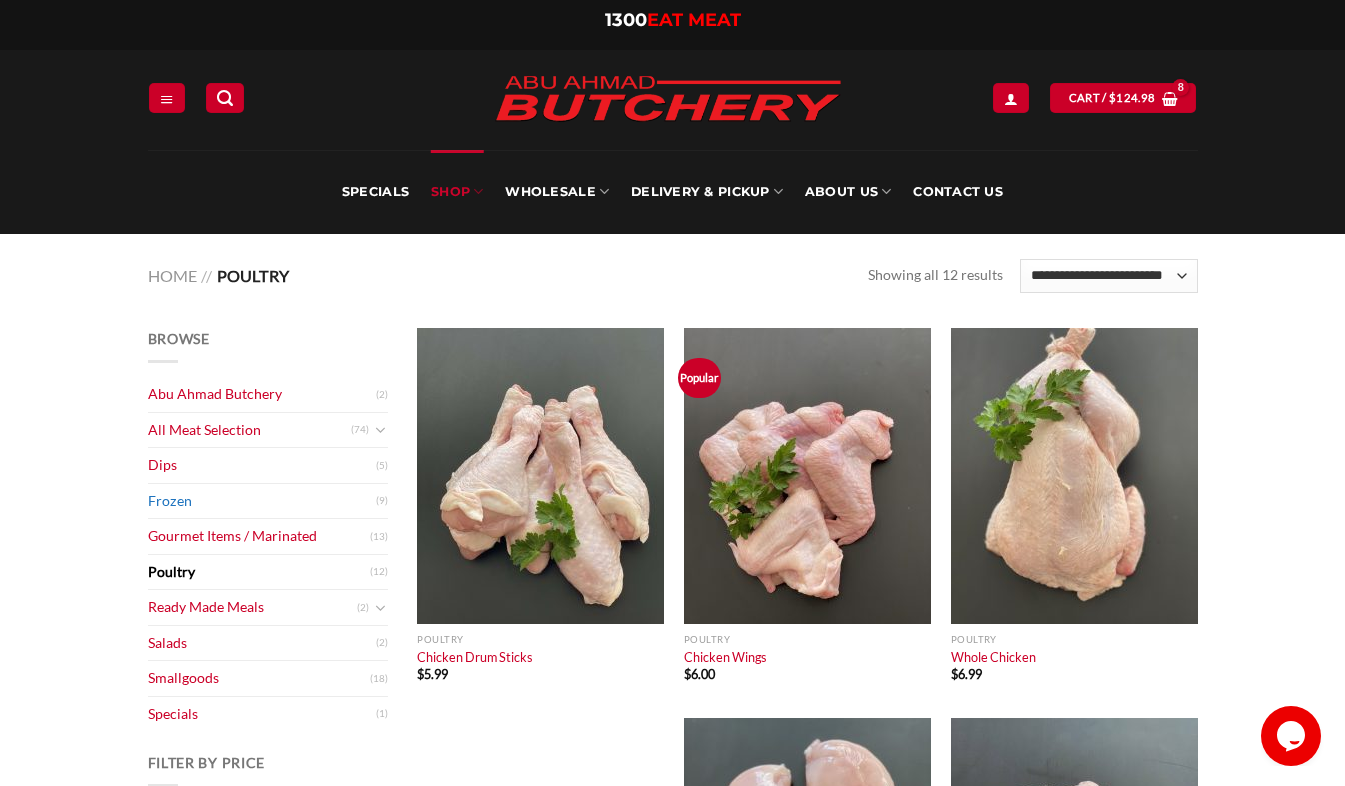 click on "Frozen" at bounding box center [262, 501] 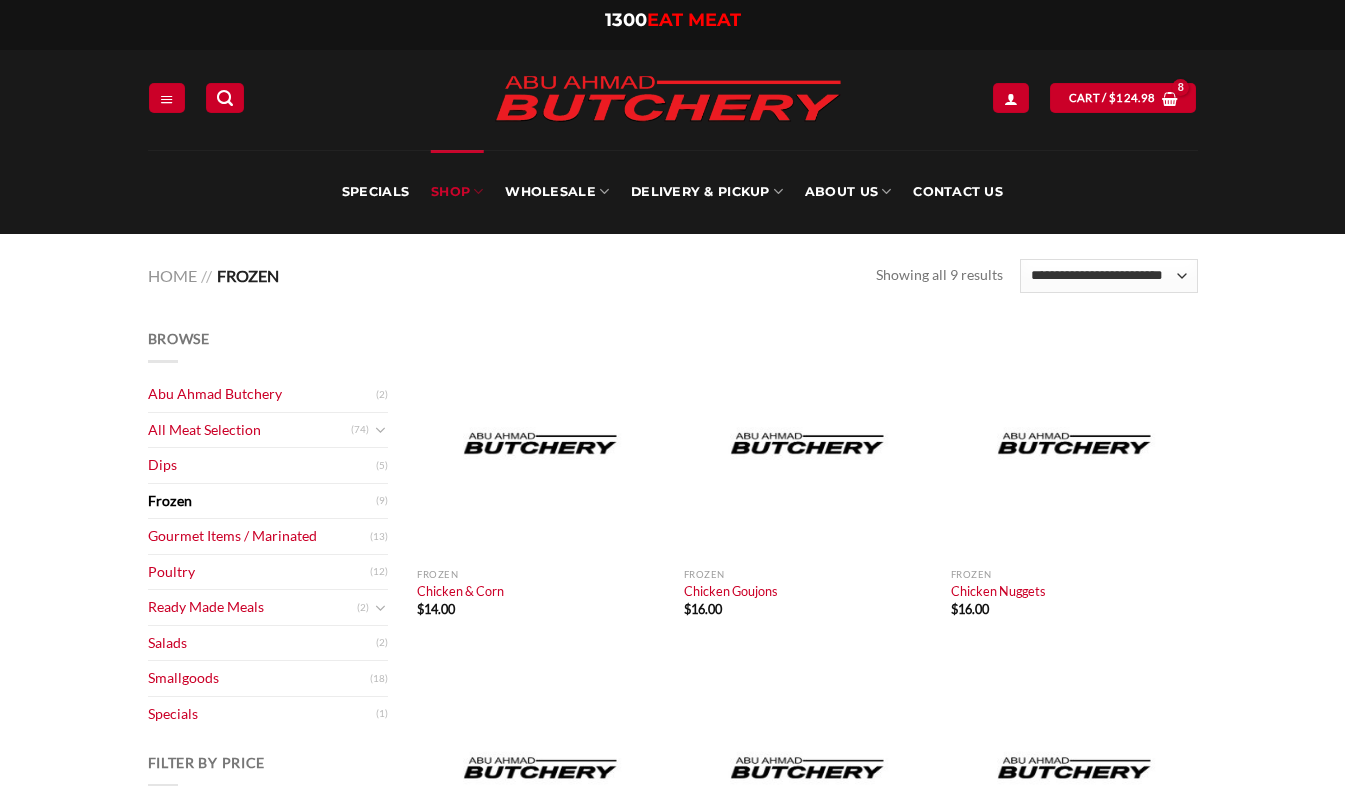 scroll, scrollTop: 0, scrollLeft: 0, axis: both 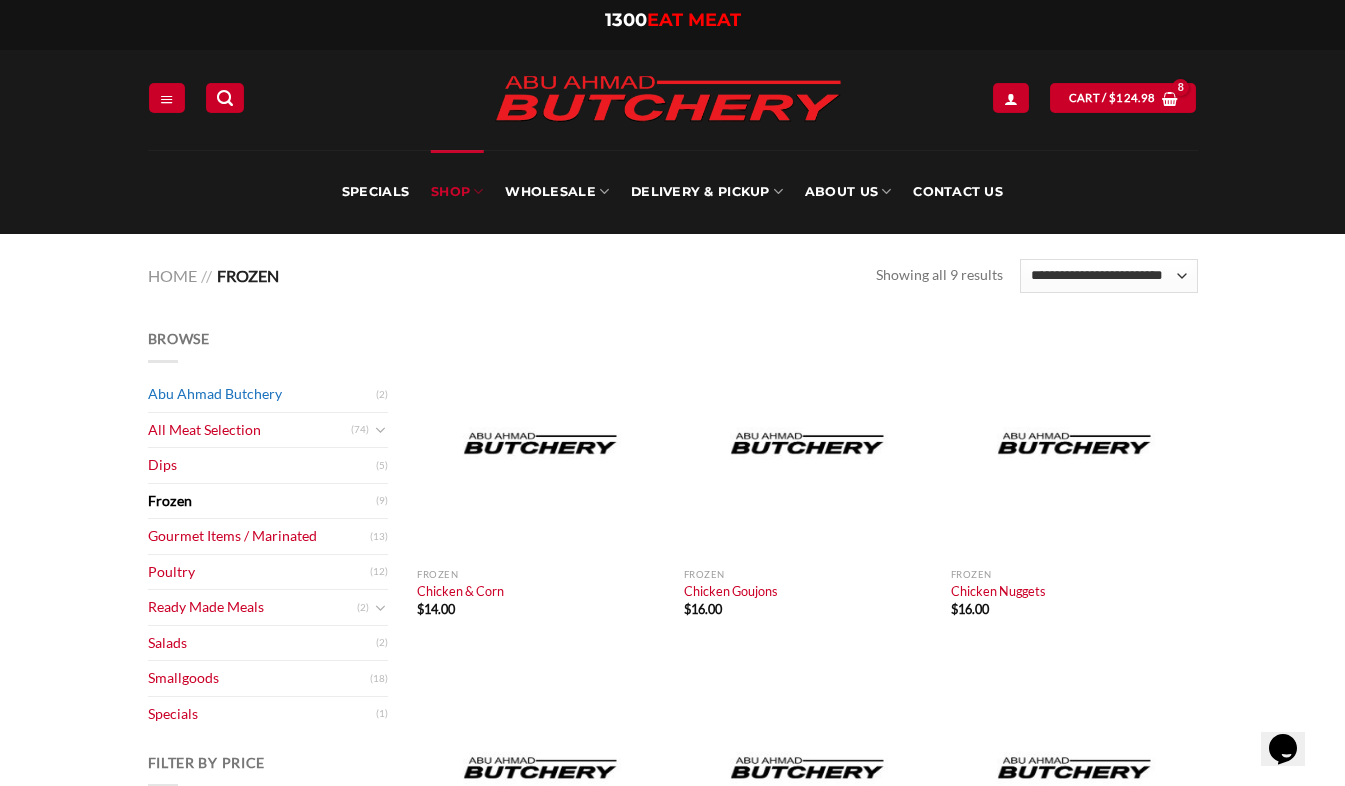 click on "Abu Ahmad Butchery" at bounding box center [262, 394] 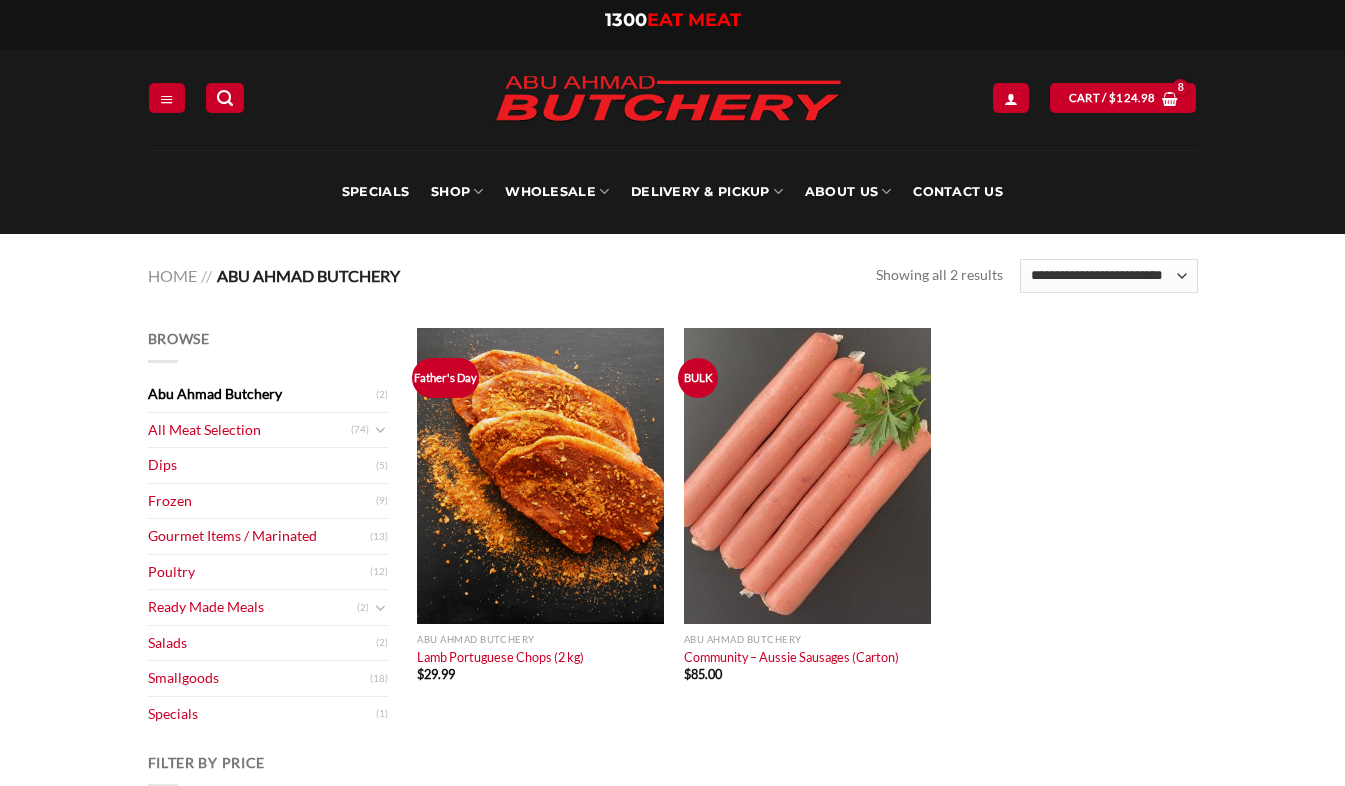 scroll, scrollTop: 0, scrollLeft: 0, axis: both 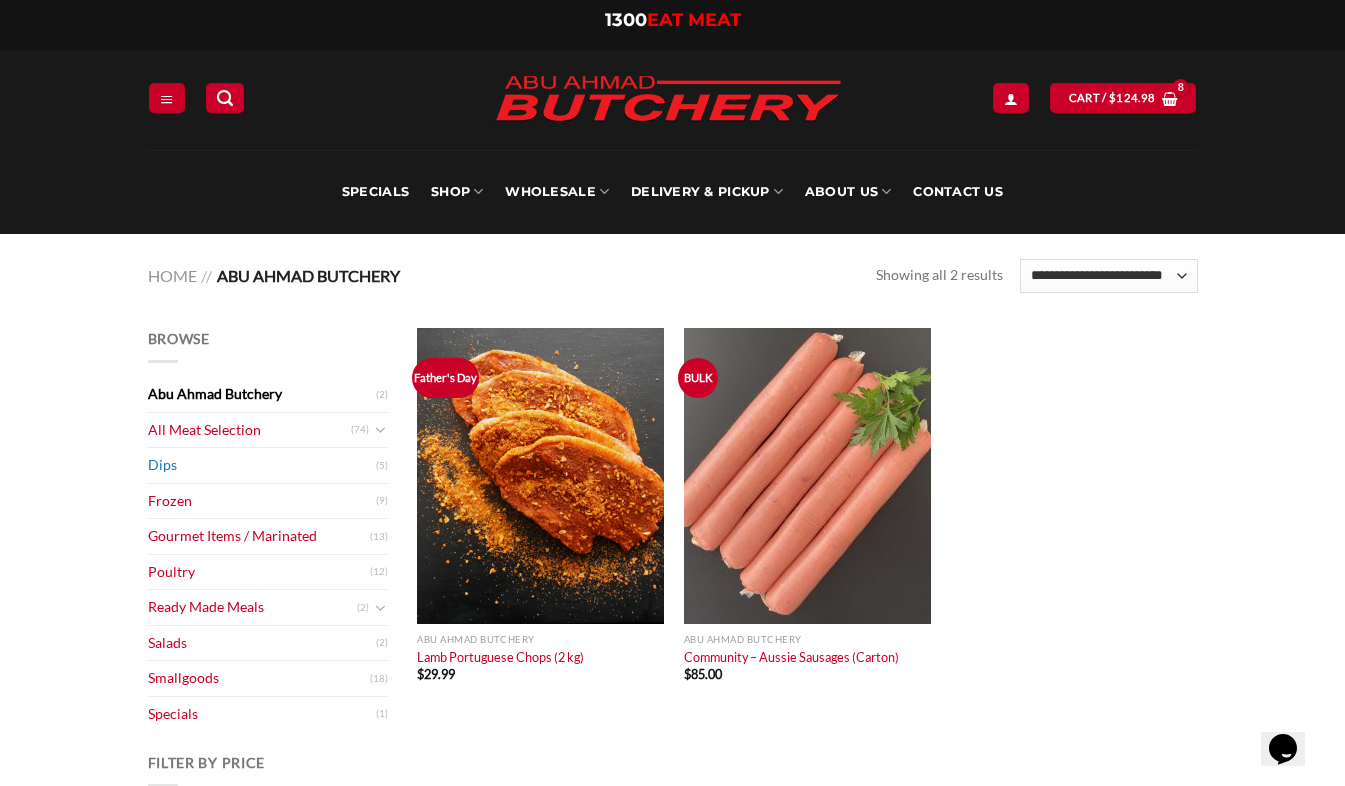 click on "Dips" at bounding box center (262, 465) 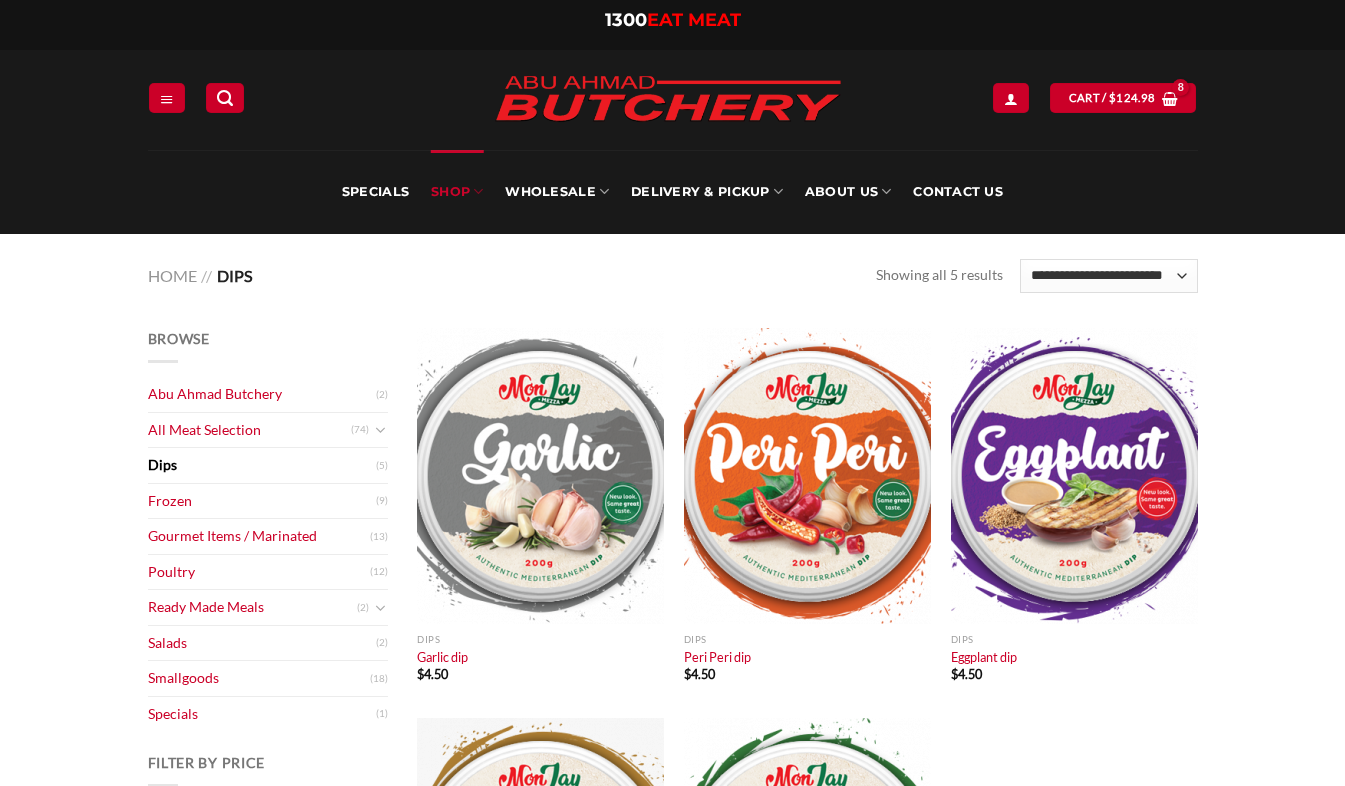 scroll, scrollTop: 0, scrollLeft: 0, axis: both 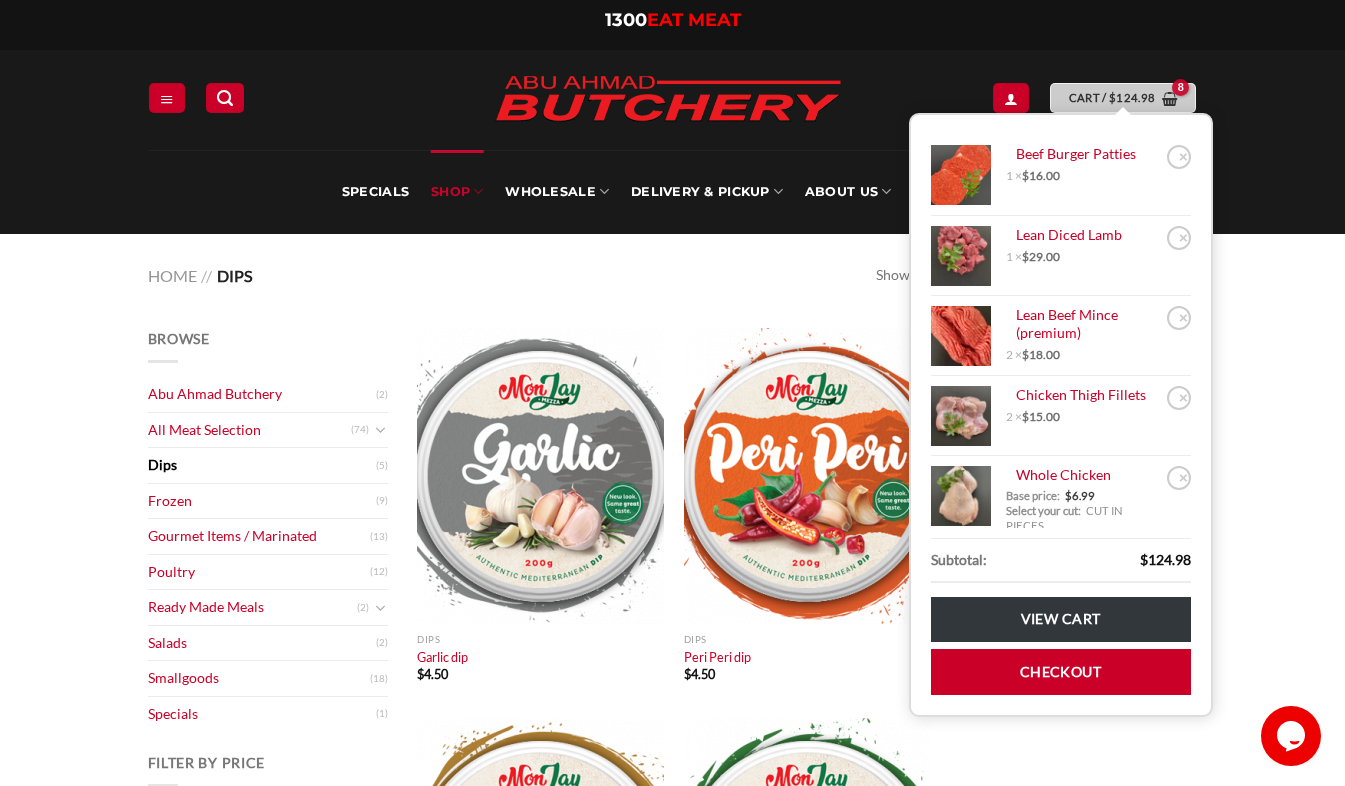 click on "Cart   /         $ 124.98" at bounding box center [1112, 98] 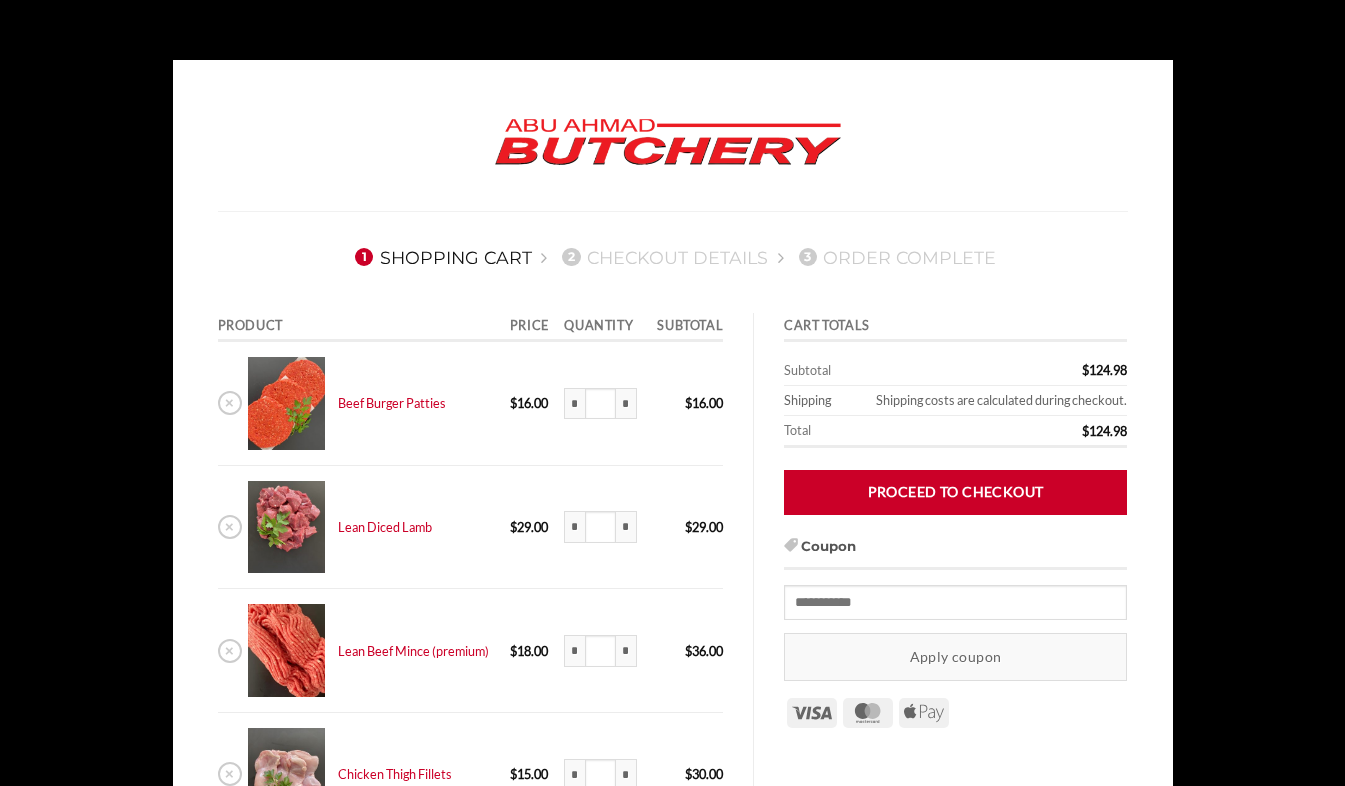scroll, scrollTop: 0, scrollLeft: 0, axis: both 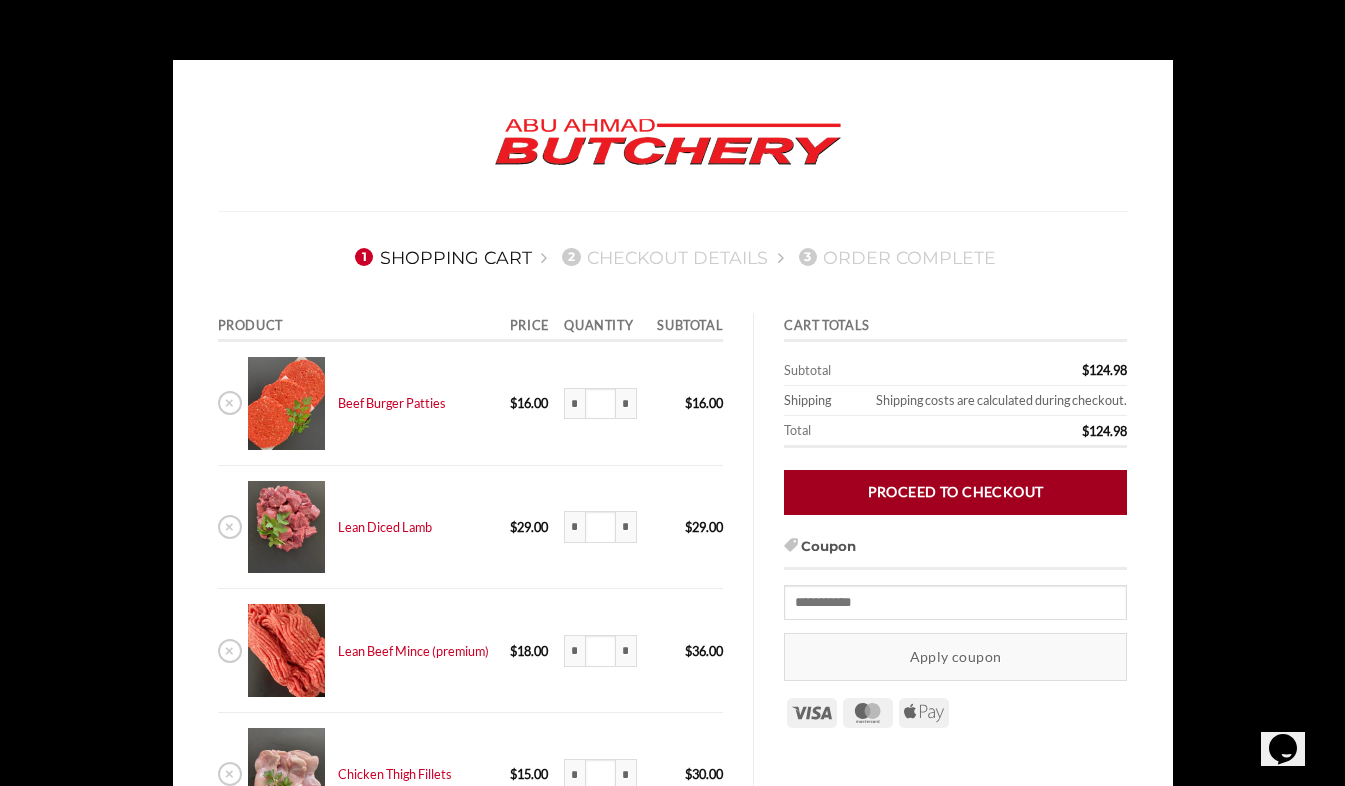 click on "Proceed to checkout" at bounding box center [955, 492] 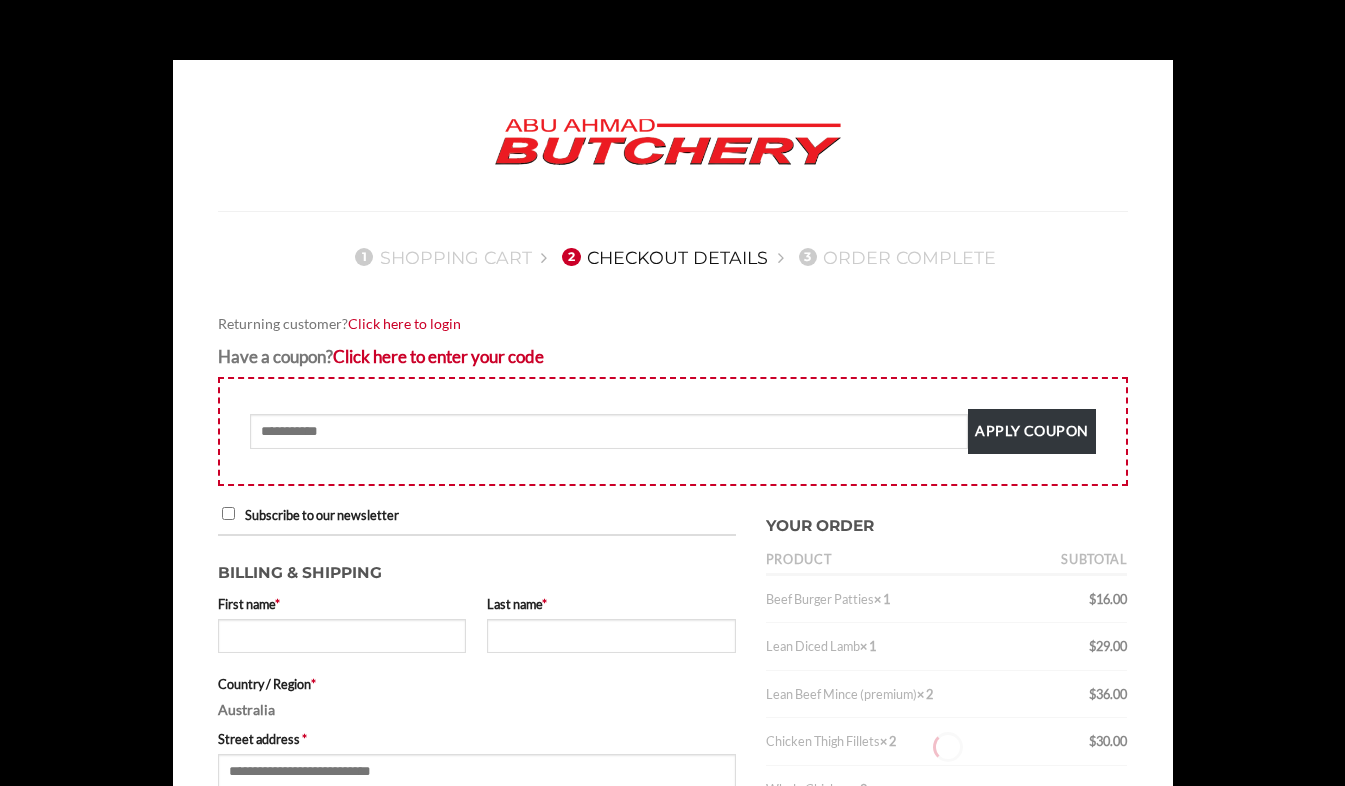 scroll, scrollTop: 0, scrollLeft: 0, axis: both 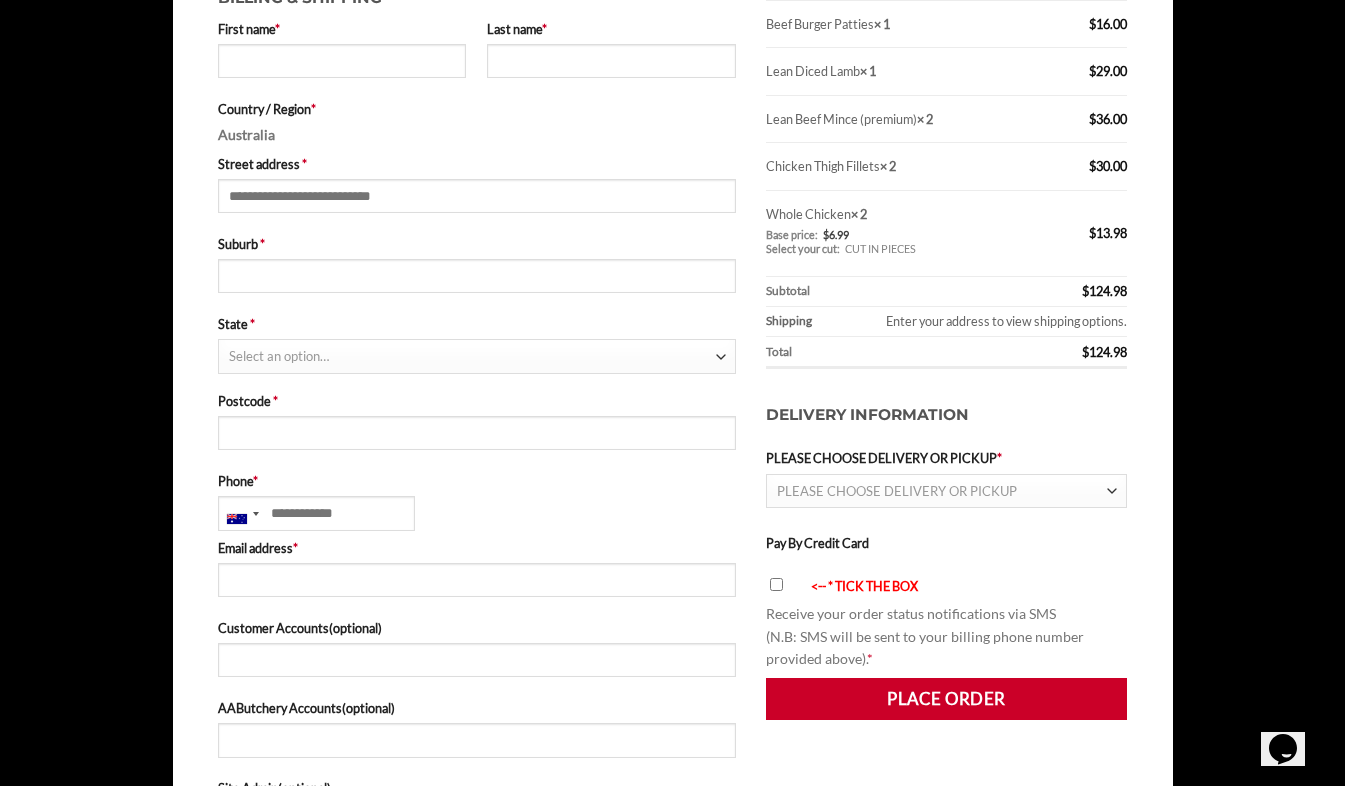 click at bounding box center [1111, 492] 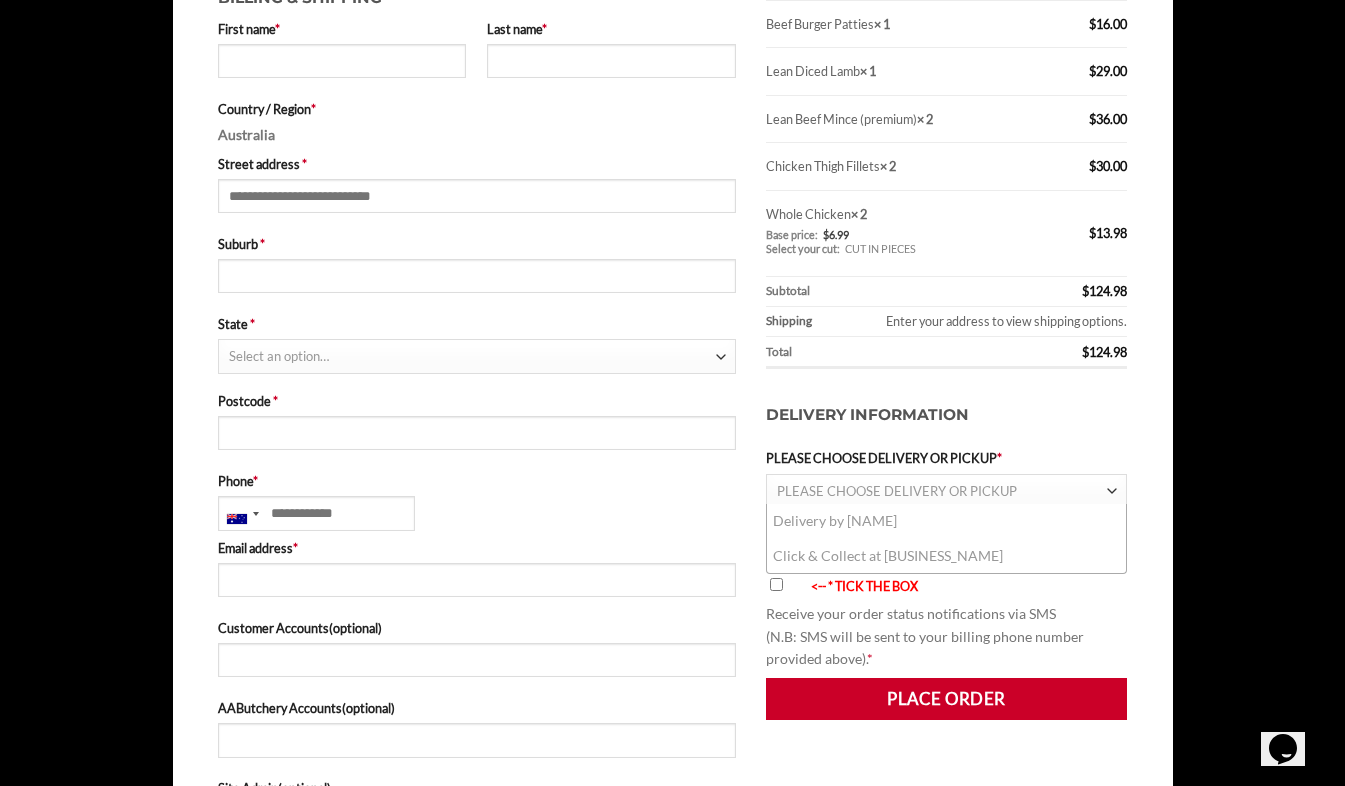 click on "Delivery by [NAME]" at bounding box center [947, 521] 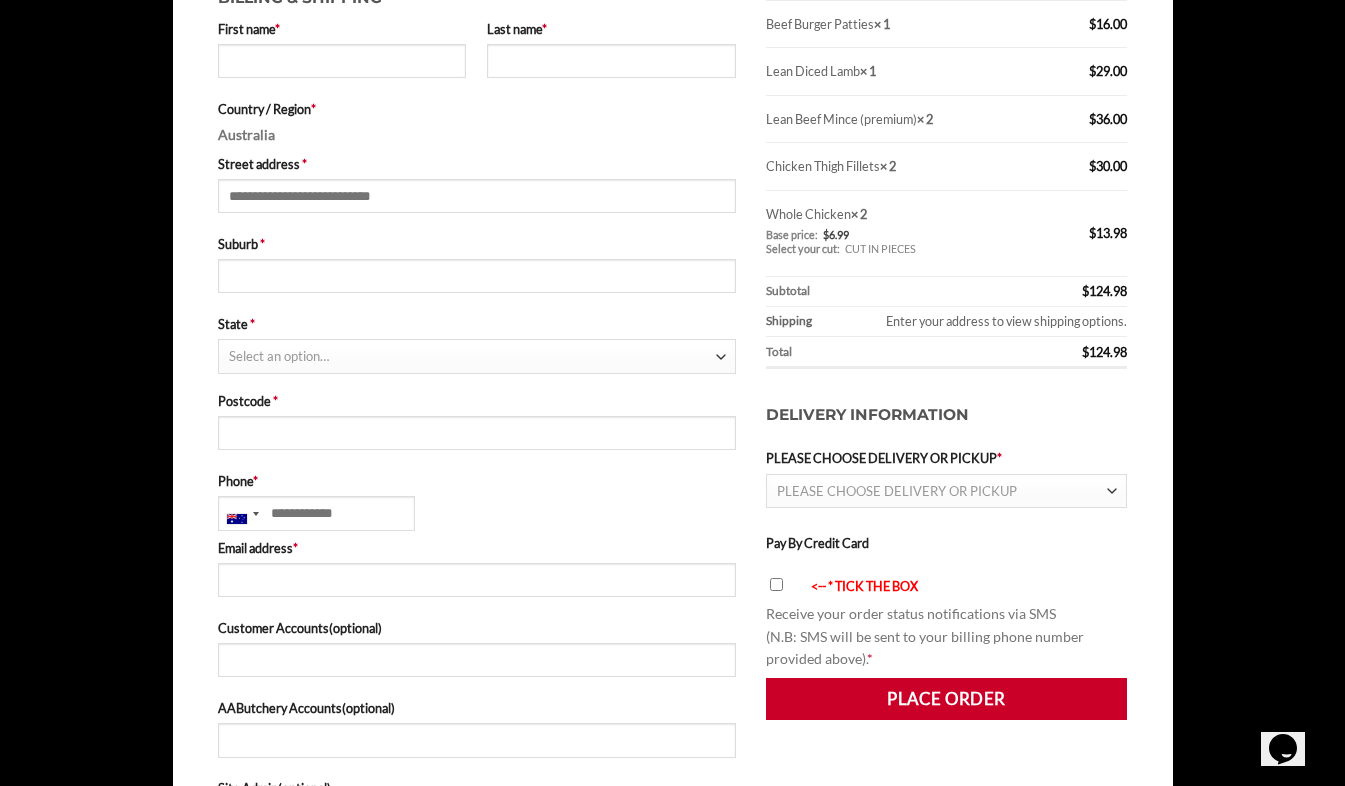 click on "**********" at bounding box center [477, 637] 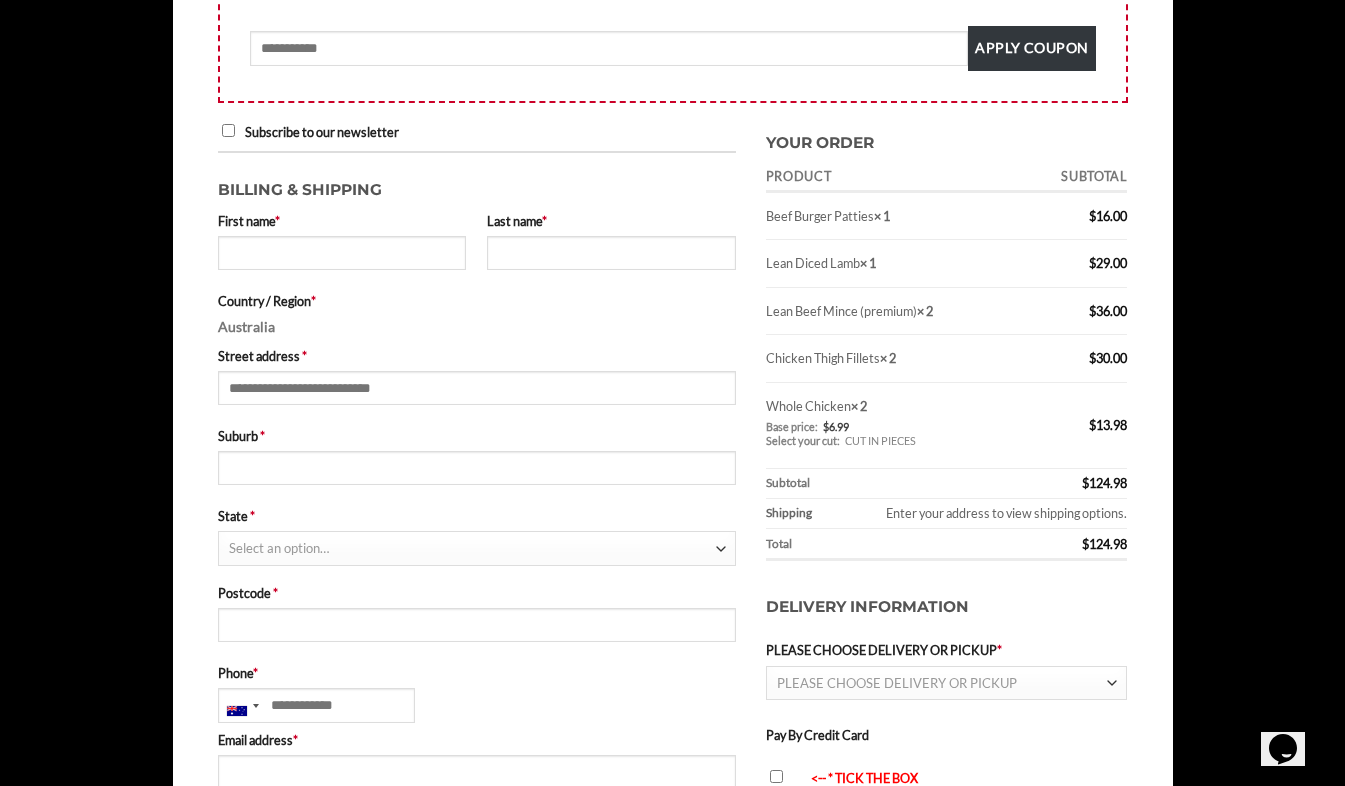scroll, scrollTop: 382, scrollLeft: 0, axis: vertical 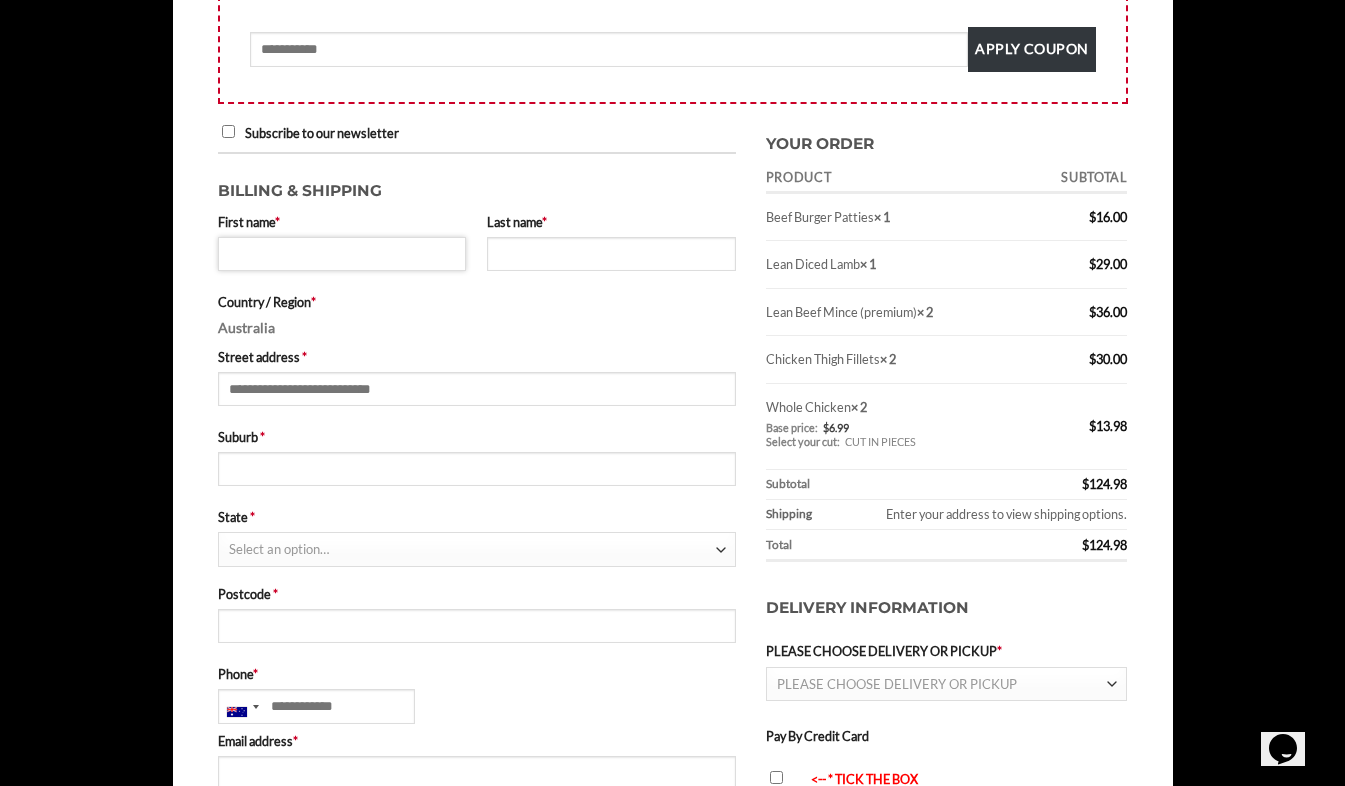 click on "First name  *" at bounding box center [342, 254] 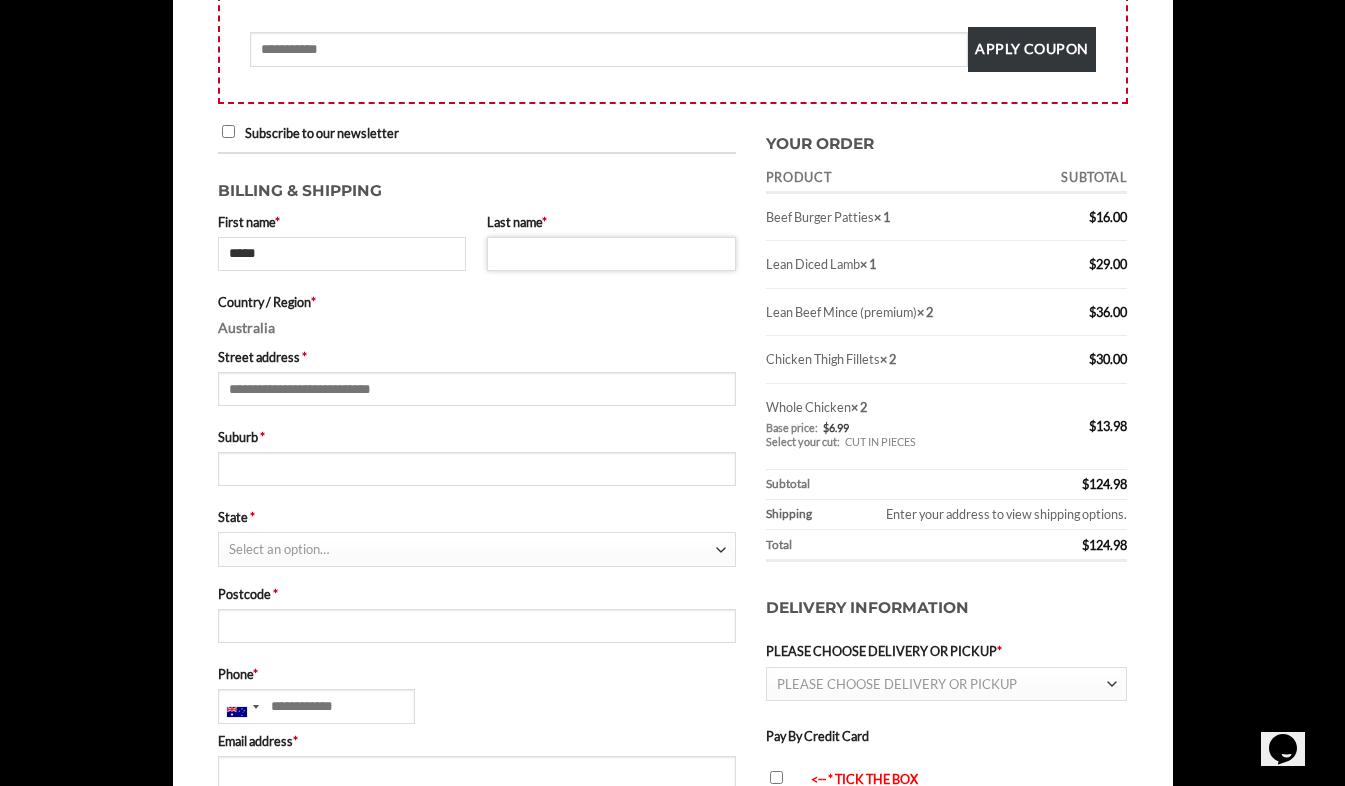 type on "******" 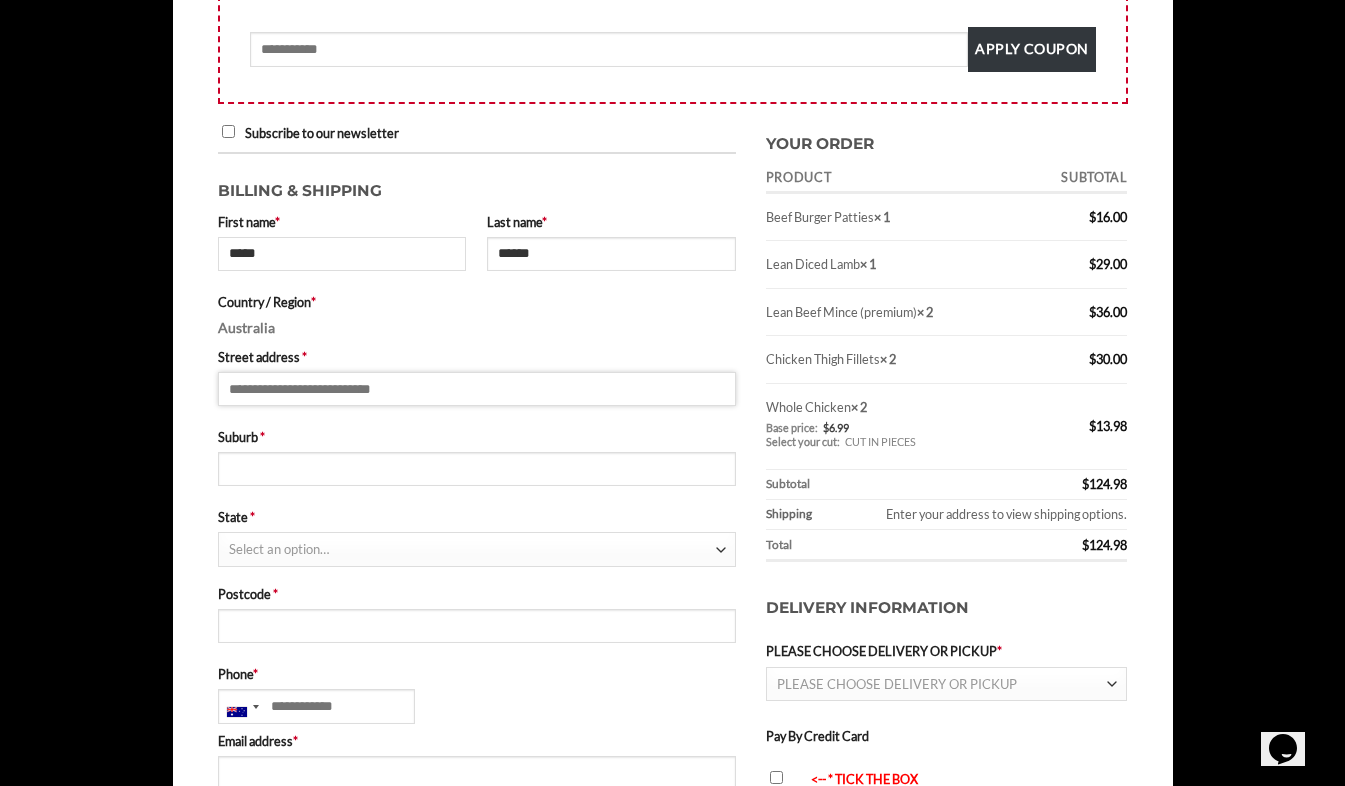 type on "**********" 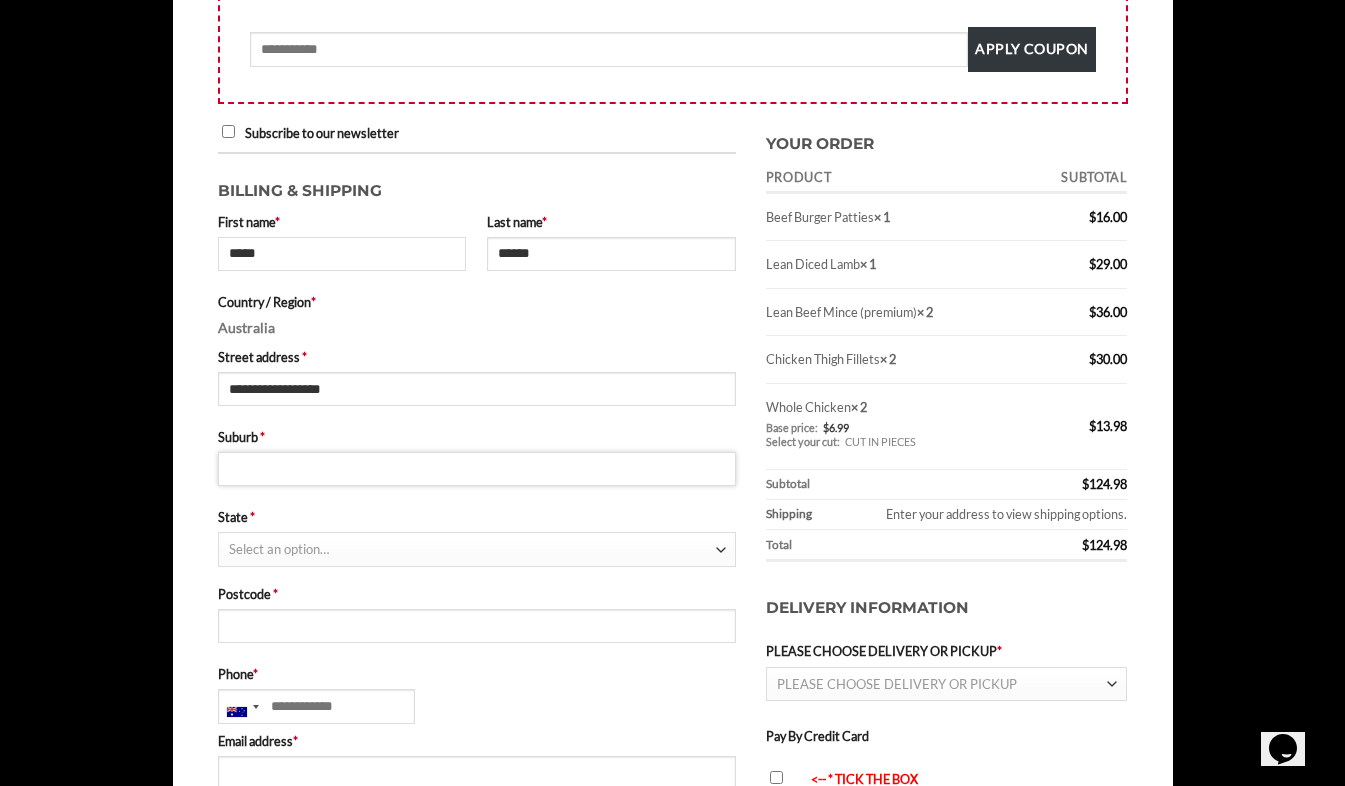type on "********" 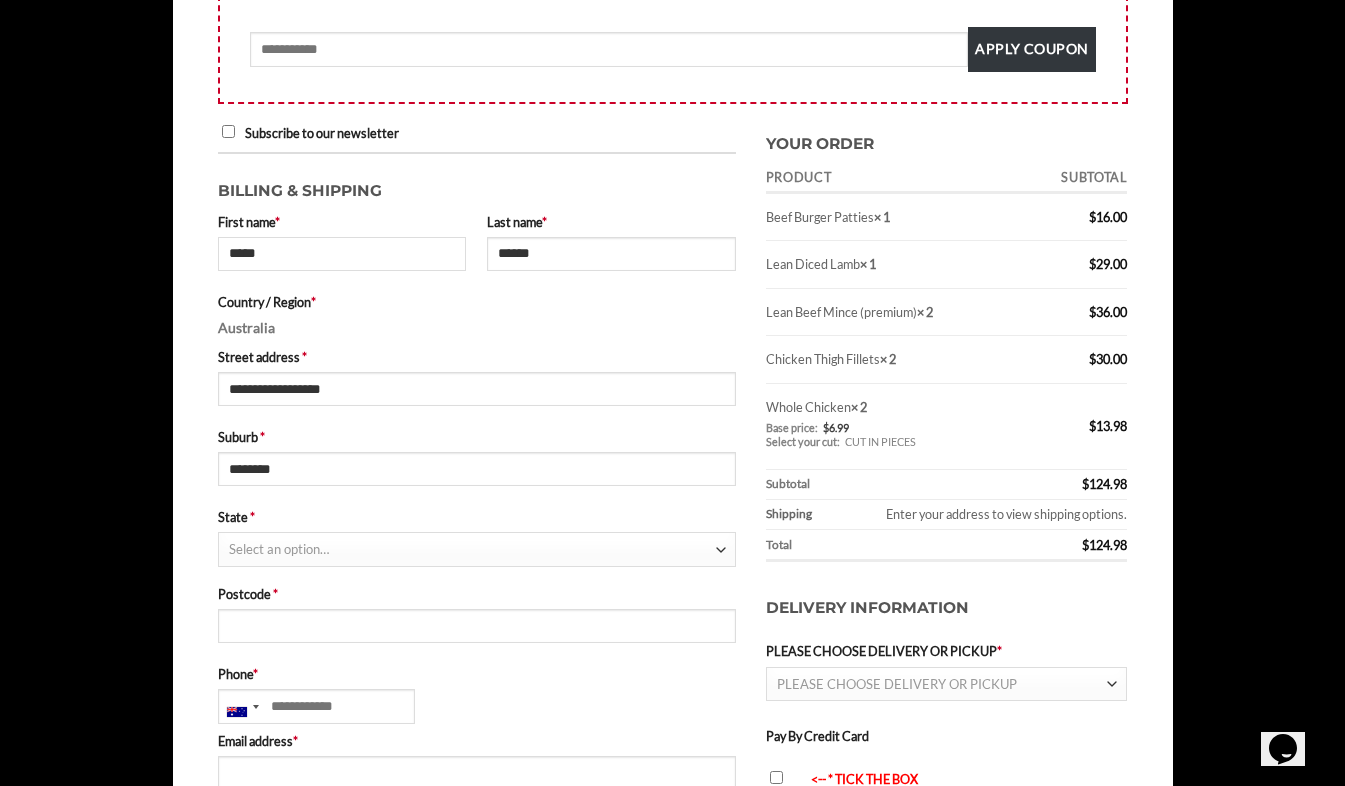 select on "***" 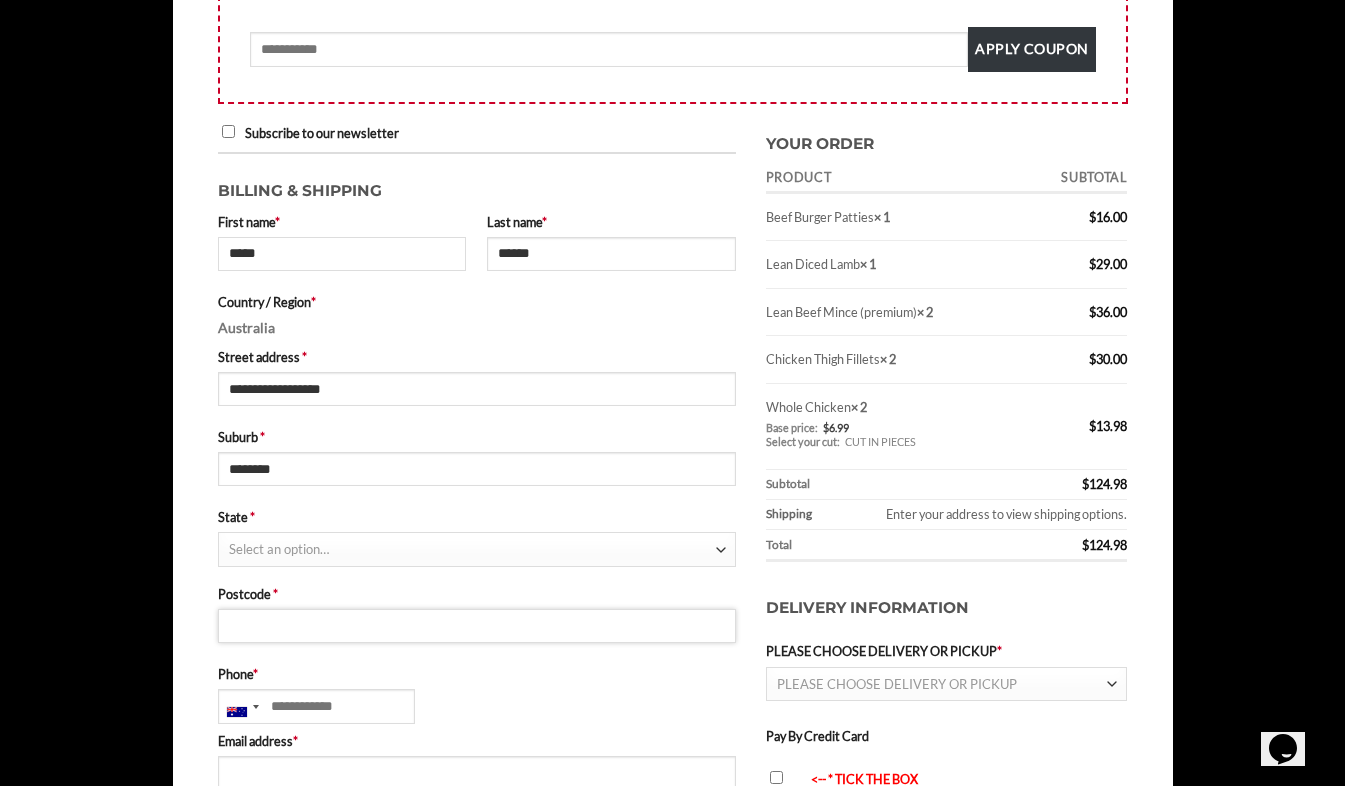 type on "****" 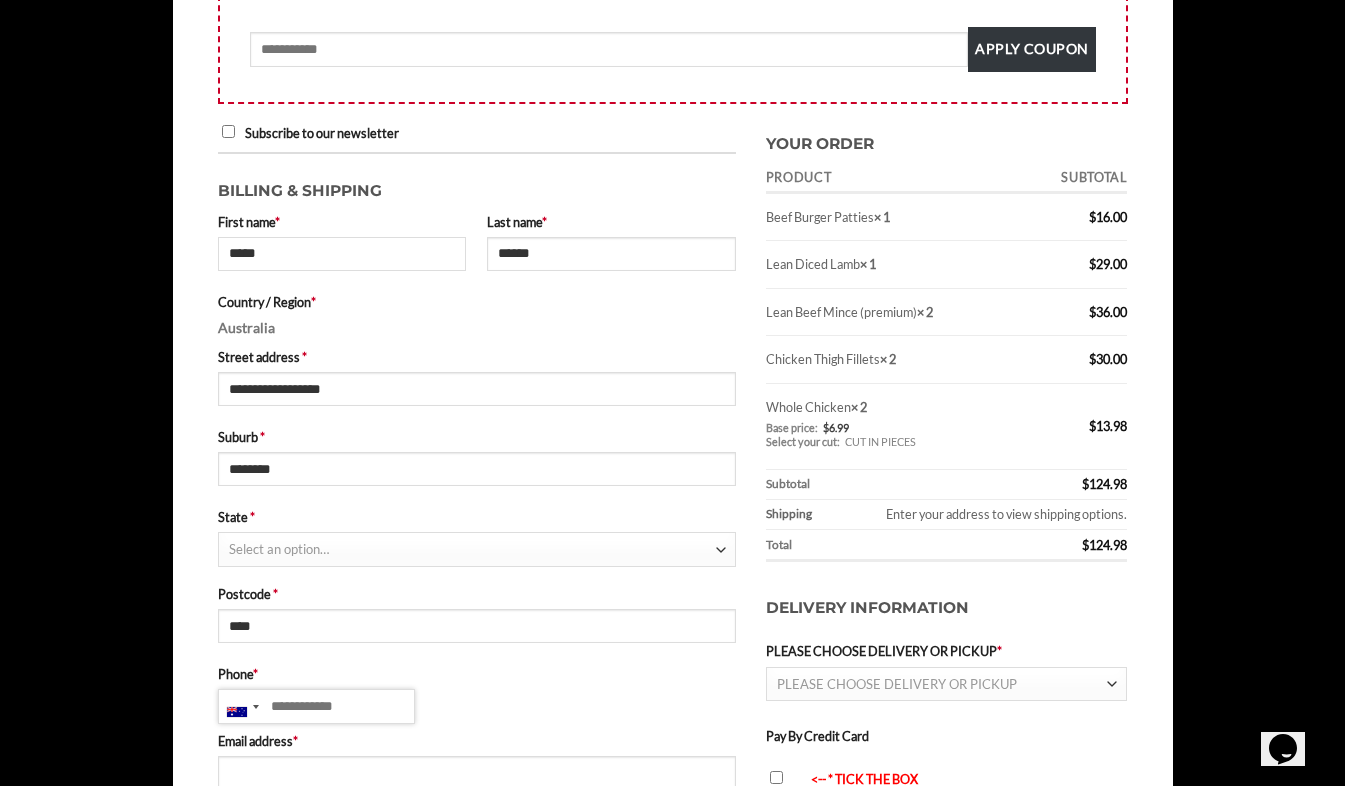 type on "**********" 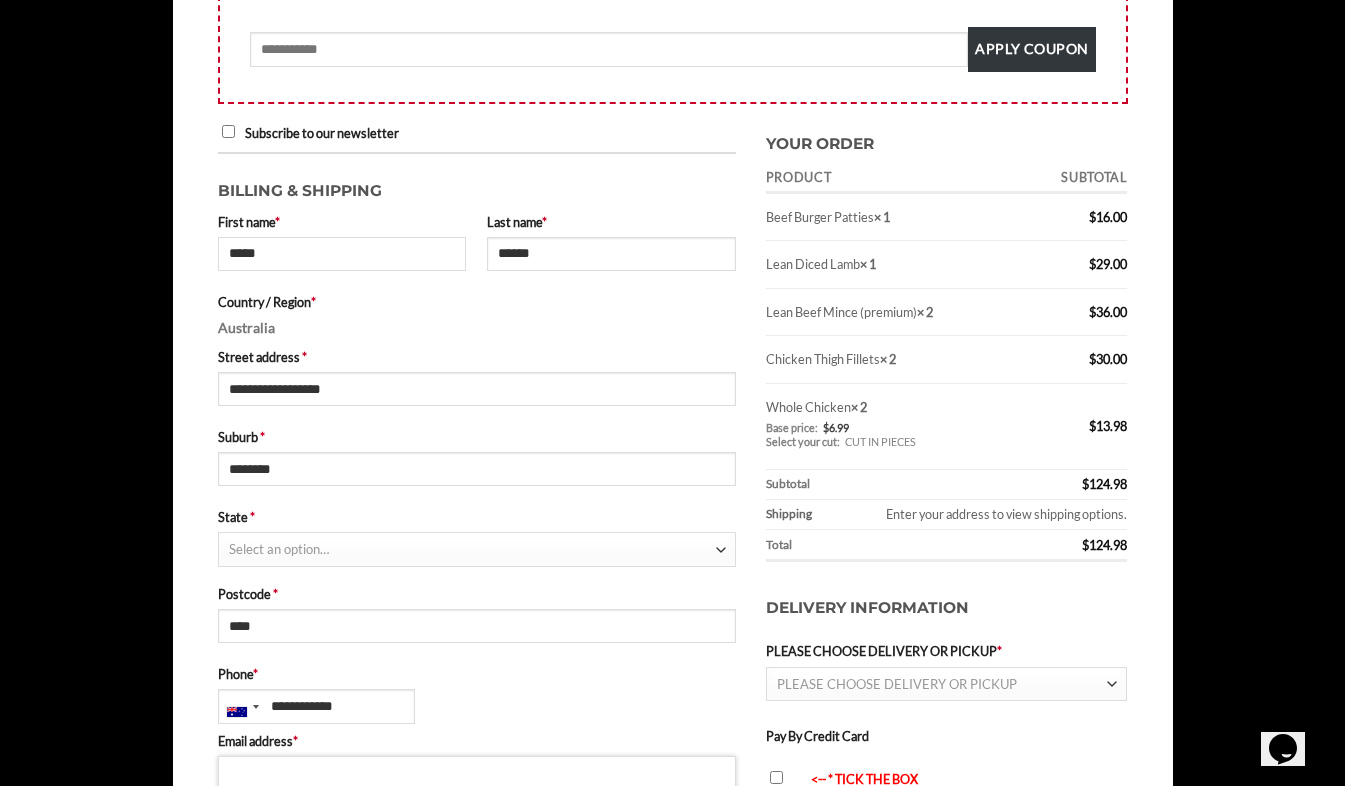 type on "**********" 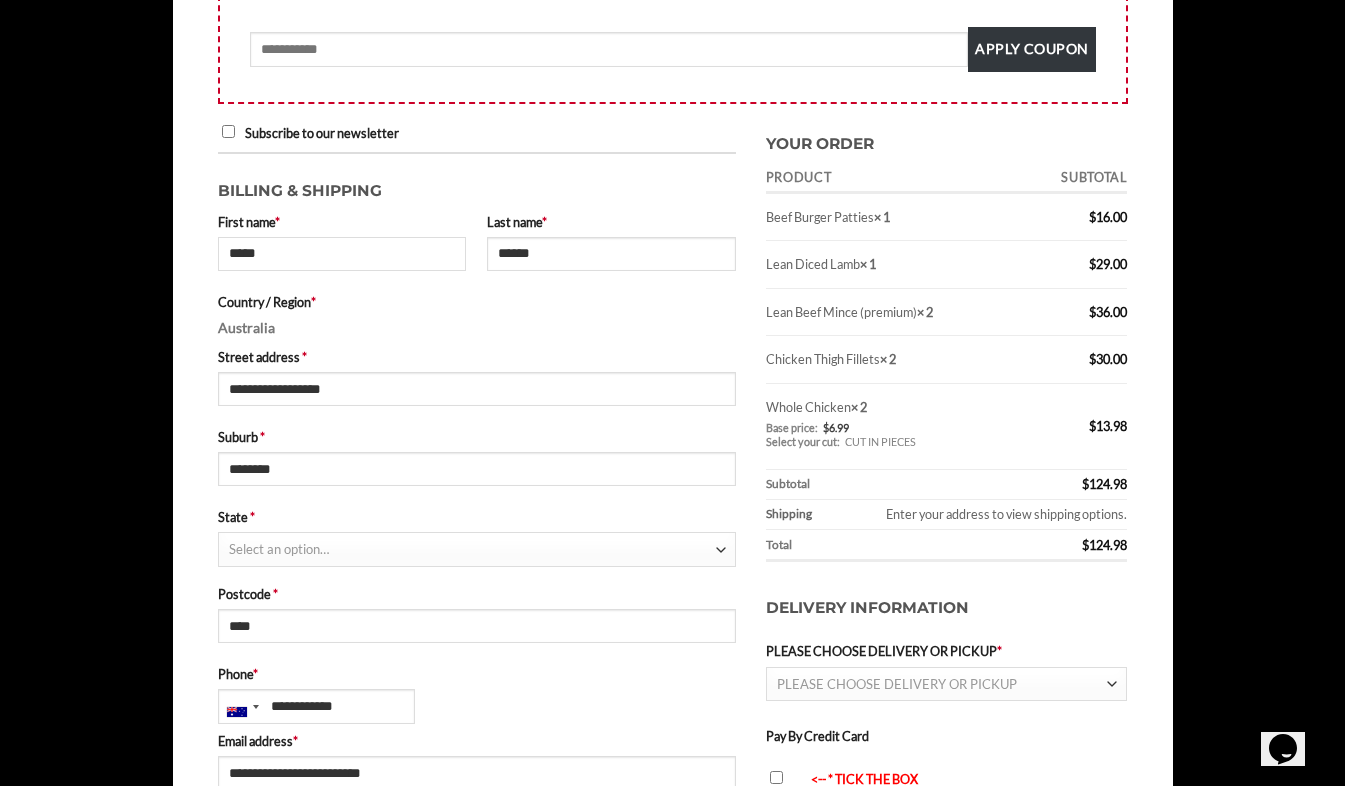 type on "**********" 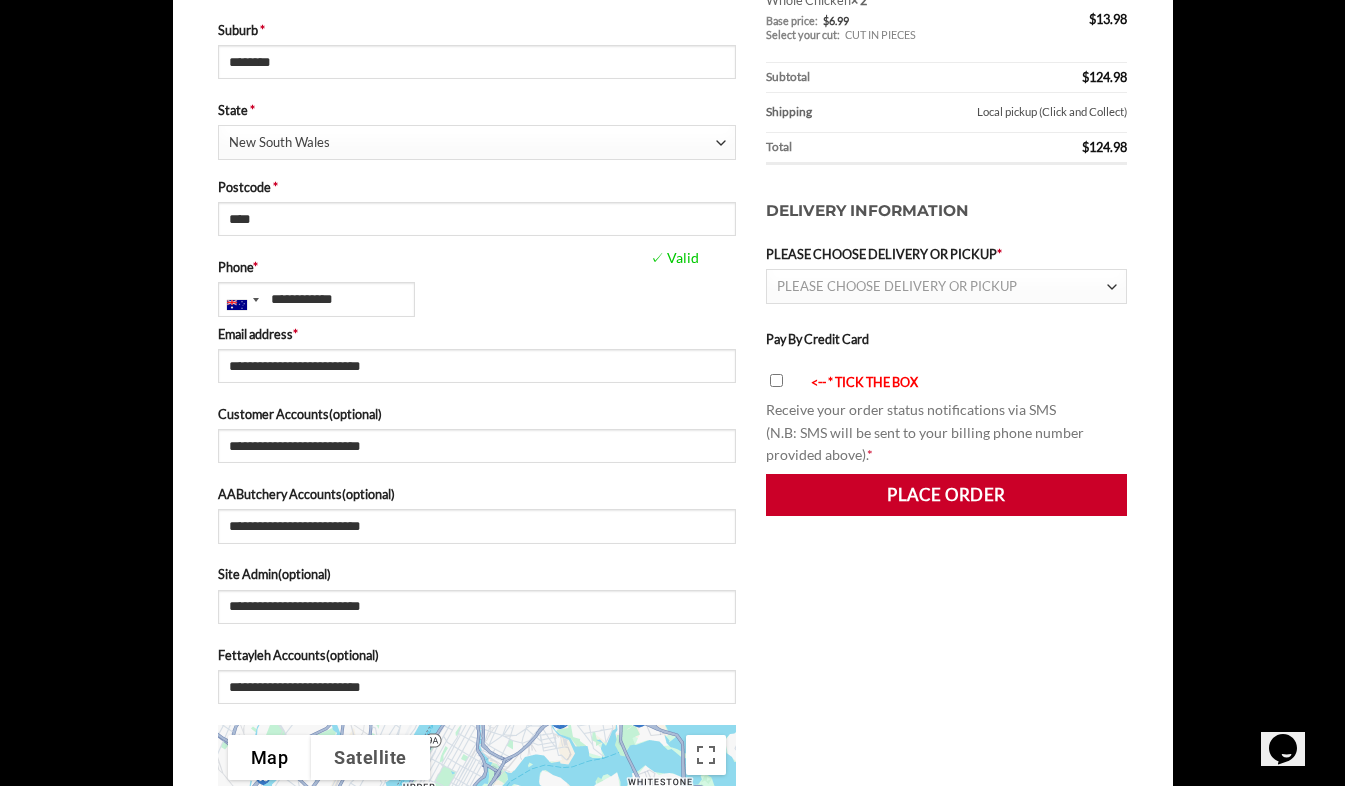scroll, scrollTop: 790, scrollLeft: 0, axis: vertical 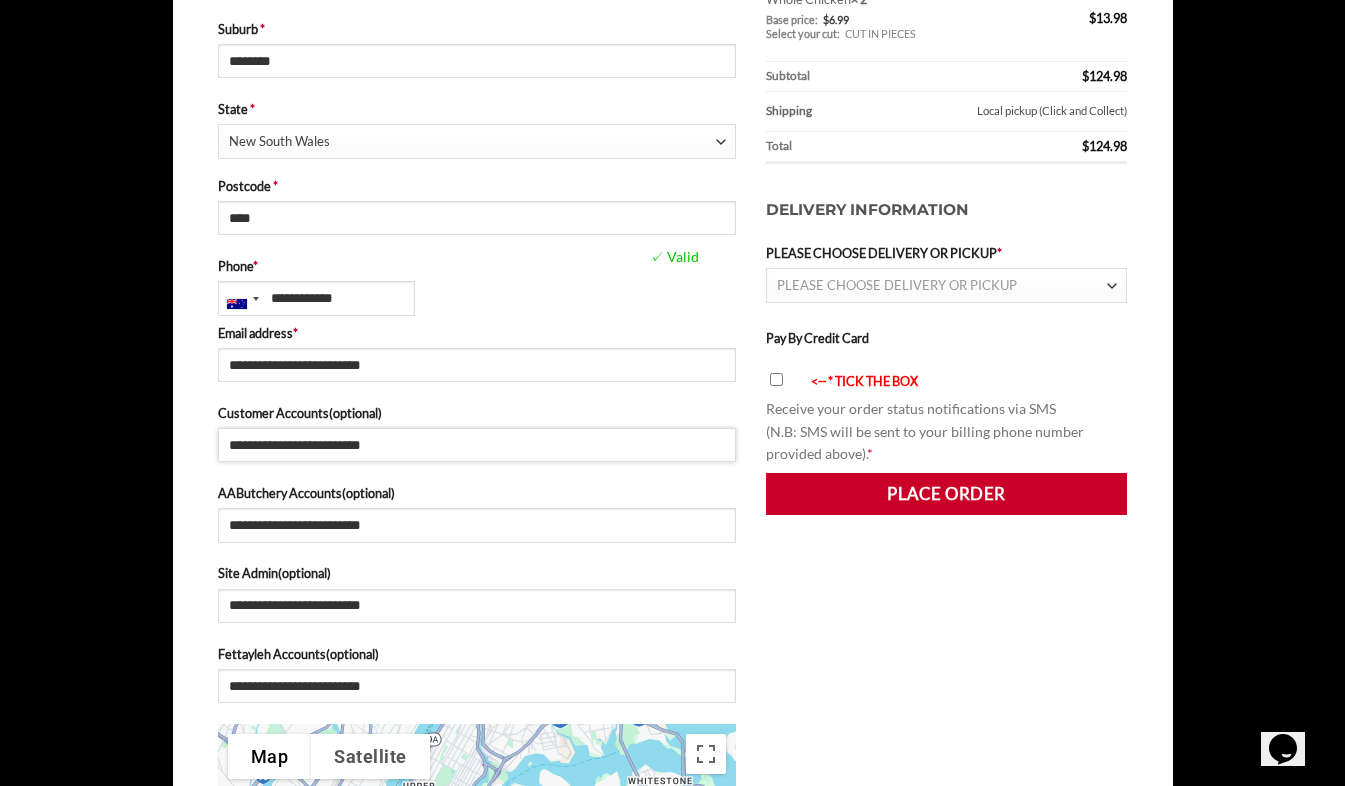 click on "**********" at bounding box center [477, 445] 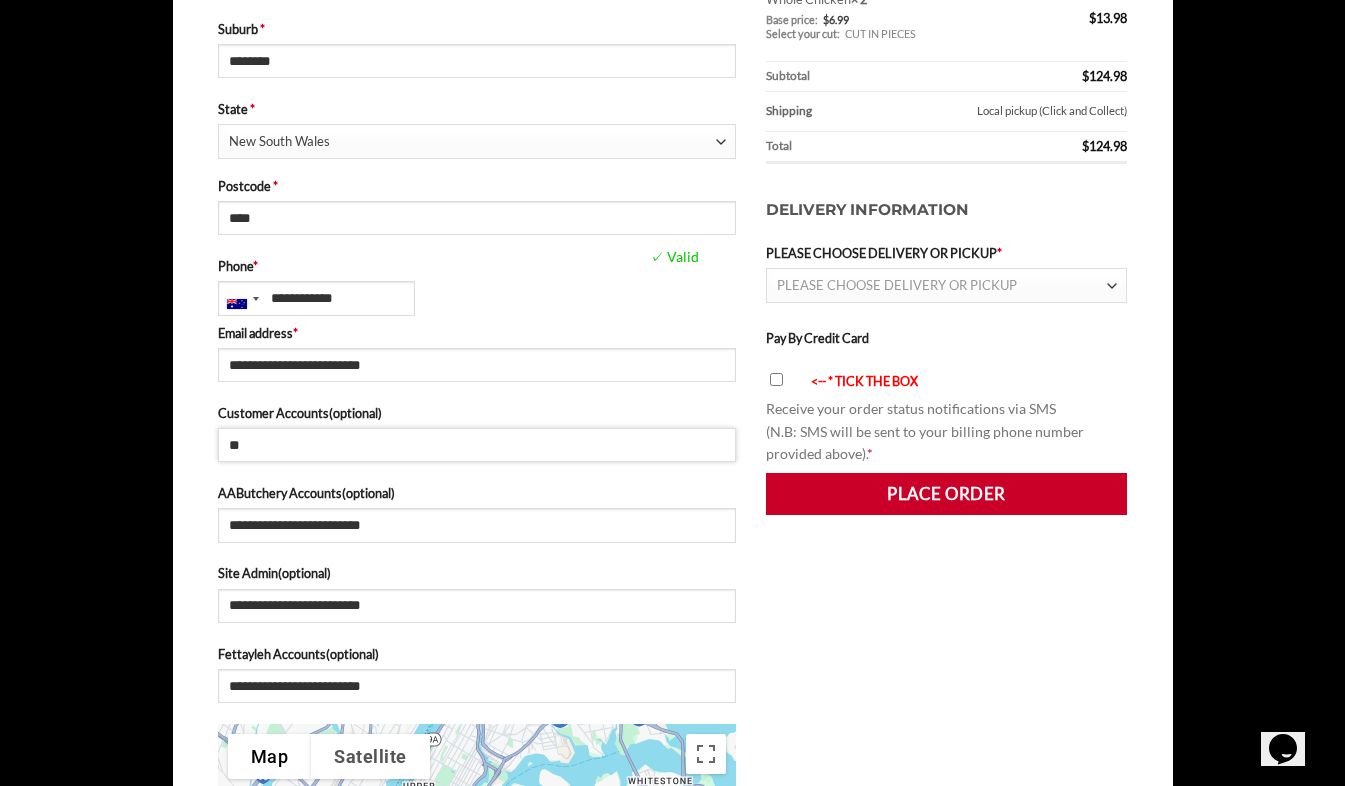 type on "*" 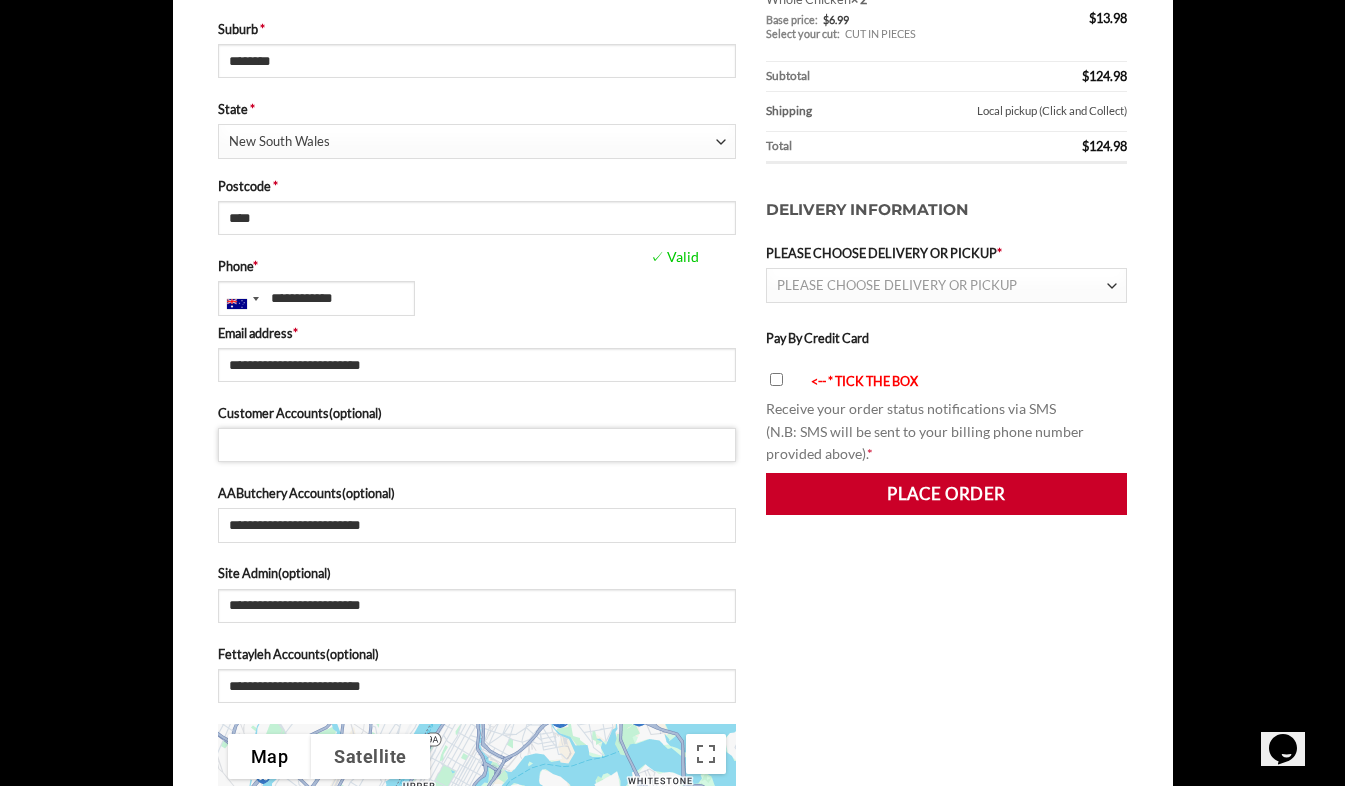 type 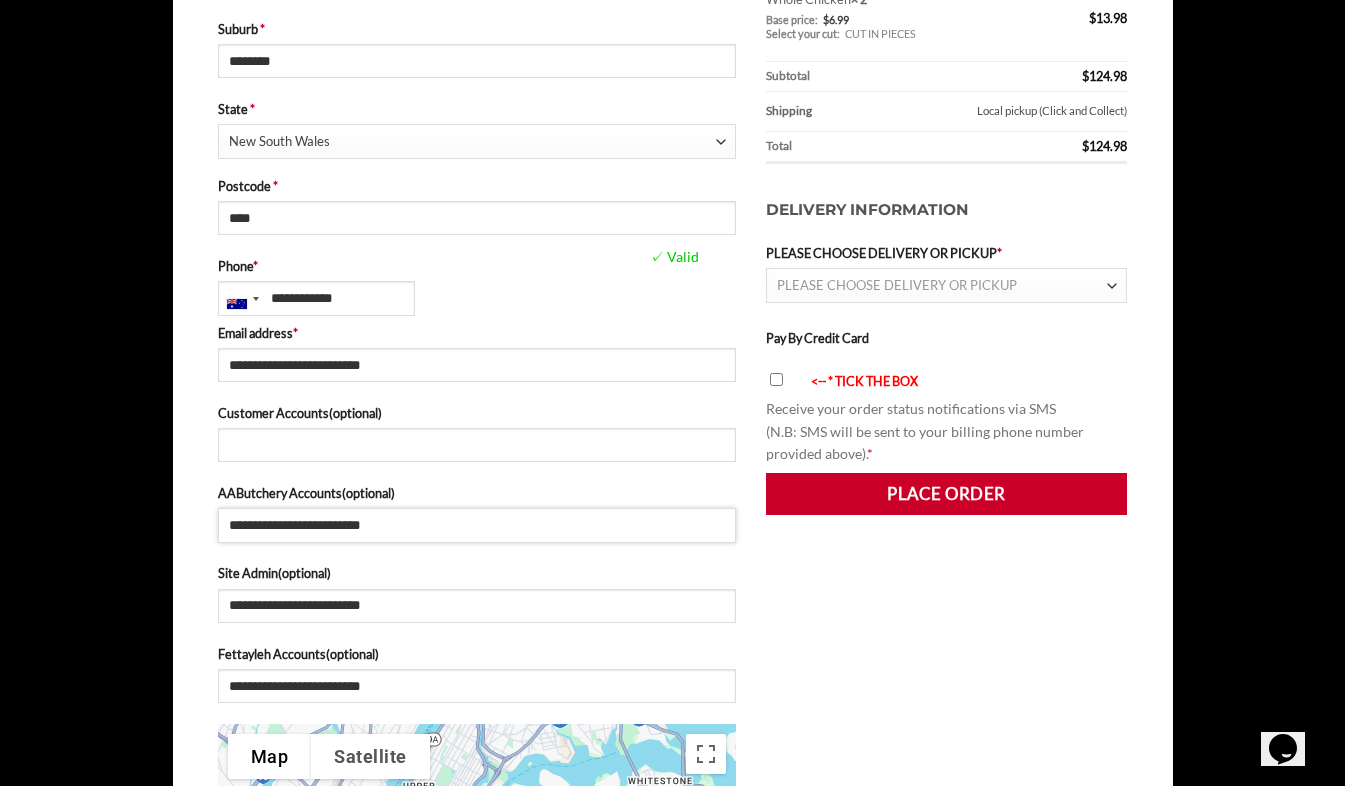 click on "**********" at bounding box center (477, 525) 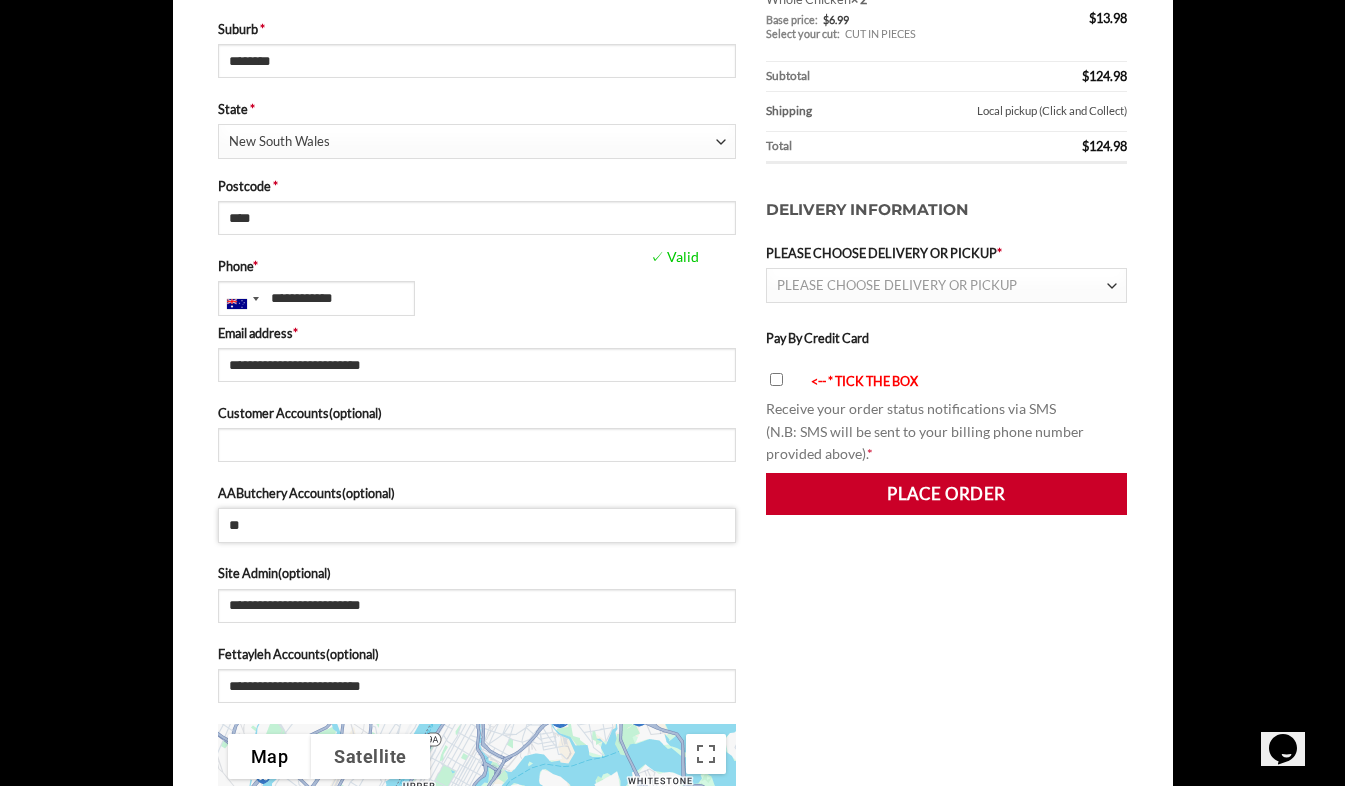 type on "*" 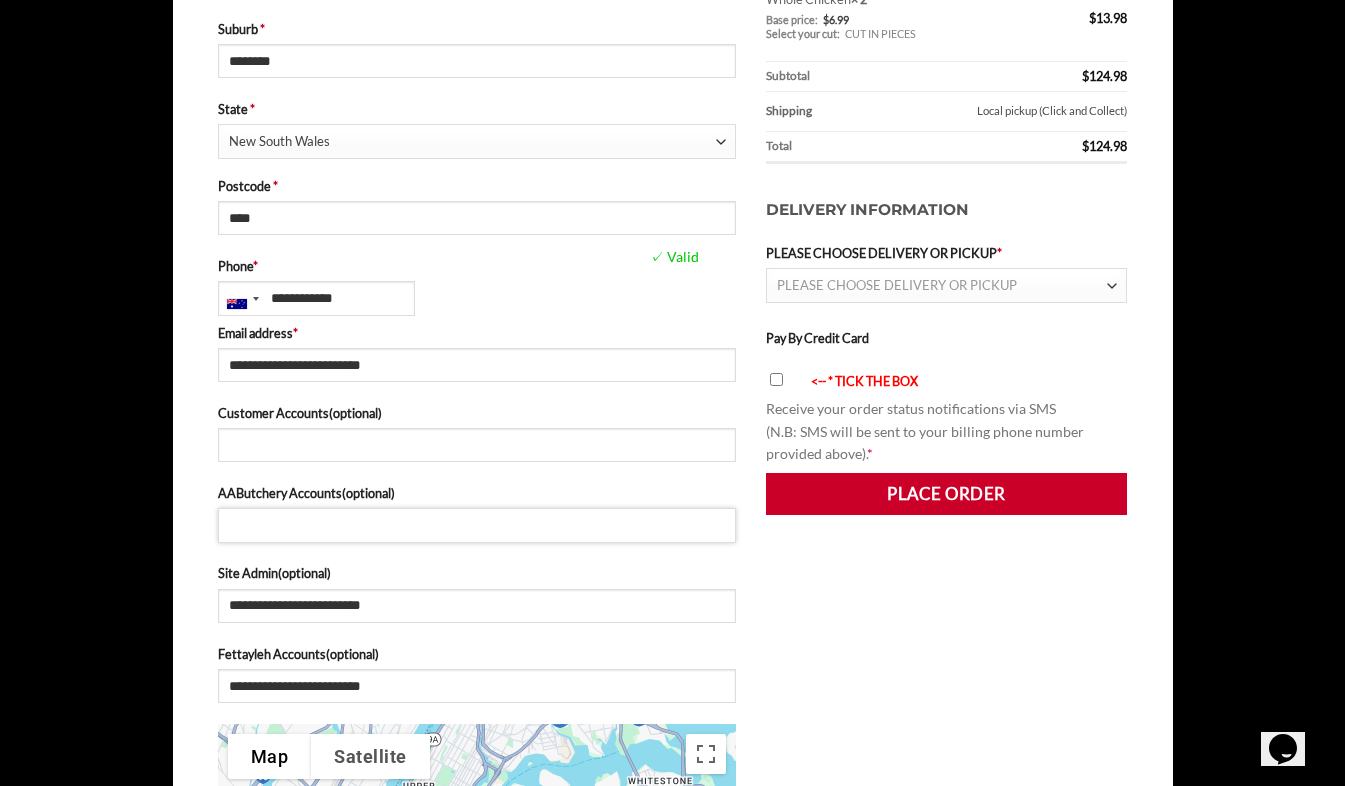 type 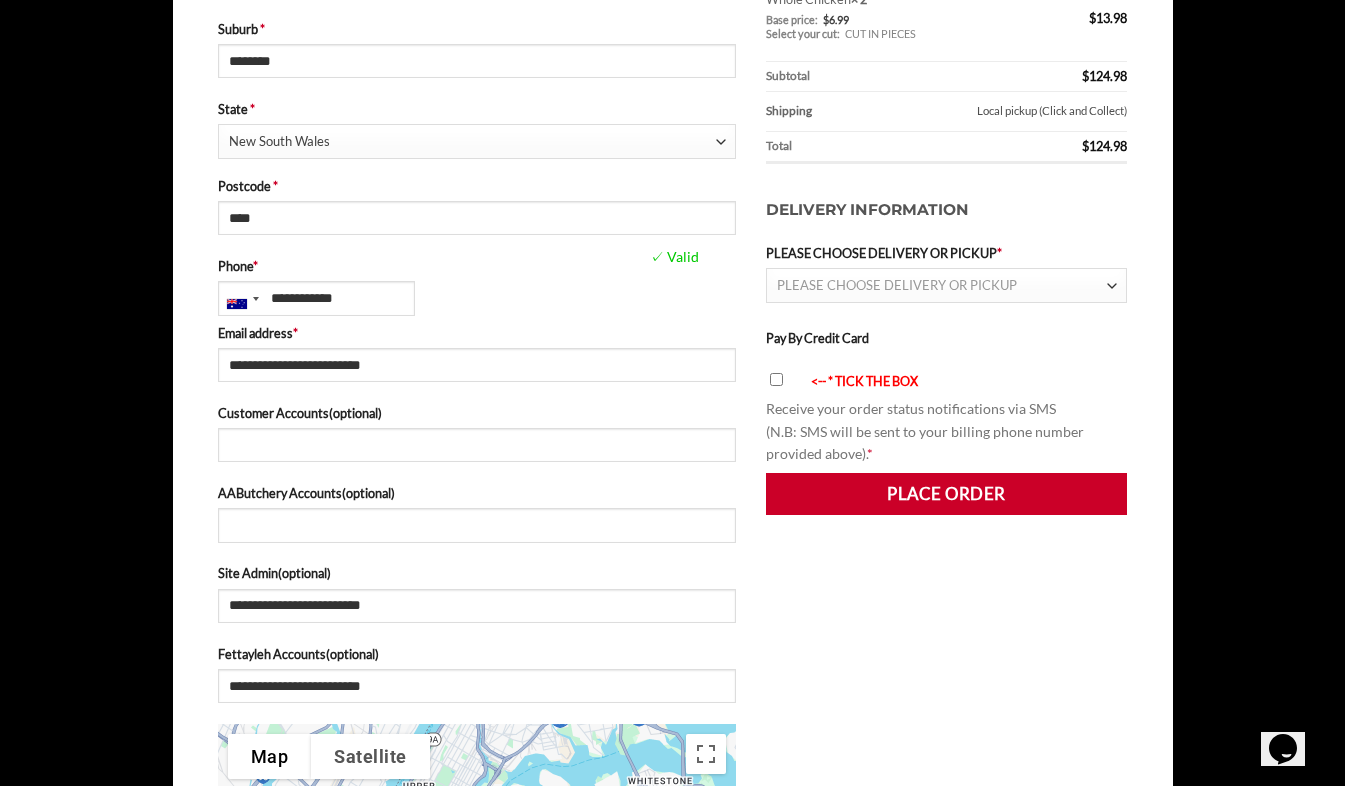 click on "Site Admin  (optional)" at bounding box center (477, 573) 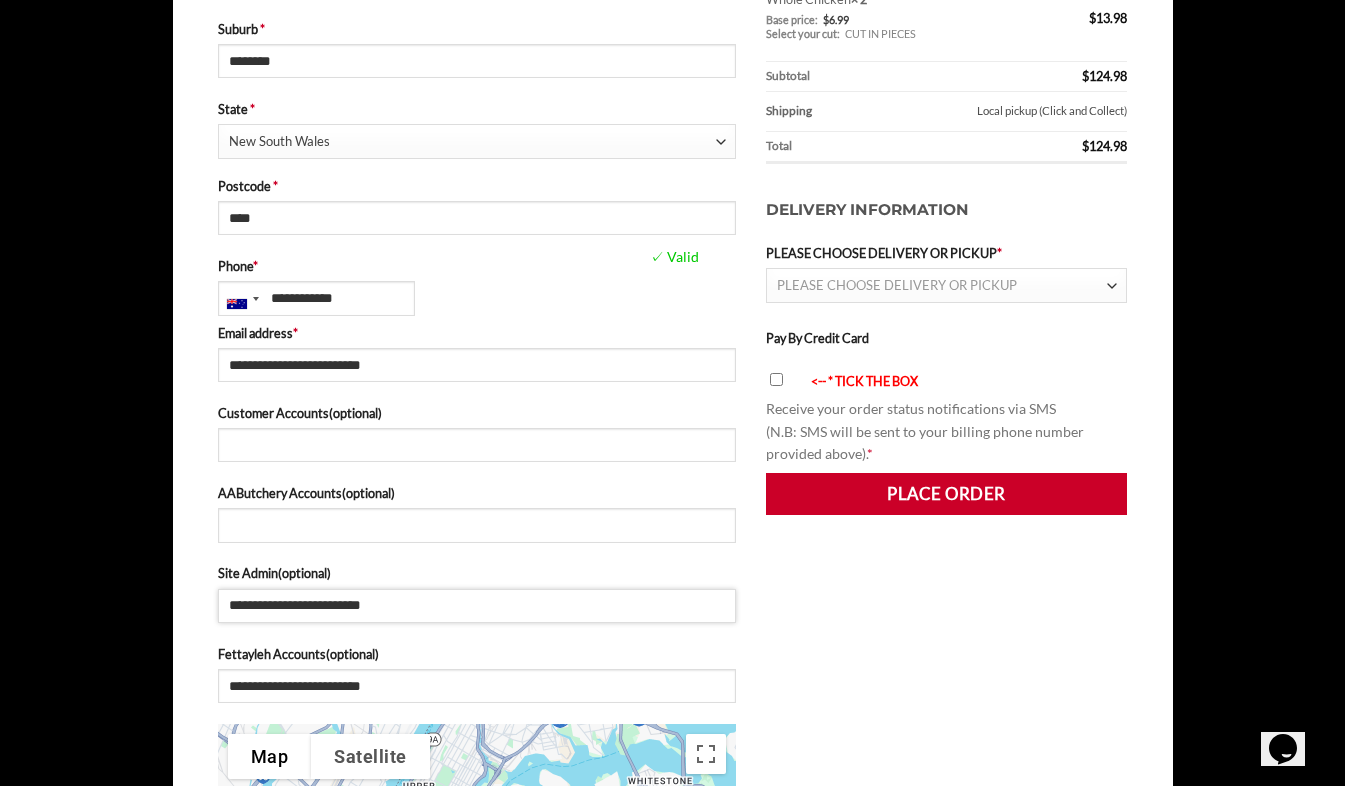 click on "**********" at bounding box center (477, 606) 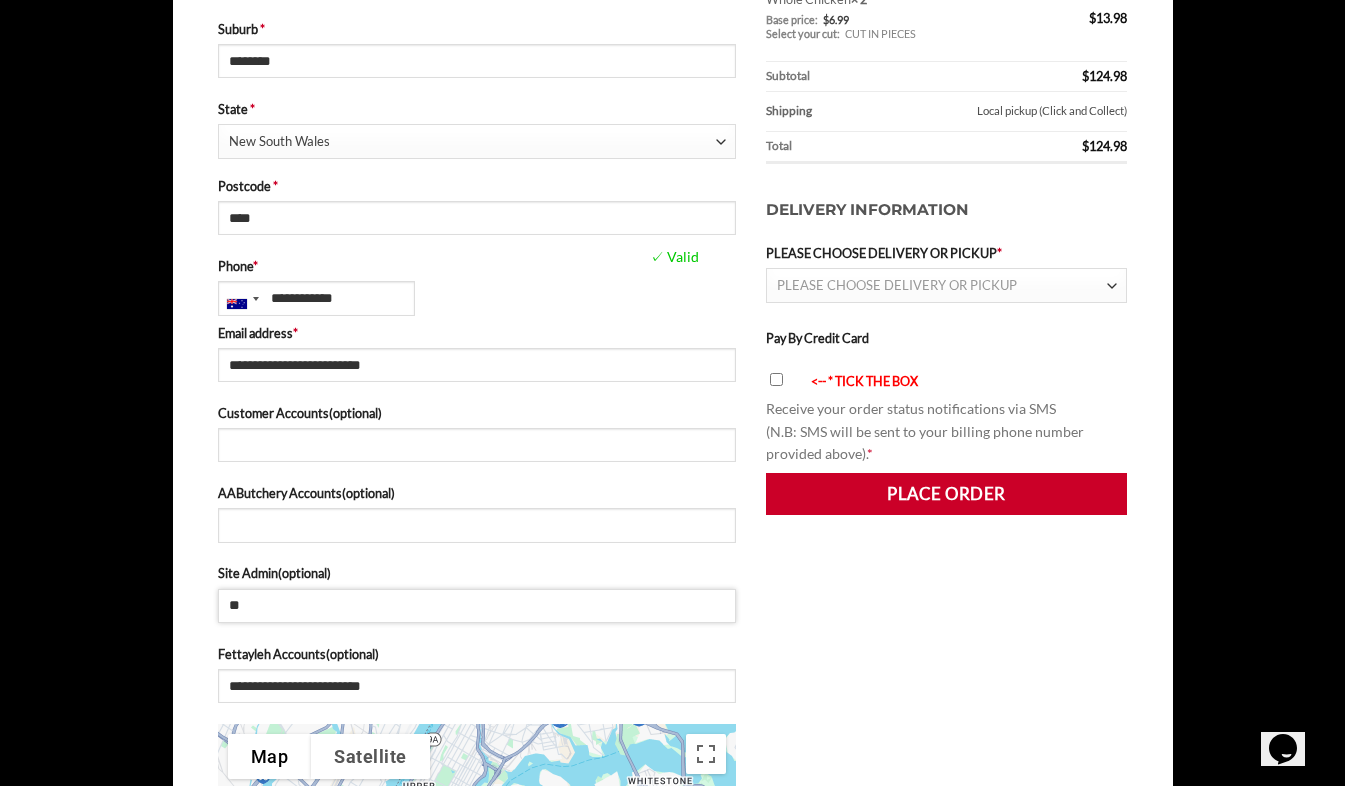type on "*" 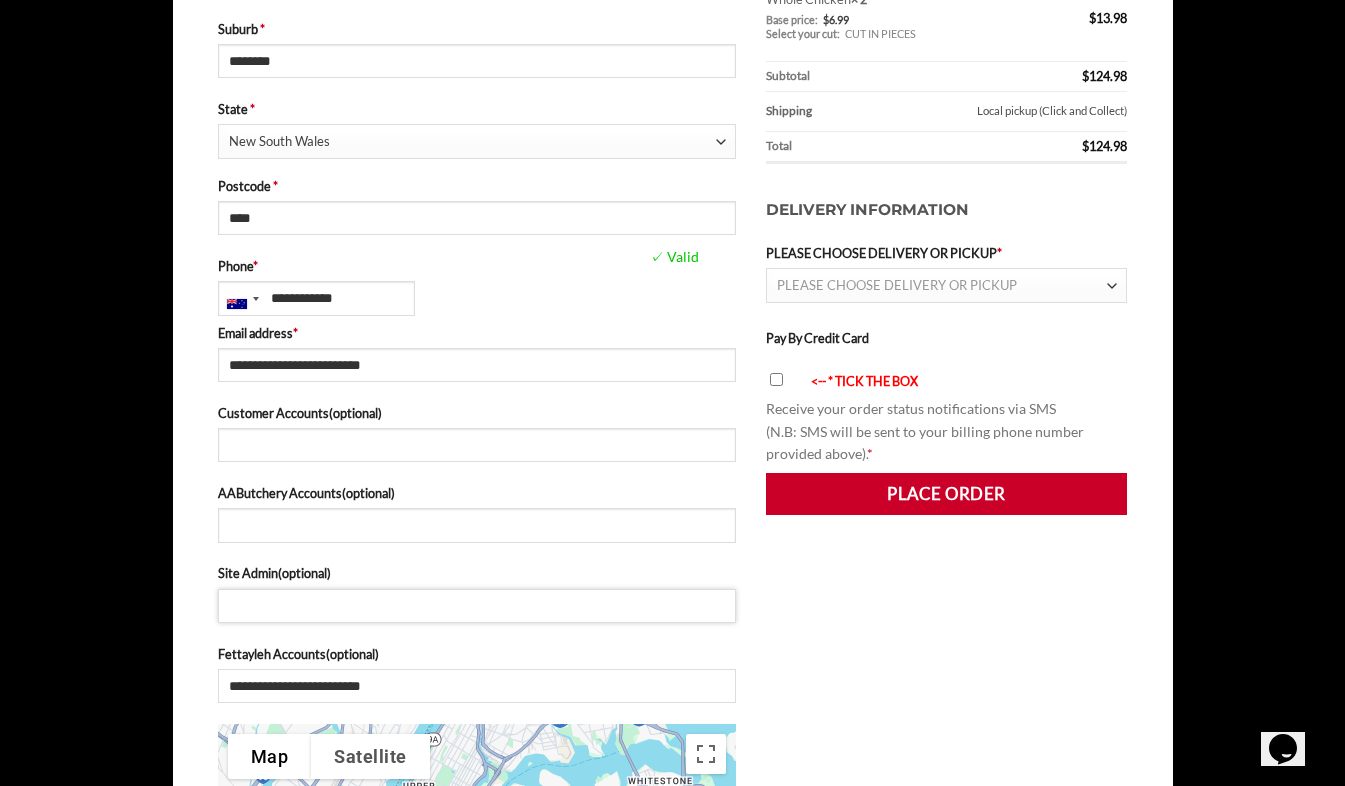 type 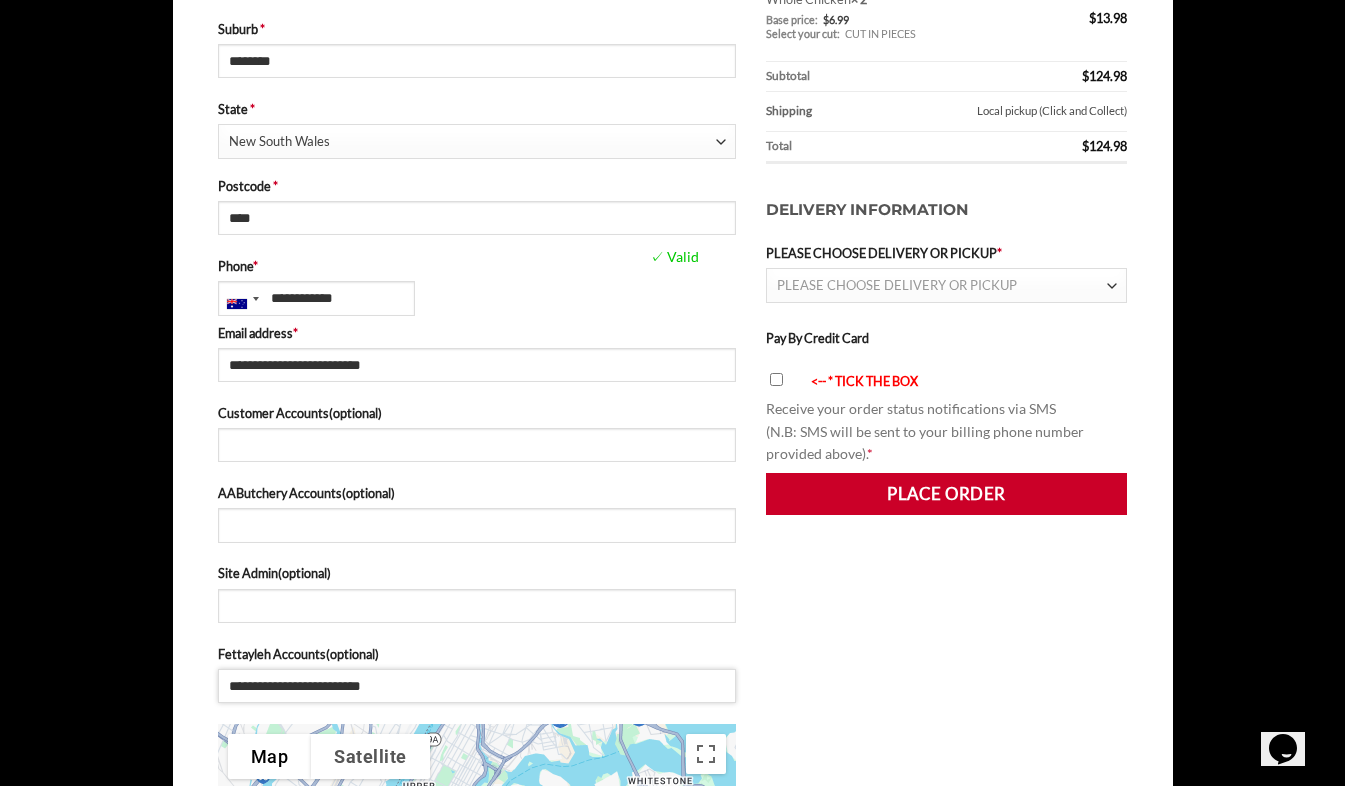 click on "**********" at bounding box center [477, 686] 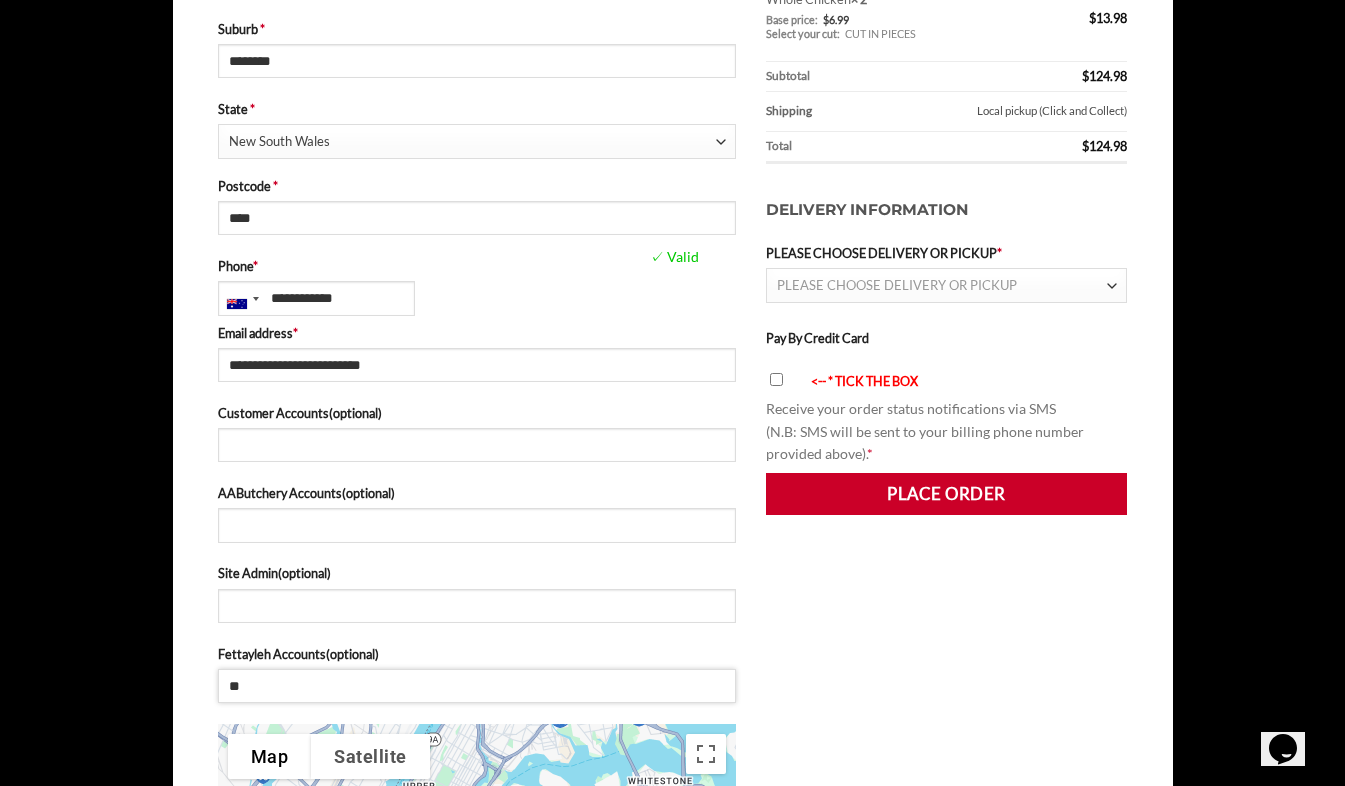 type on "*" 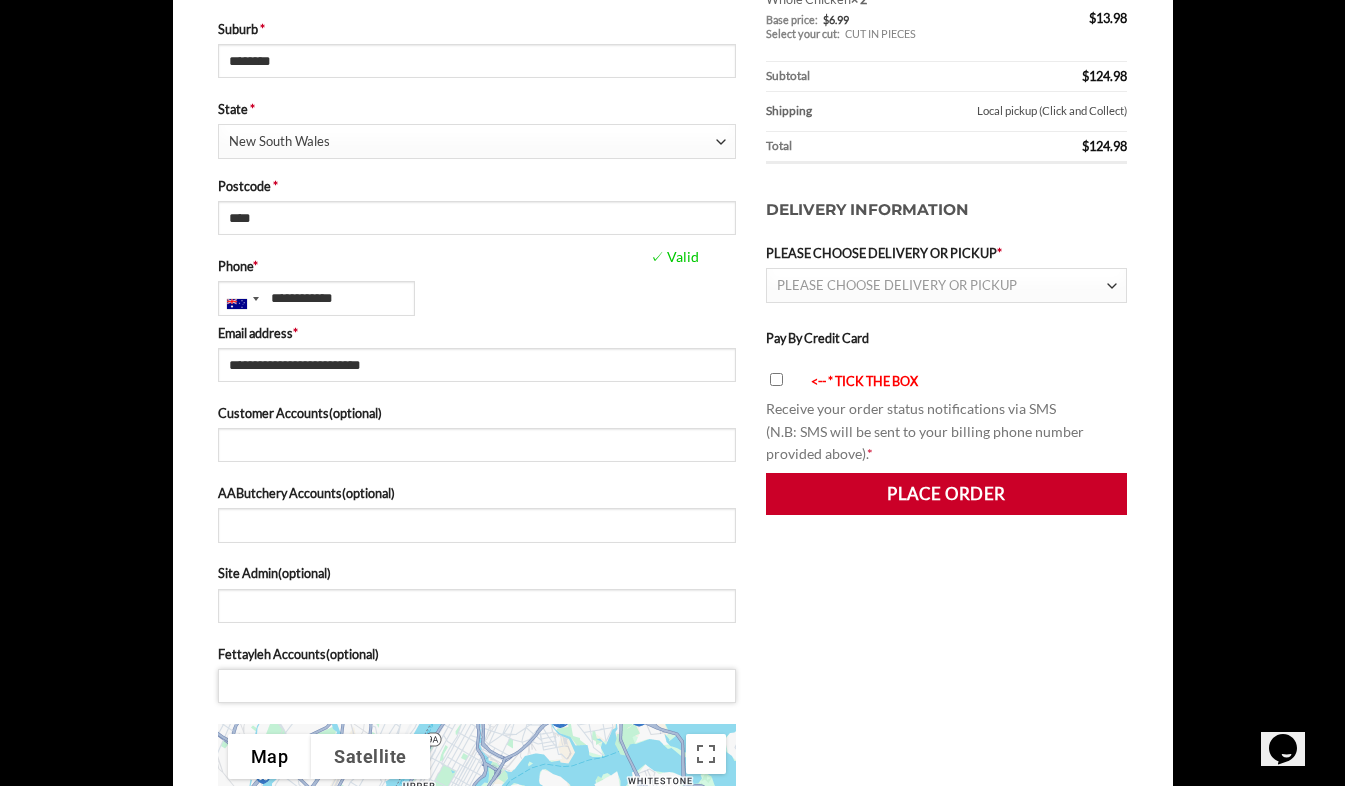 type 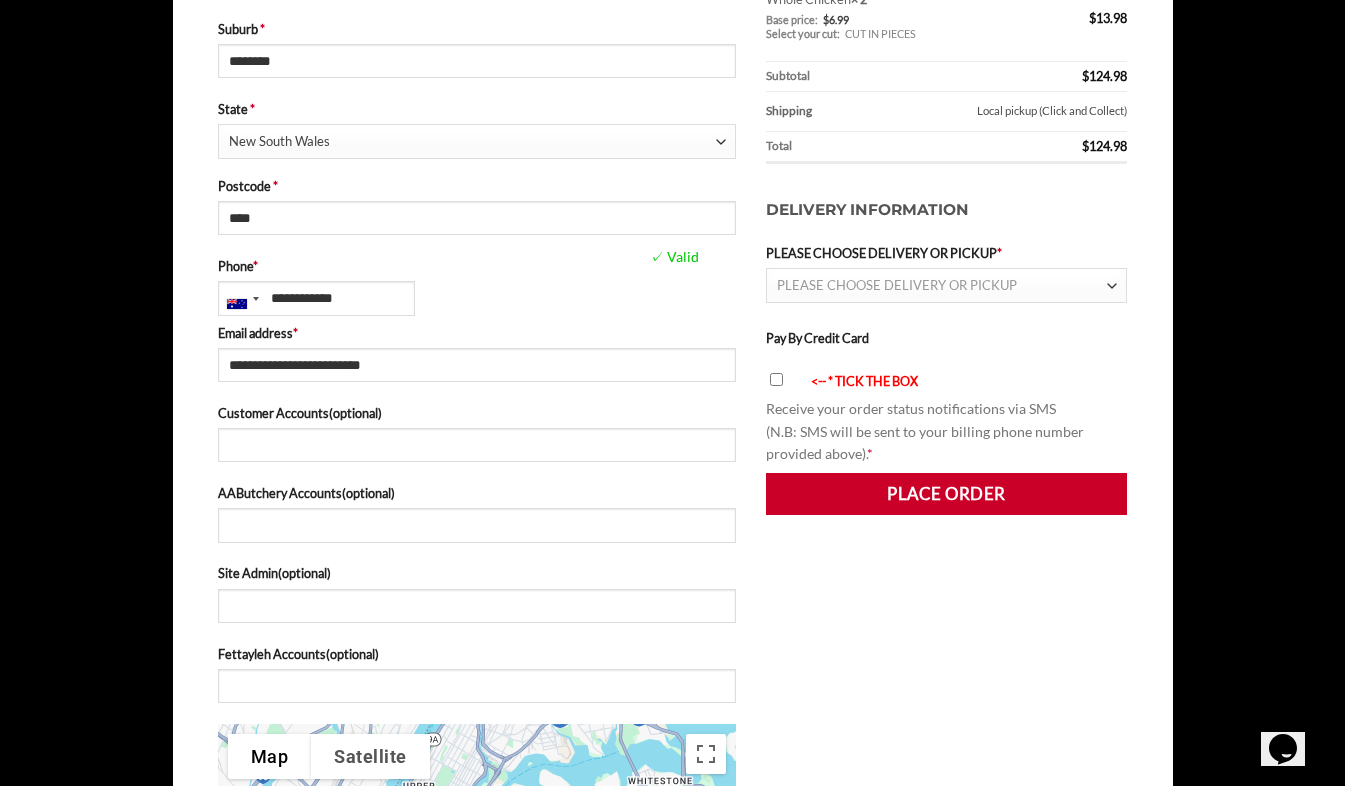 click on "Your order
Product
Subtotal
Beef Burger Patties						  × 1
$ 16.00
Lean Diced Lamb						  × 1
$ 29.00
Lean Beef Mince (premium)						  × 2
$ 36.00
Chicken Thigh Fillets						  × 2
$ 30.00
Whole Chicken						  × 2
Base price:
$ 6.99
Select your cut:
CUT IN PIECES
$ 13.98
Subtotal
$ 124.98
Shipping
Local pickup (Click and Collect)" at bounding box center (947, 422) 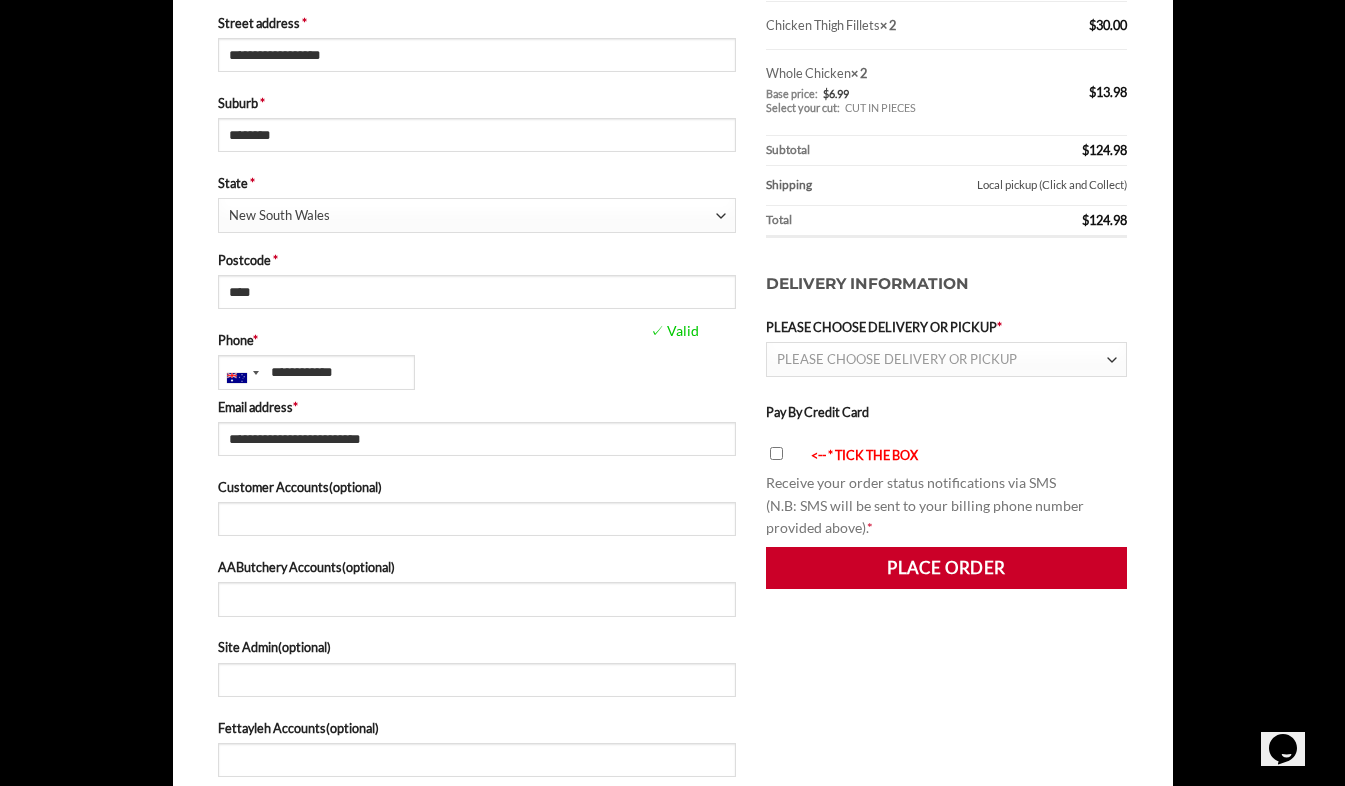scroll, scrollTop: 698, scrollLeft: 0, axis: vertical 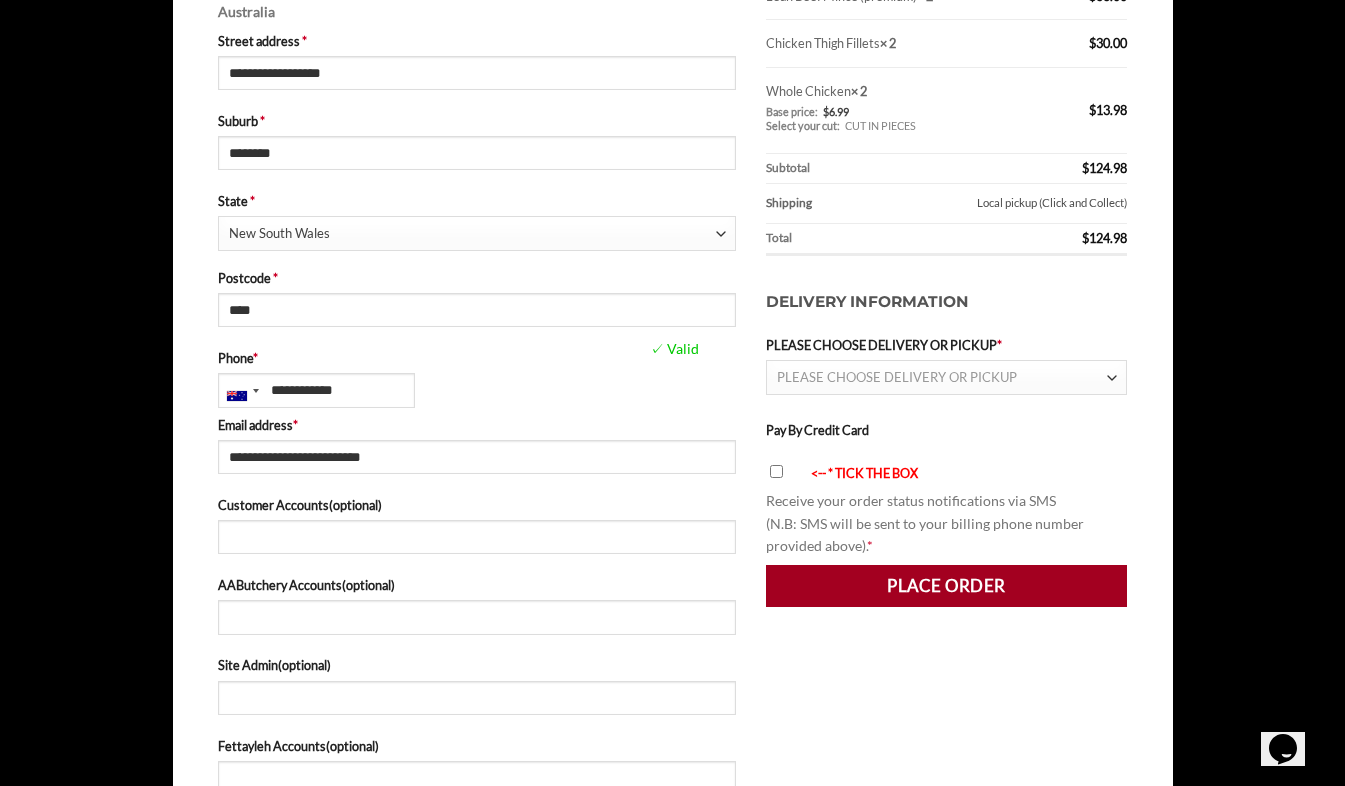 click on "Place order" at bounding box center (947, 586) 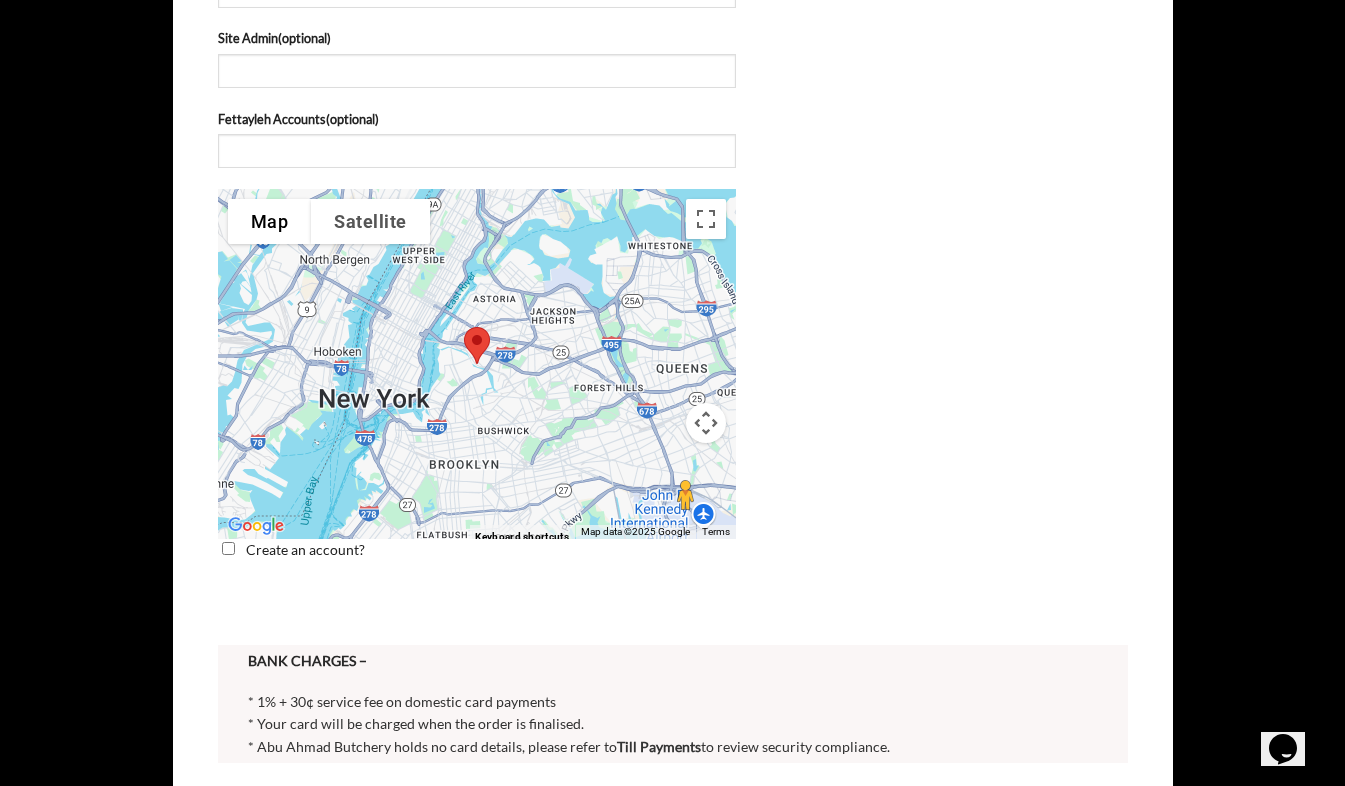 scroll, scrollTop: 1376, scrollLeft: 0, axis: vertical 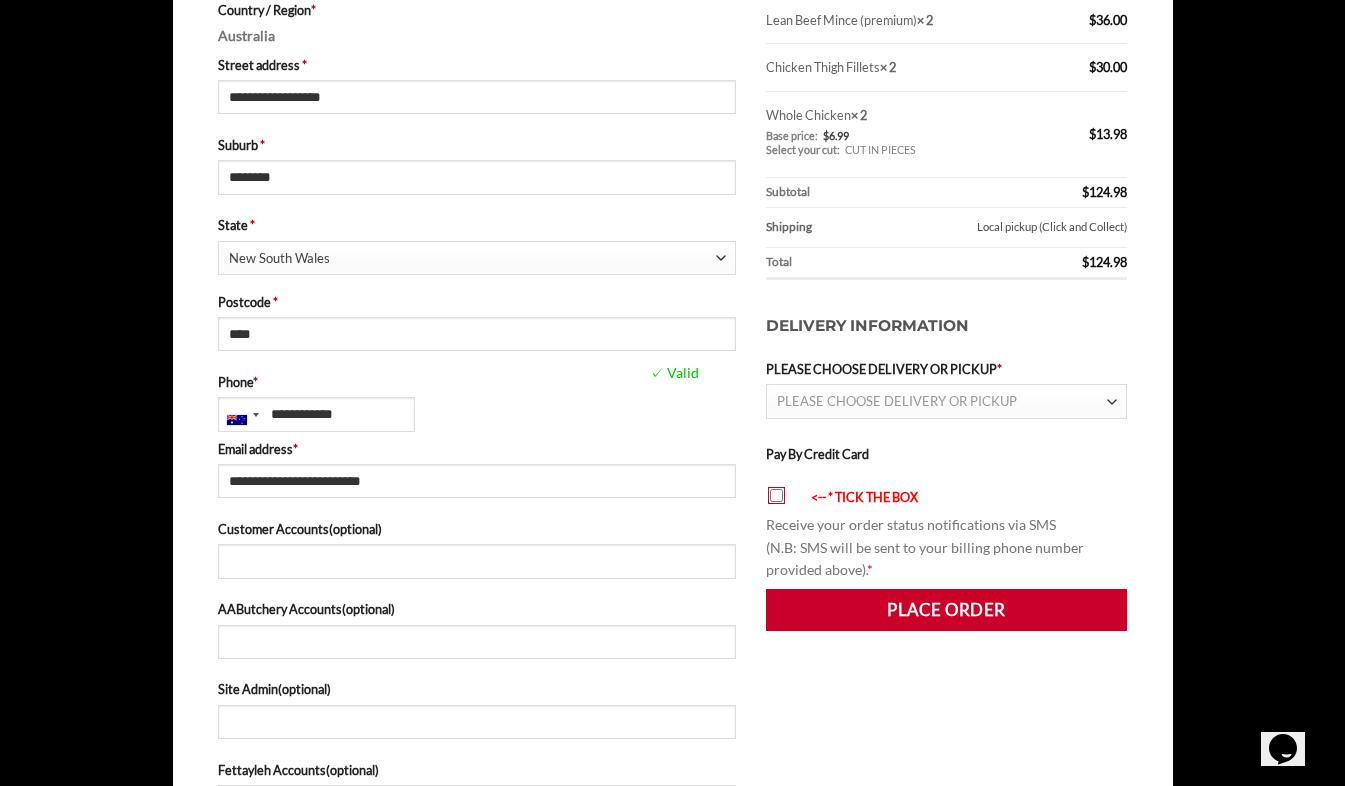 click at bounding box center (1111, 402) 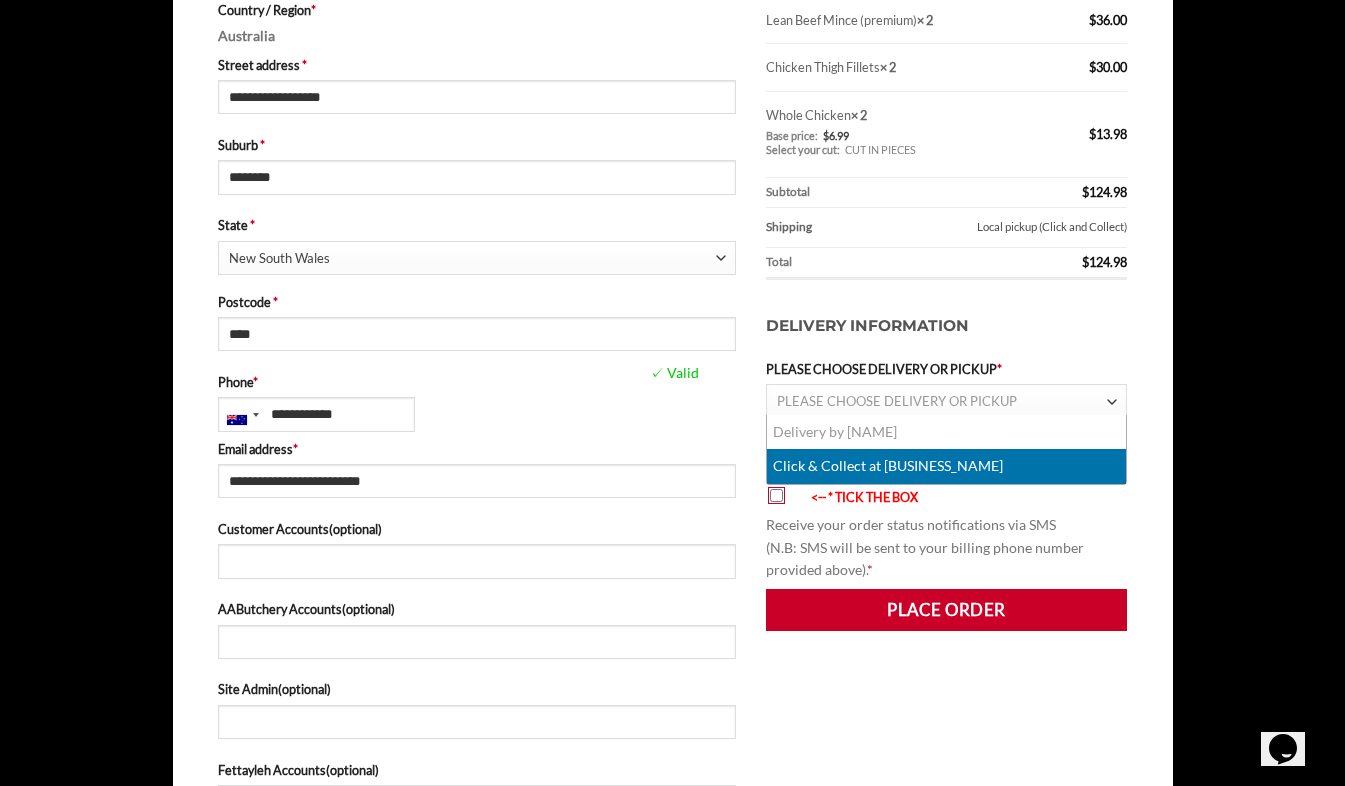 click on "Delivery by [NAME]" at bounding box center [947, 432] 